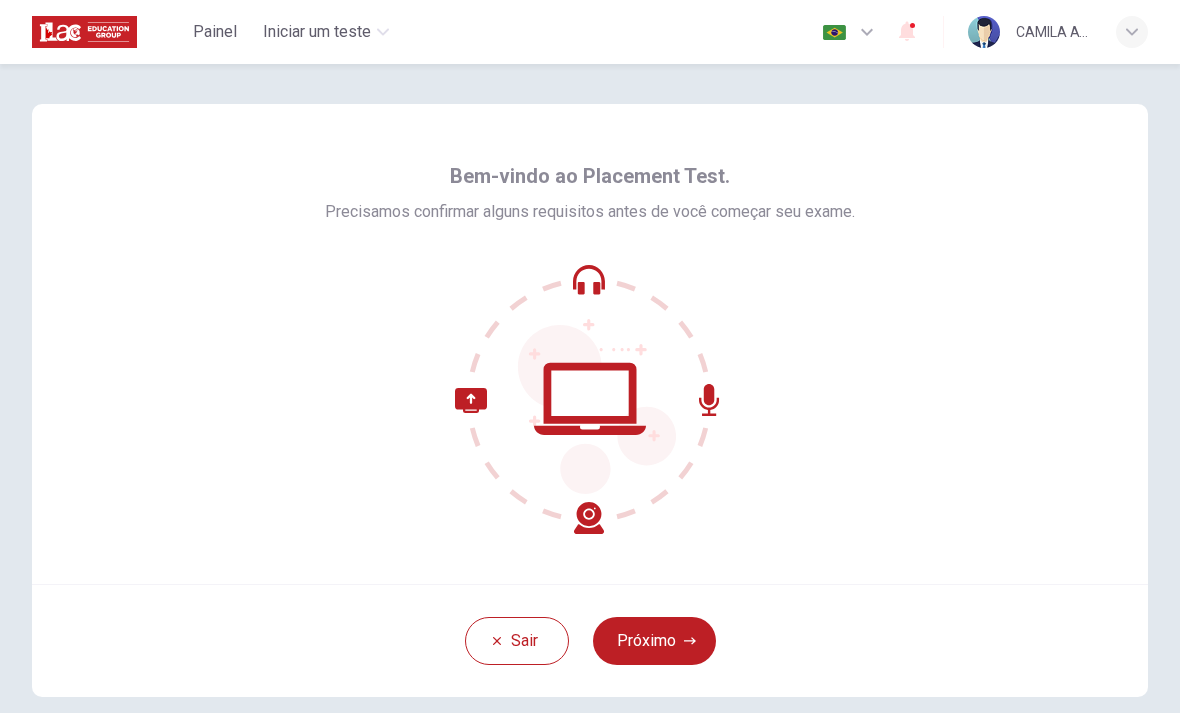 scroll, scrollTop: 0, scrollLeft: 0, axis: both 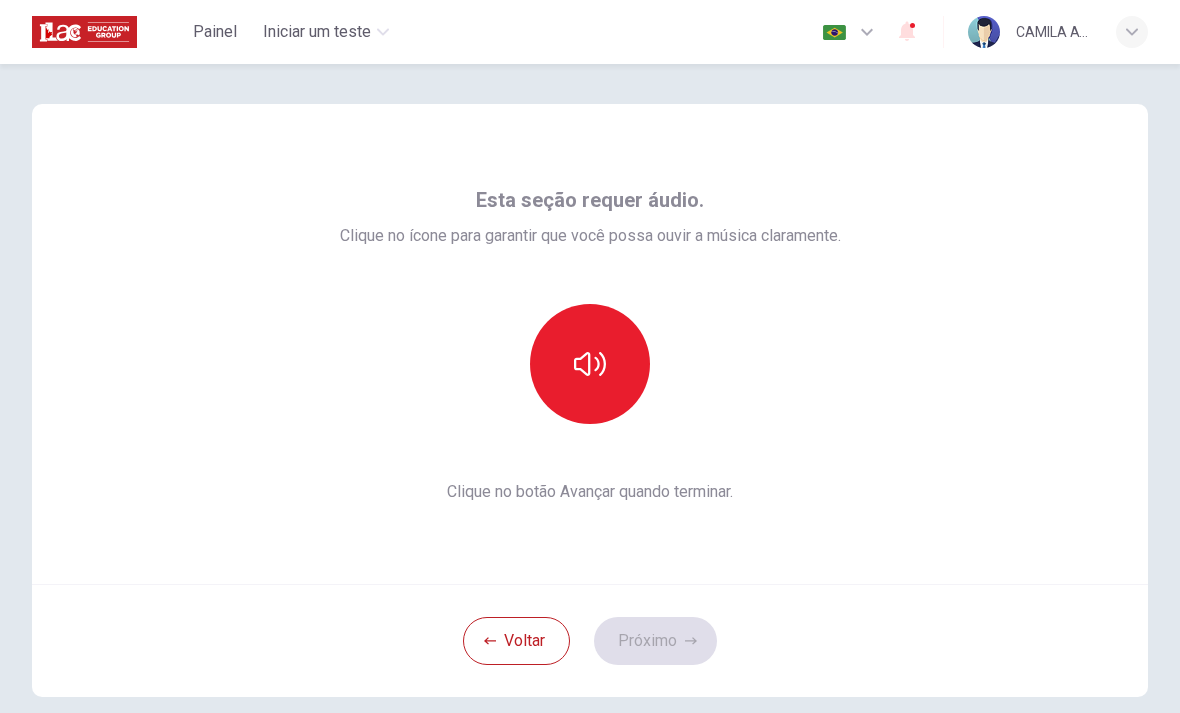 click at bounding box center [590, 364] 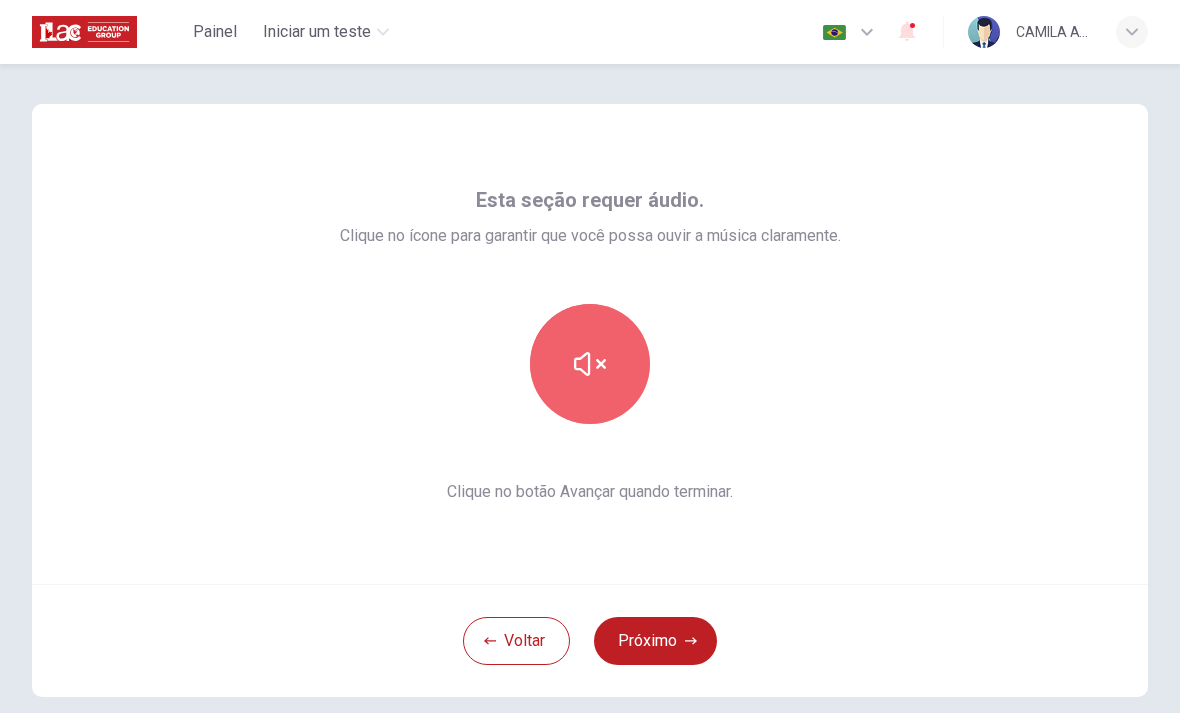 click at bounding box center [590, 364] 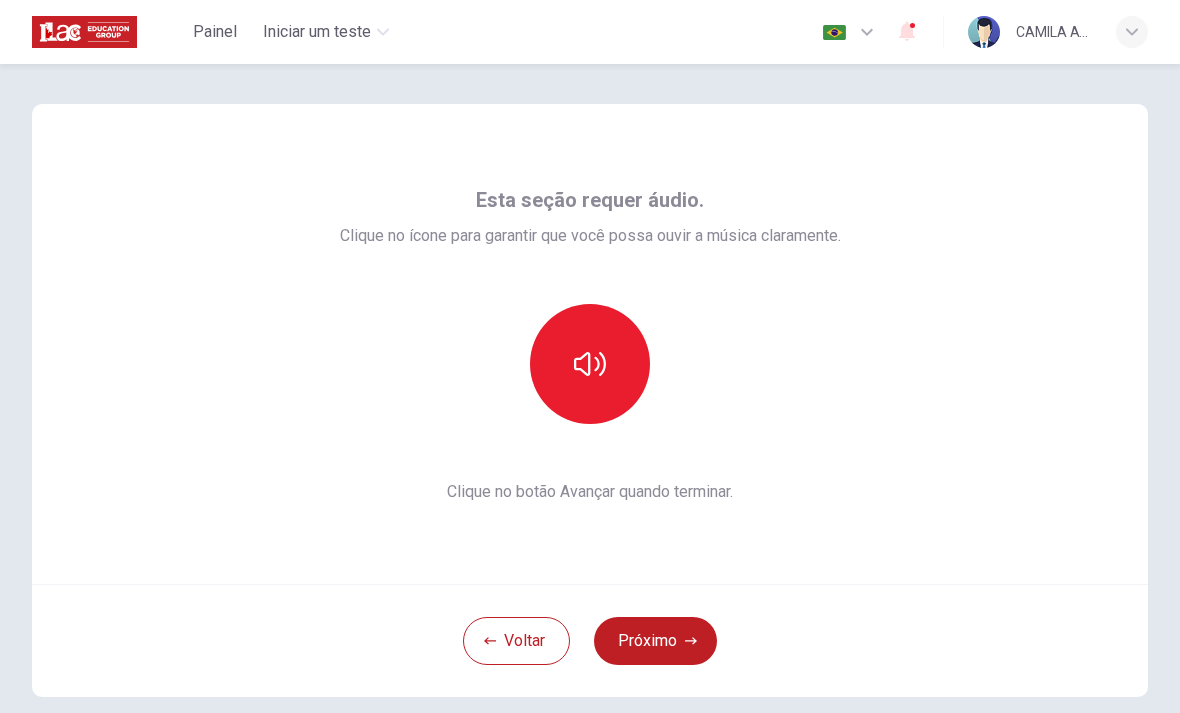 click at bounding box center (590, 364) 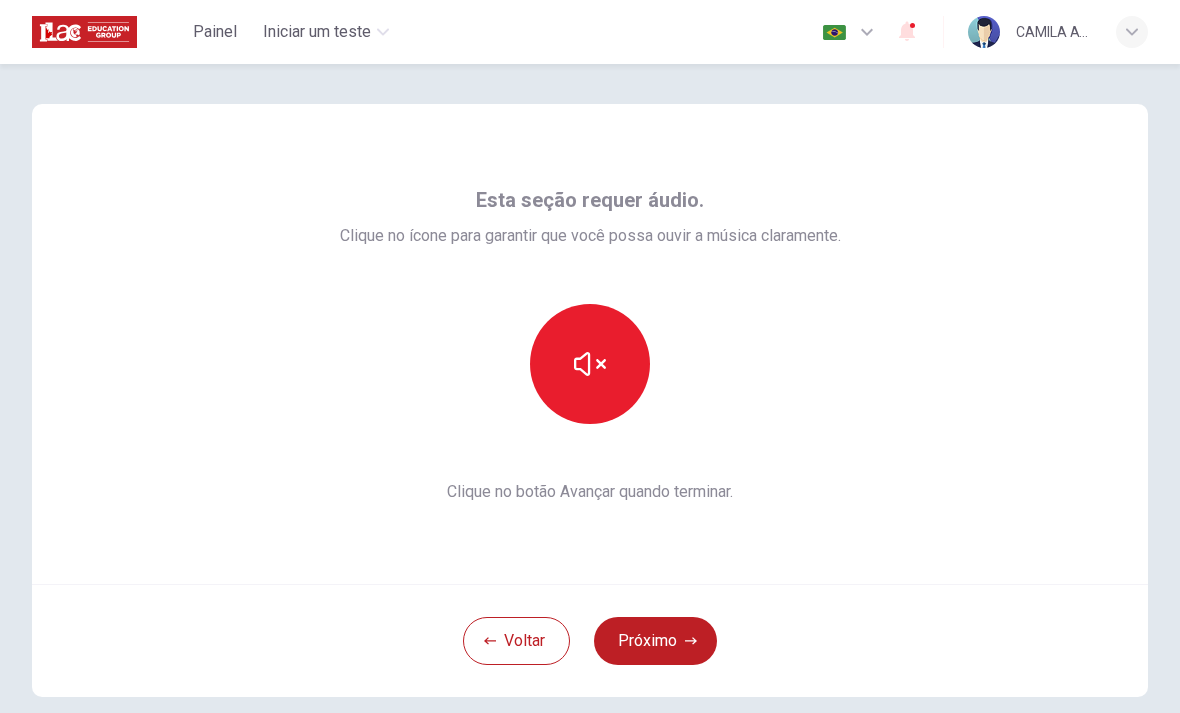 click at bounding box center (590, 364) 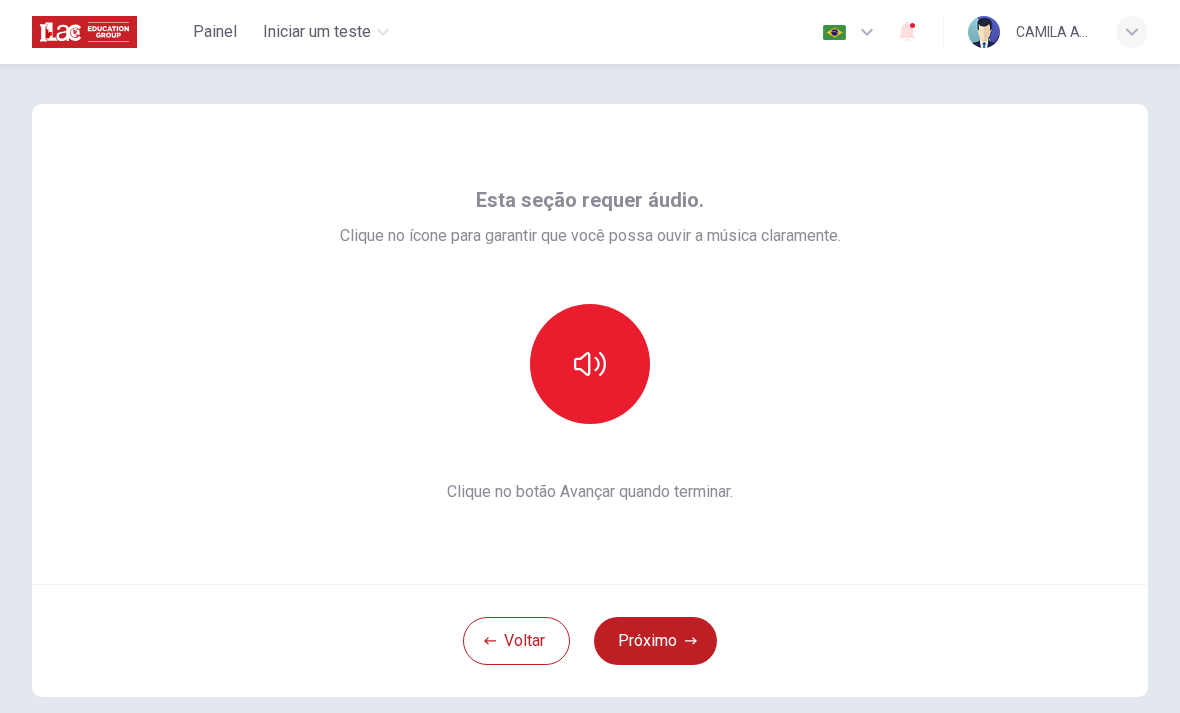 click 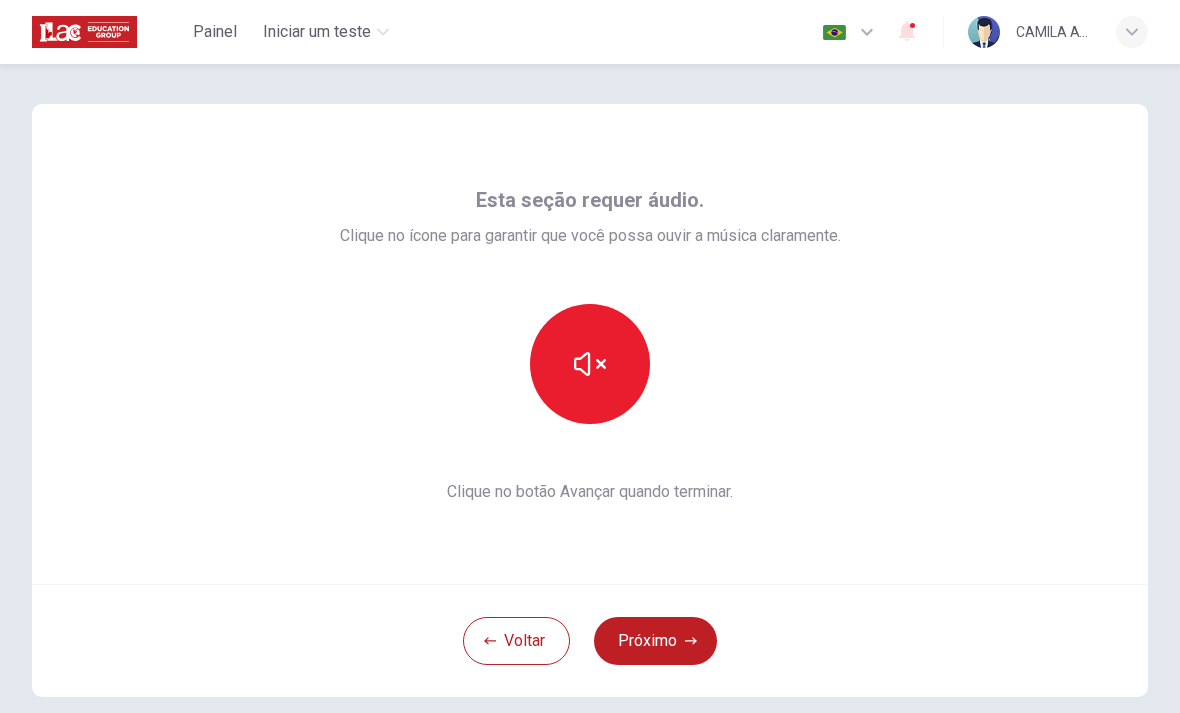 click 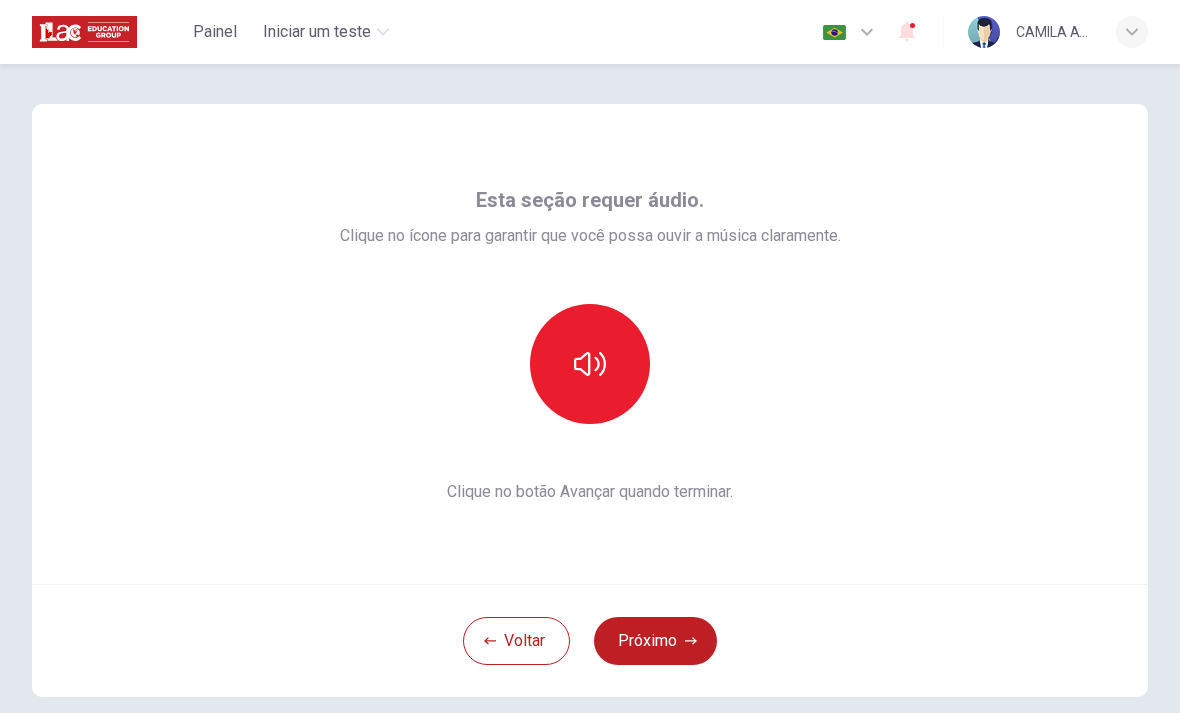 click at bounding box center [590, 364] 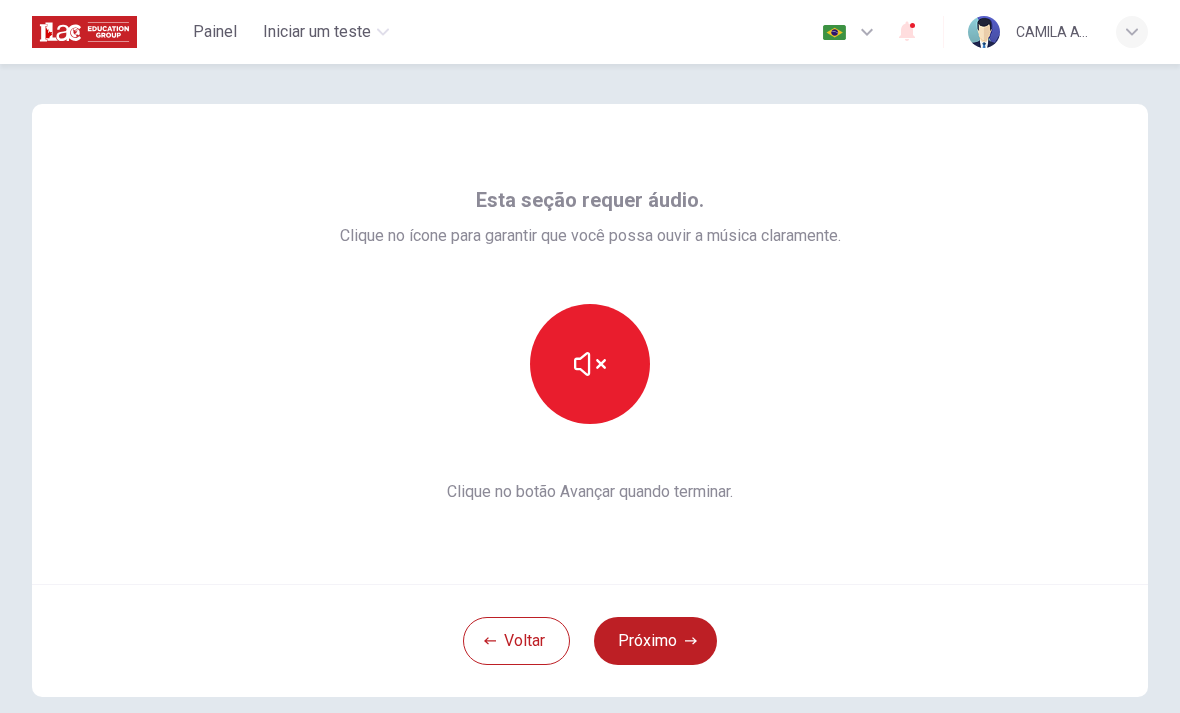 click at bounding box center [590, 364] 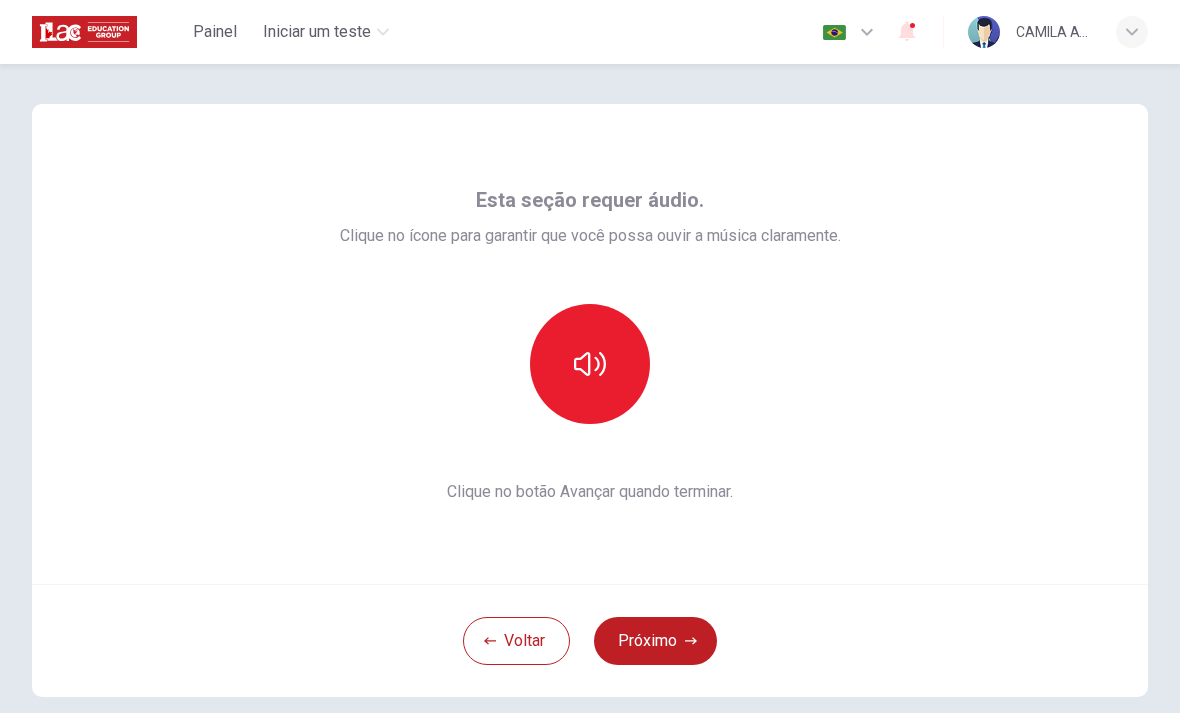 click on "Próximo" at bounding box center (655, 641) 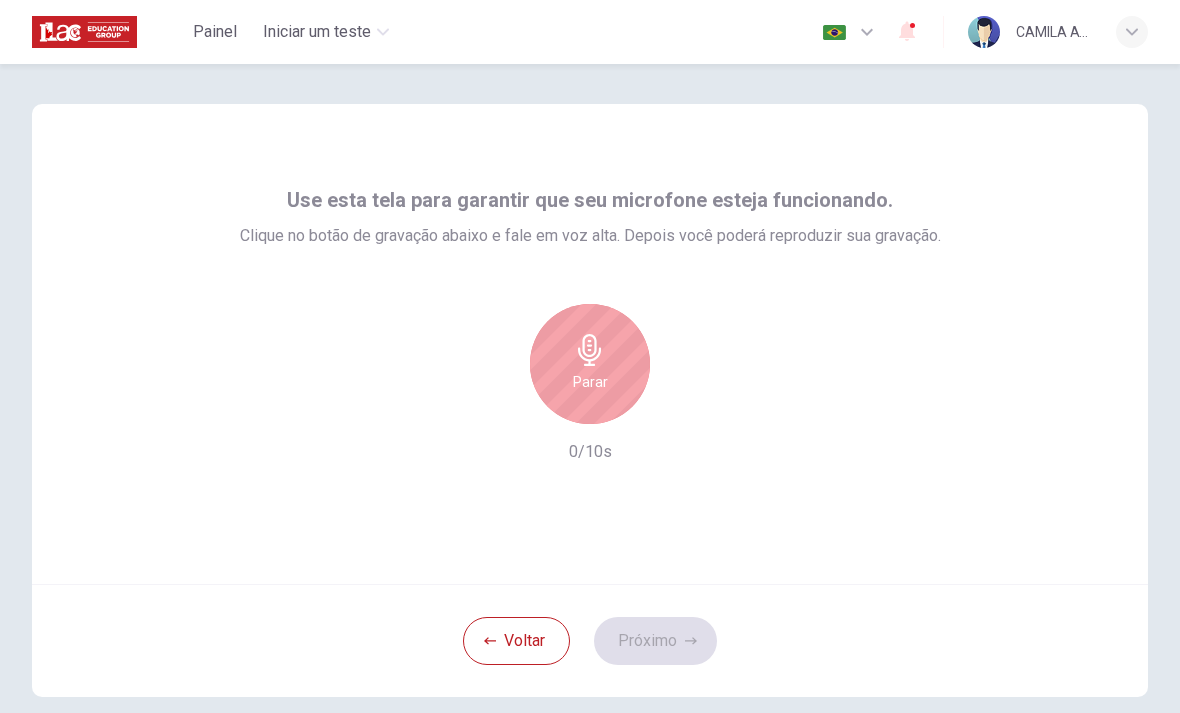 click on "Parar" at bounding box center [590, 364] 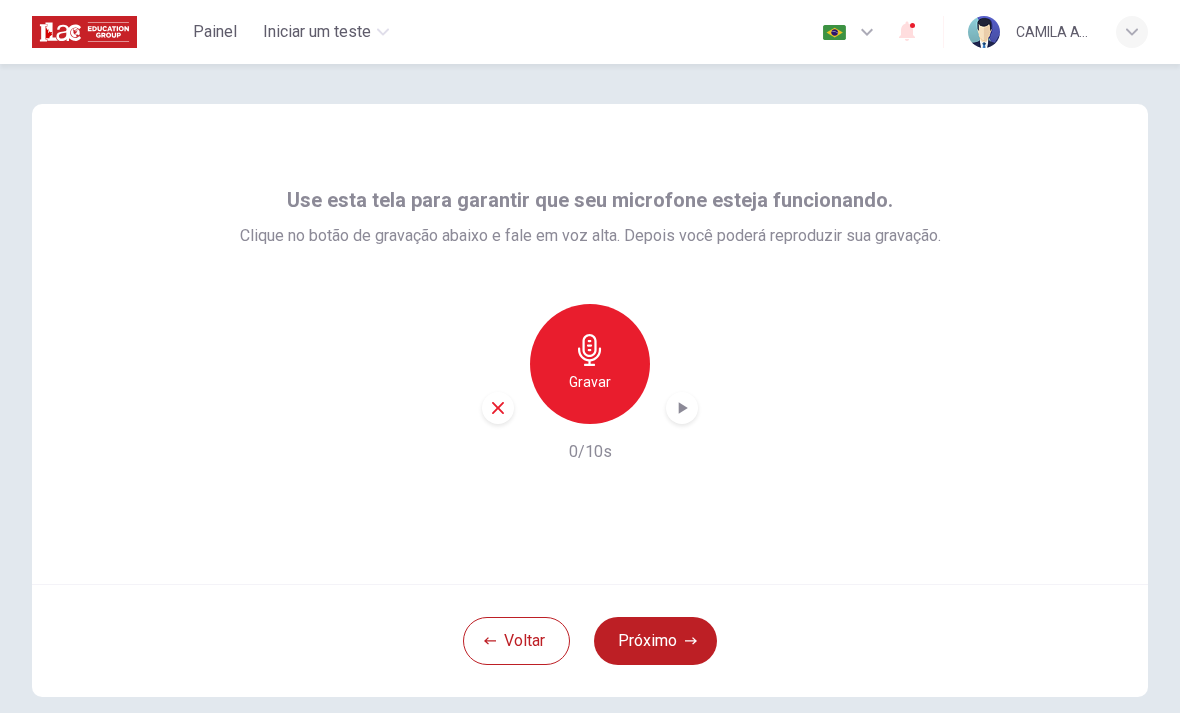 click at bounding box center (498, 408) 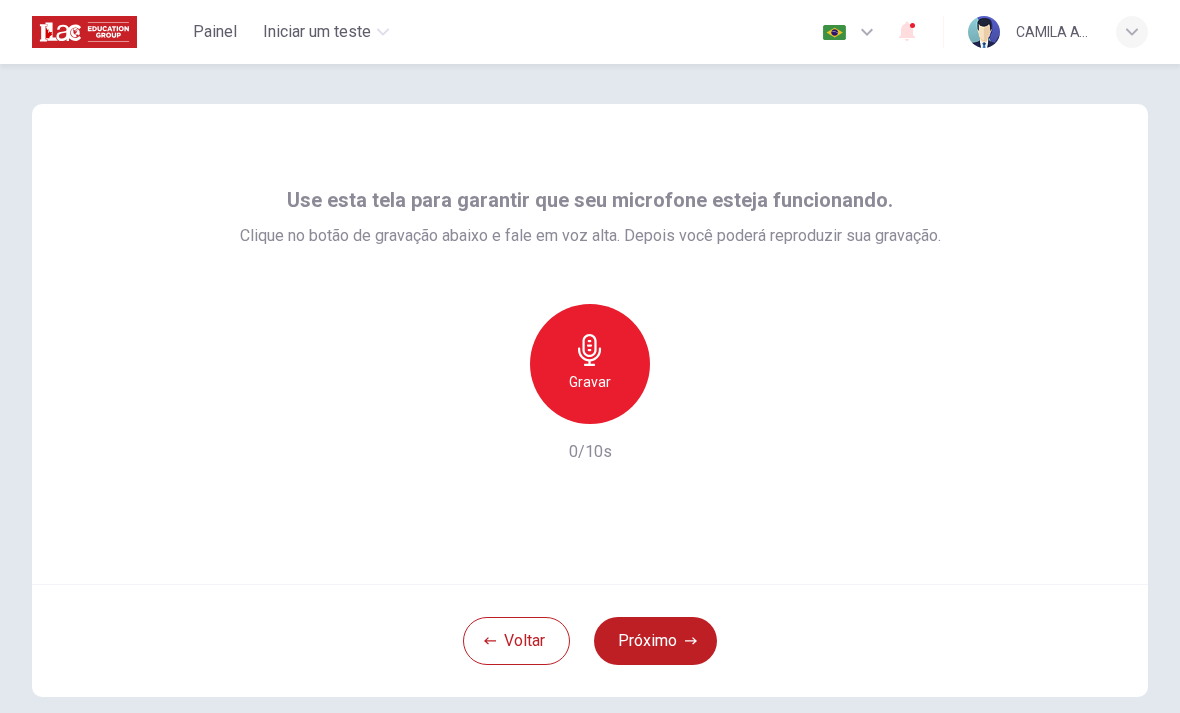 click on "Gravar" at bounding box center [590, 364] 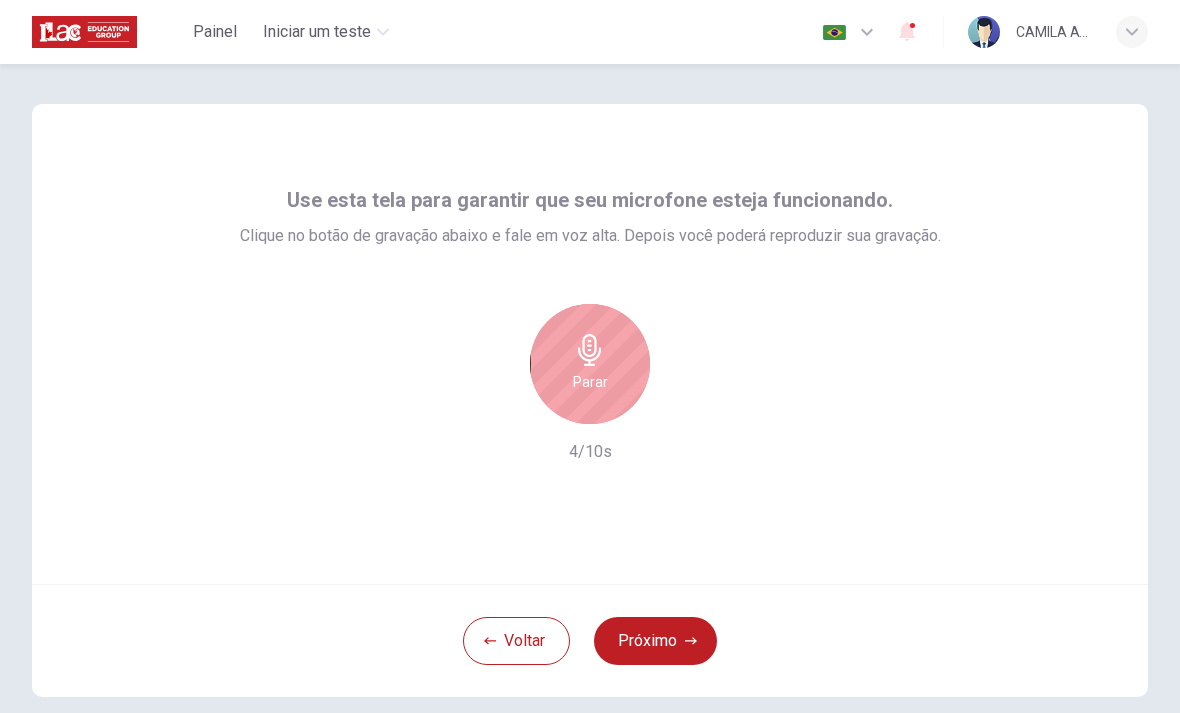 click on "Parar" at bounding box center [590, 364] 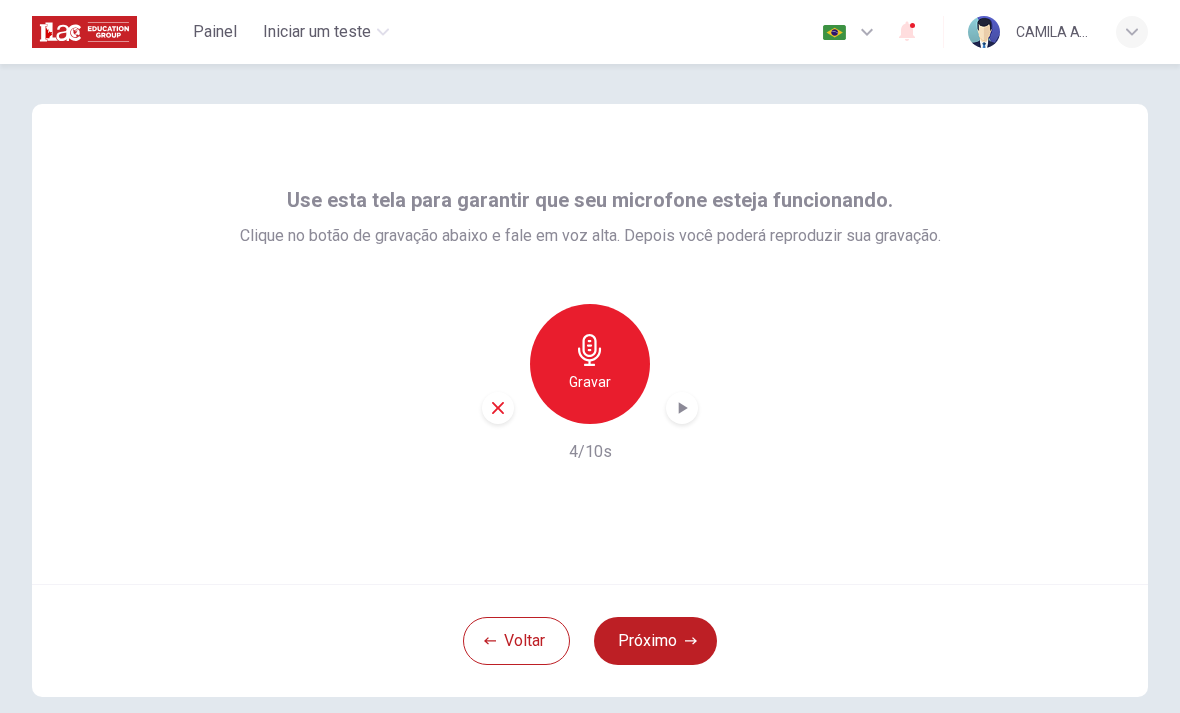 click on "Próximo" at bounding box center [655, 641] 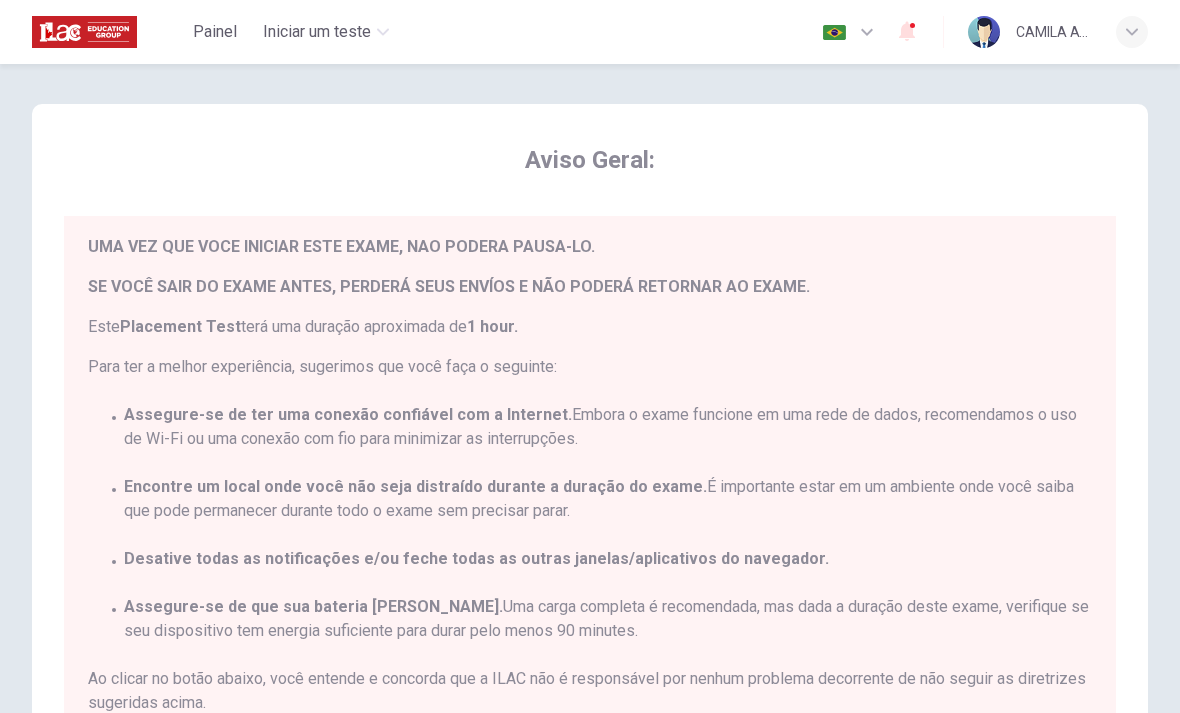 scroll, scrollTop: 48, scrollLeft: 0, axis: vertical 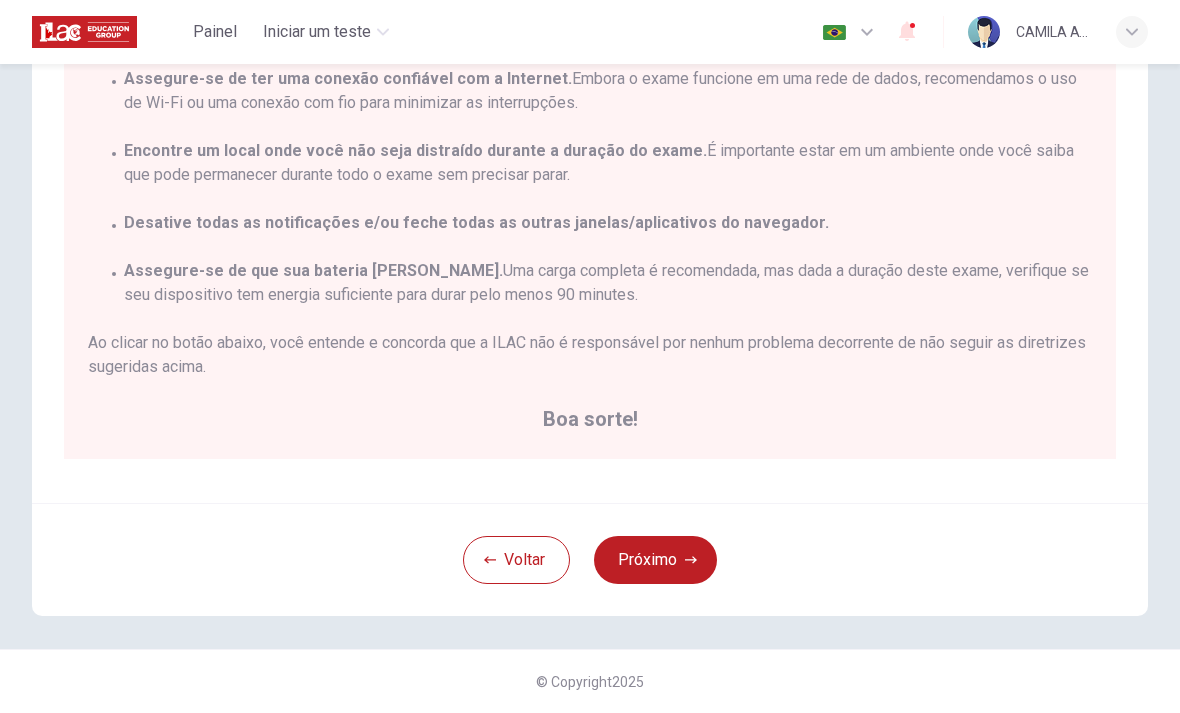 click on "Próximo" at bounding box center (655, 560) 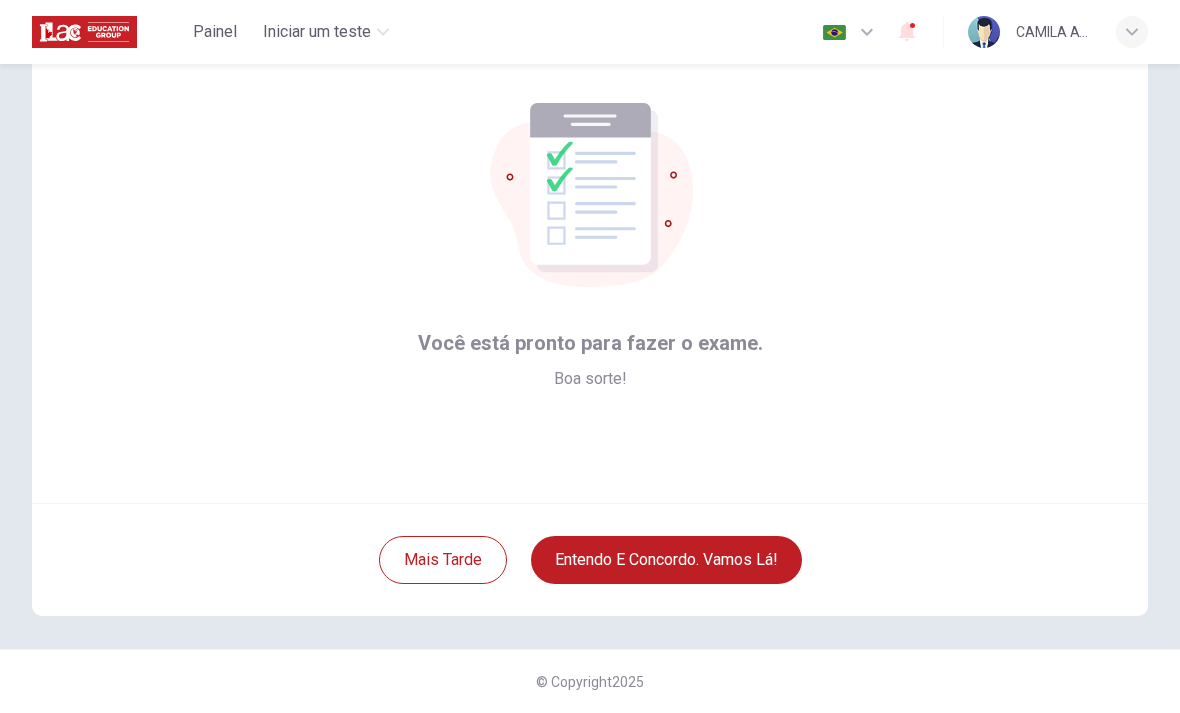scroll, scrollTop: 81, scrollLeft: 0, axis: vertical 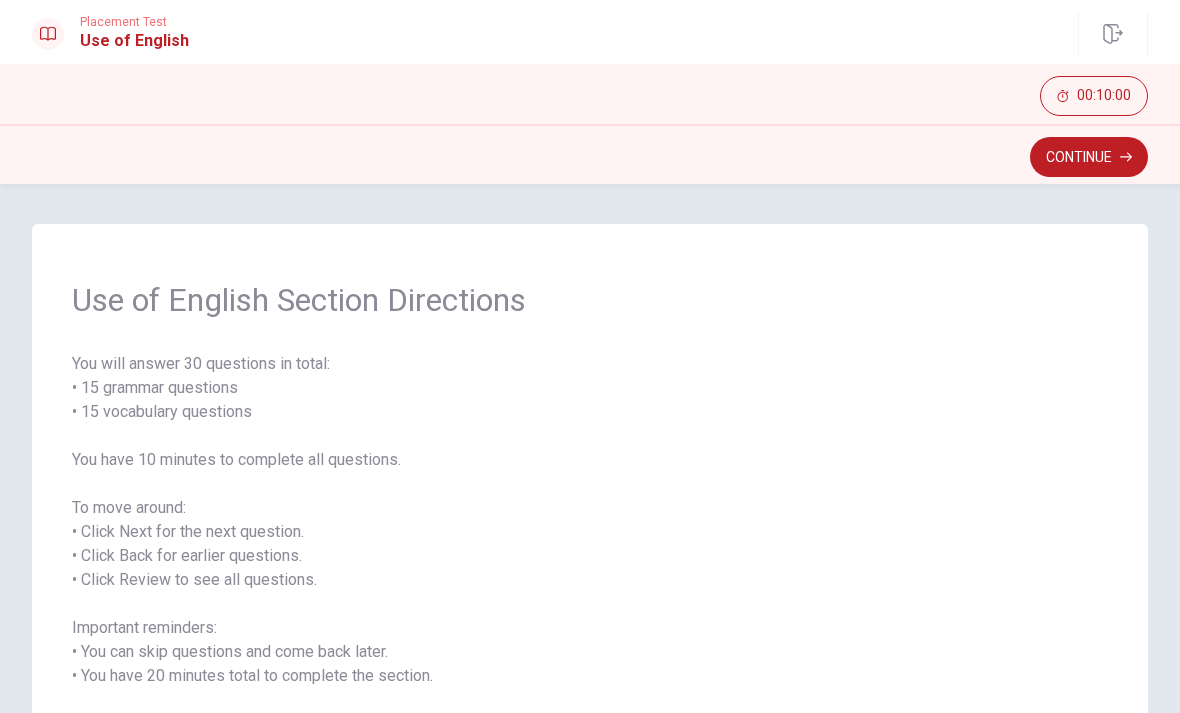 click on "Continue" at bounding box center [1089, 157] 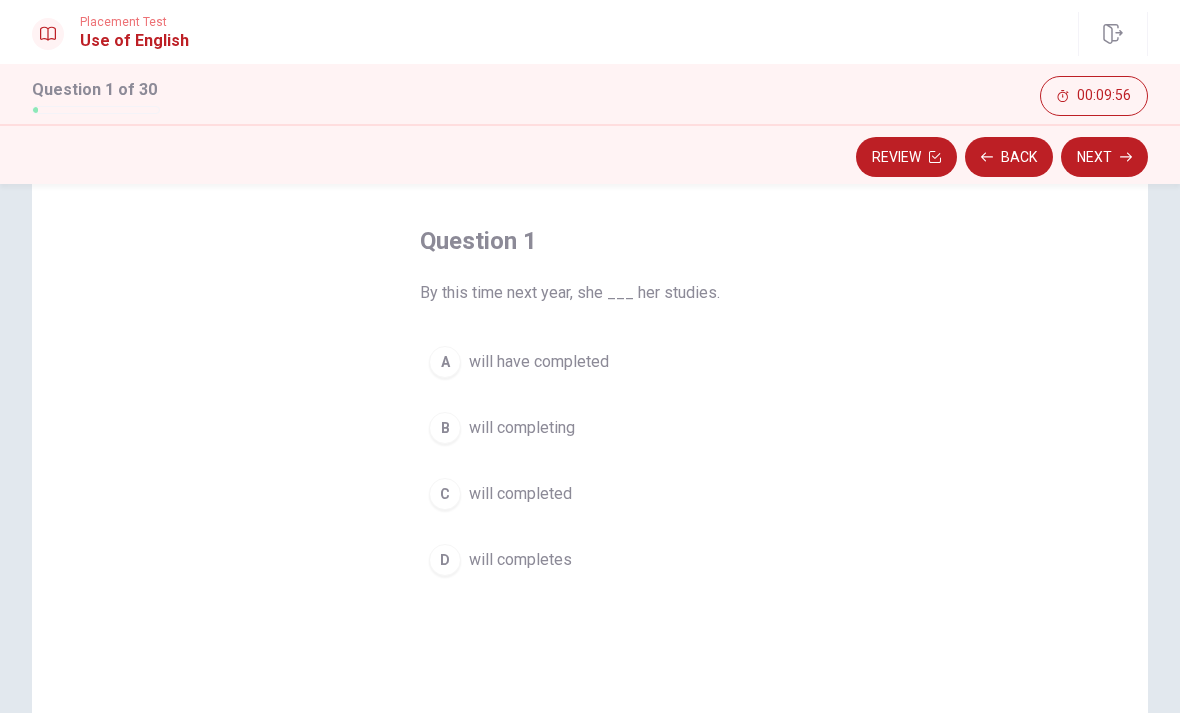 scroll, scrollTop: 82, scrollLeft: 0, axis: vertical 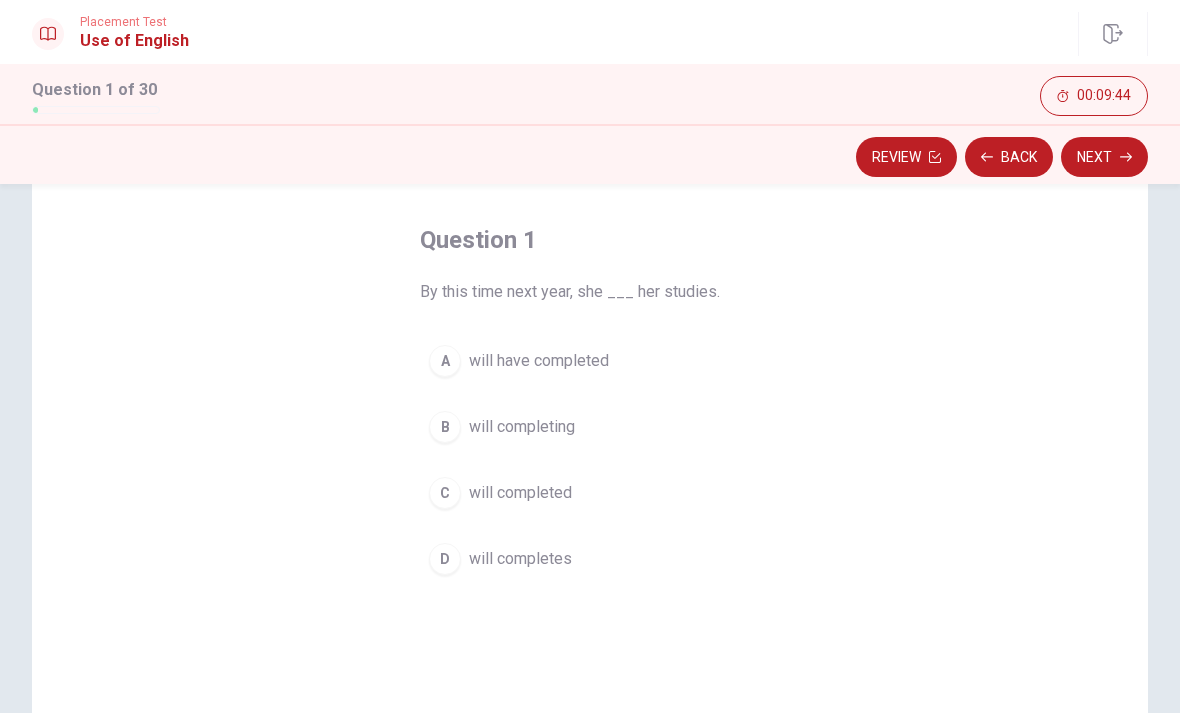 click on "A" at bounding box center [445, 361] 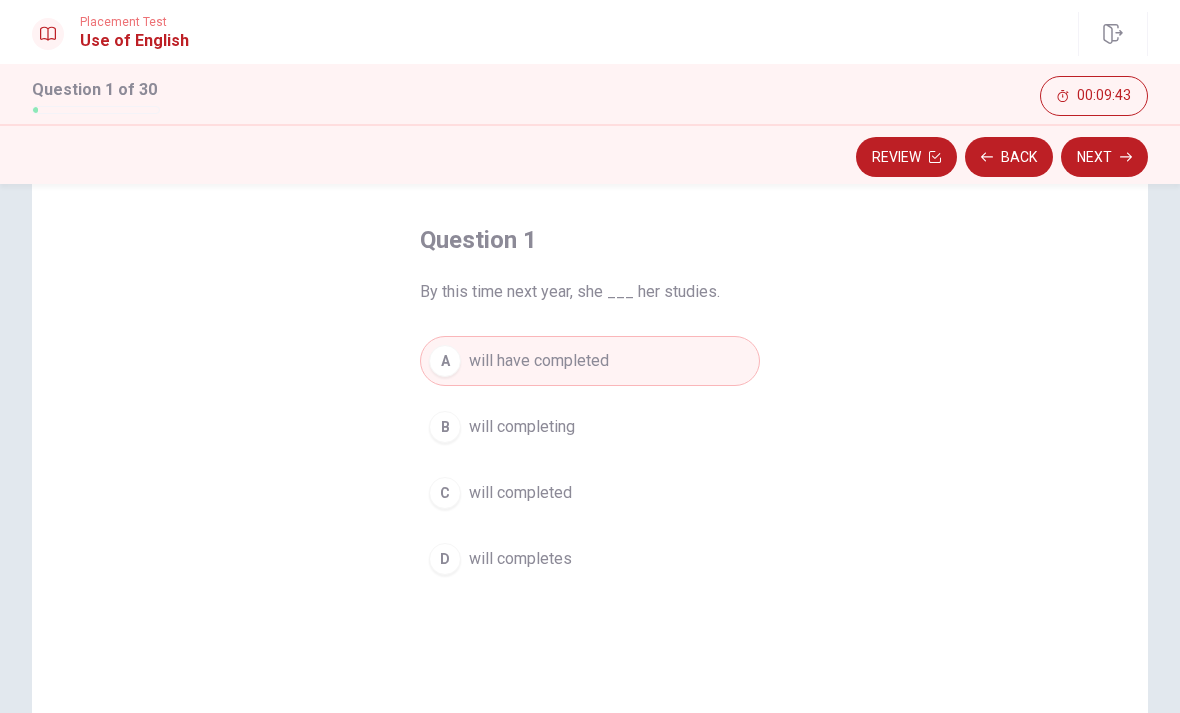 click on "Next" at bounding box center [1104, 157] 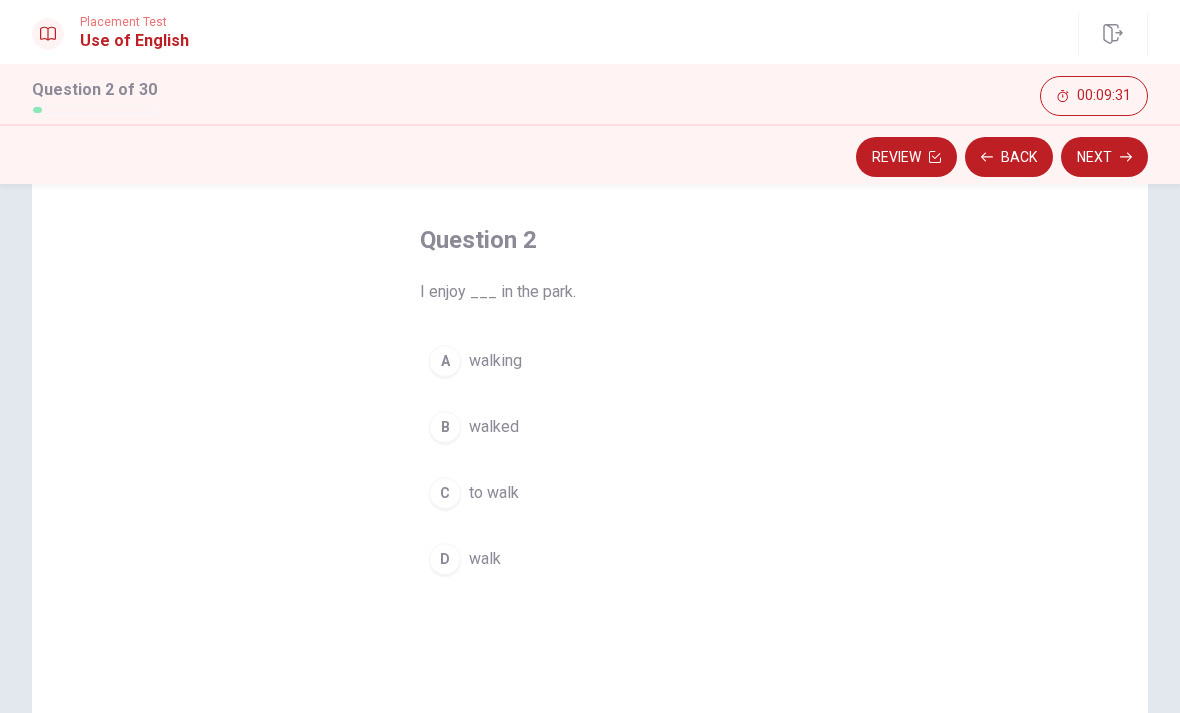 click on "A" at bounding box center (445, 361) 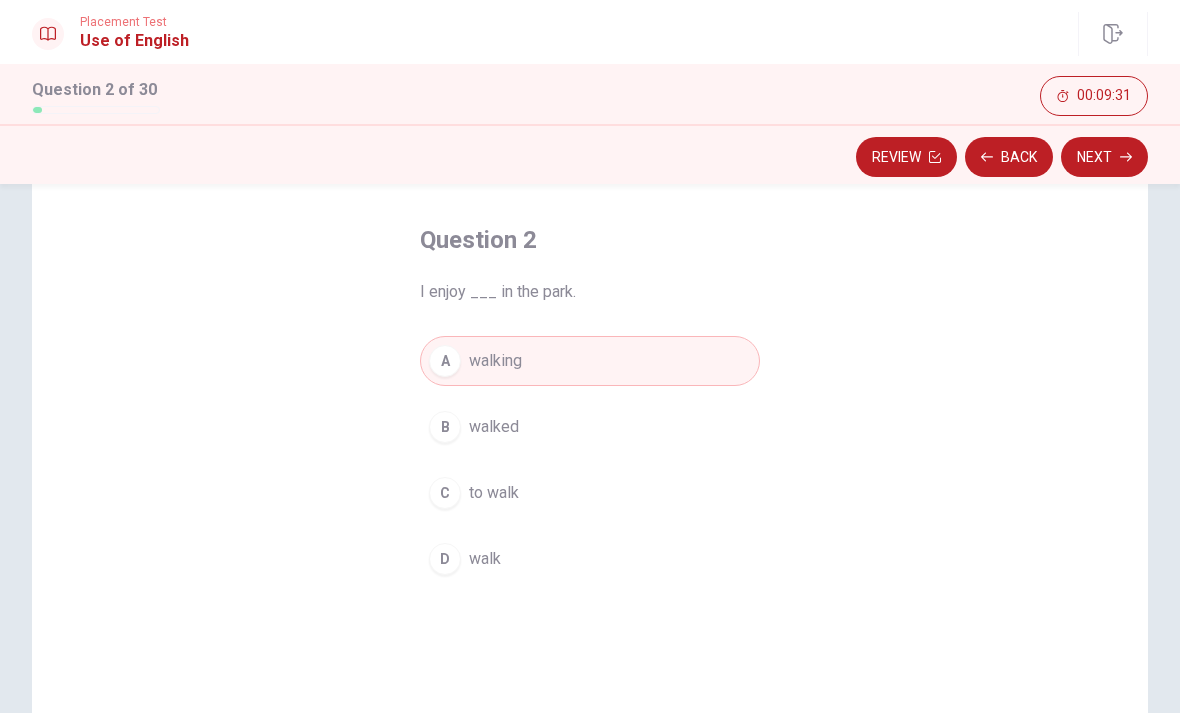click on "Next" at bounding box center (1104, 157) 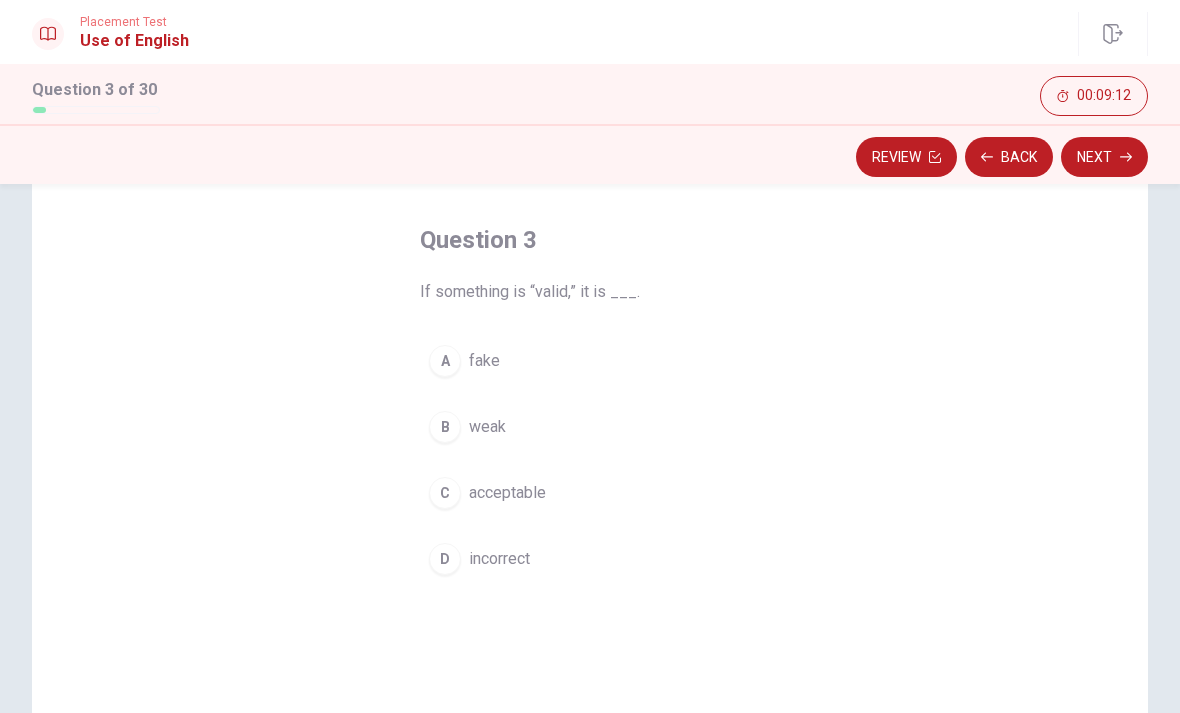 click on "C" at bounding box center (445, 493) 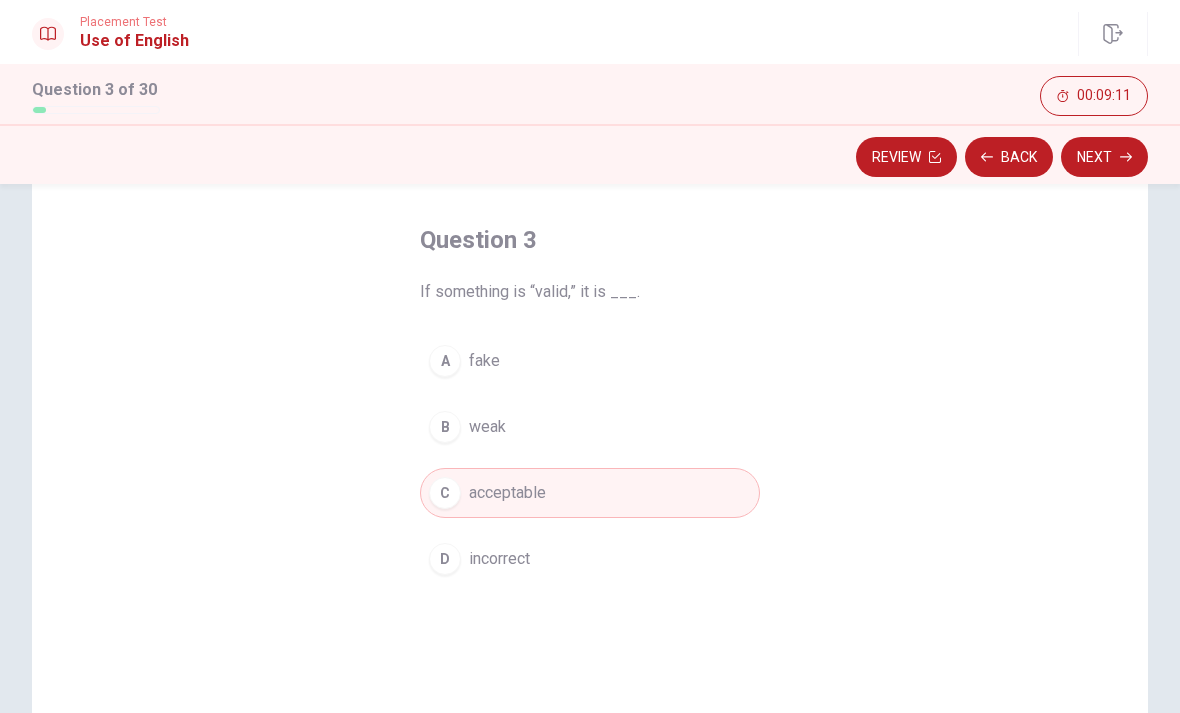 click on "Next" at bounding box center [1104, 157] 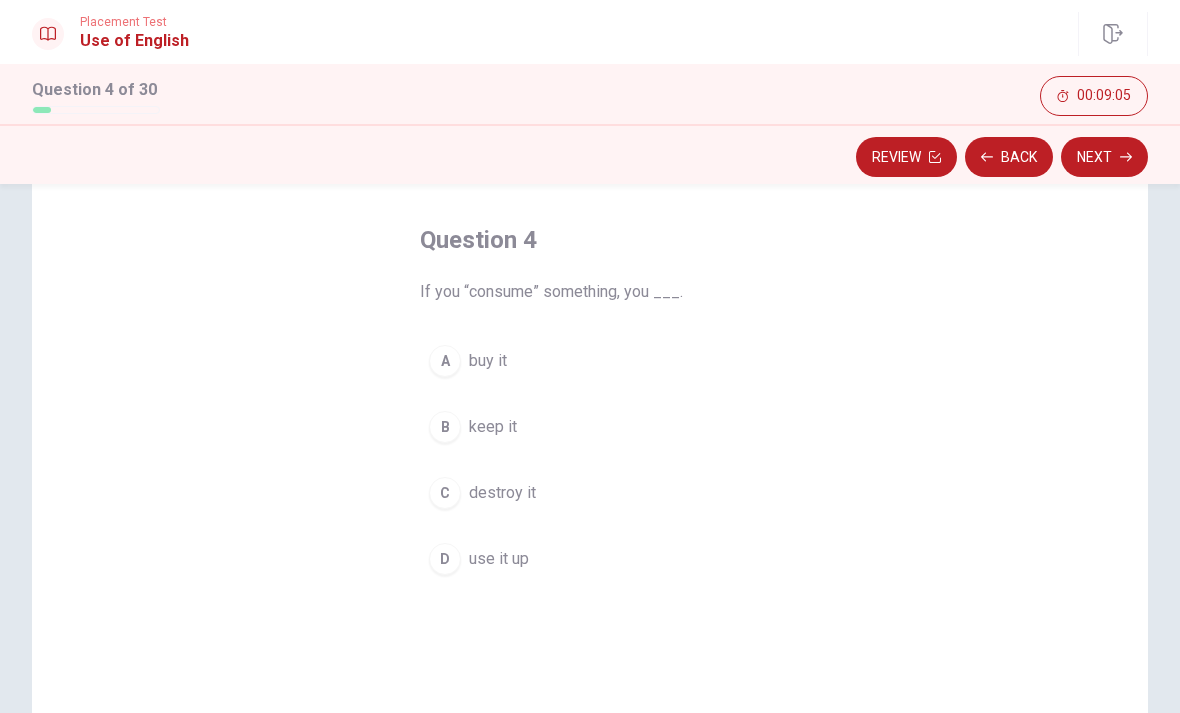 click on "D" at bounding box center [445, 559] 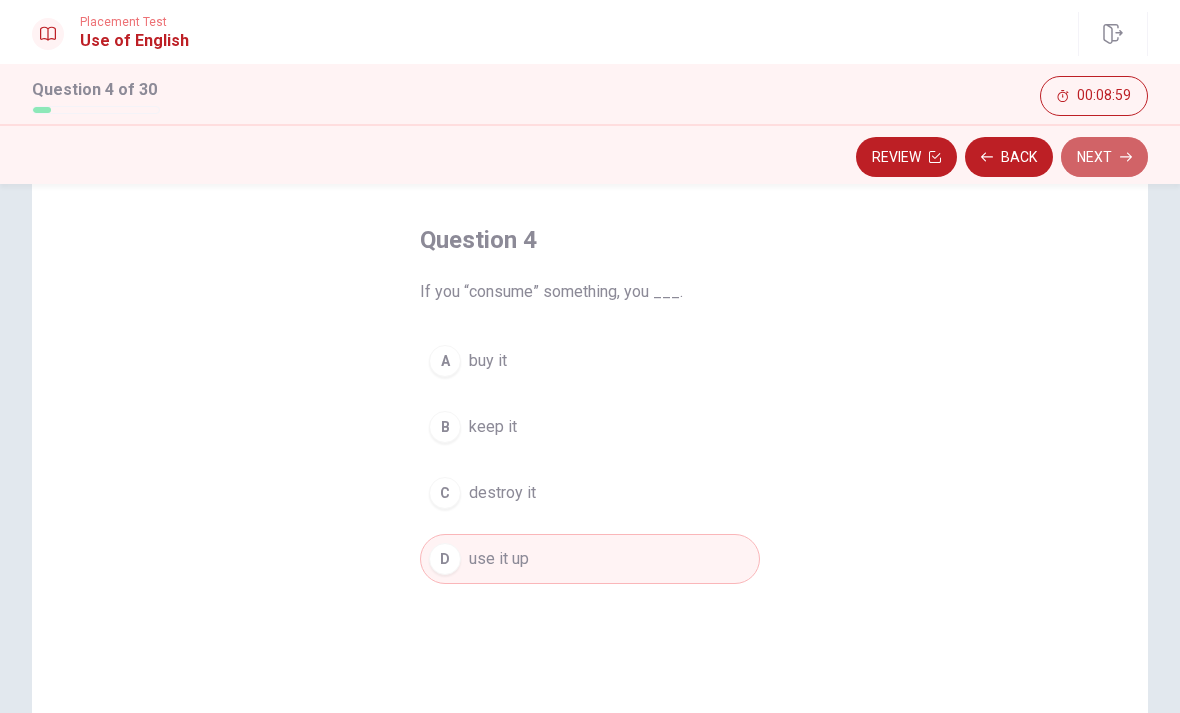 click on "Next" at bounding box center (1104, 157) 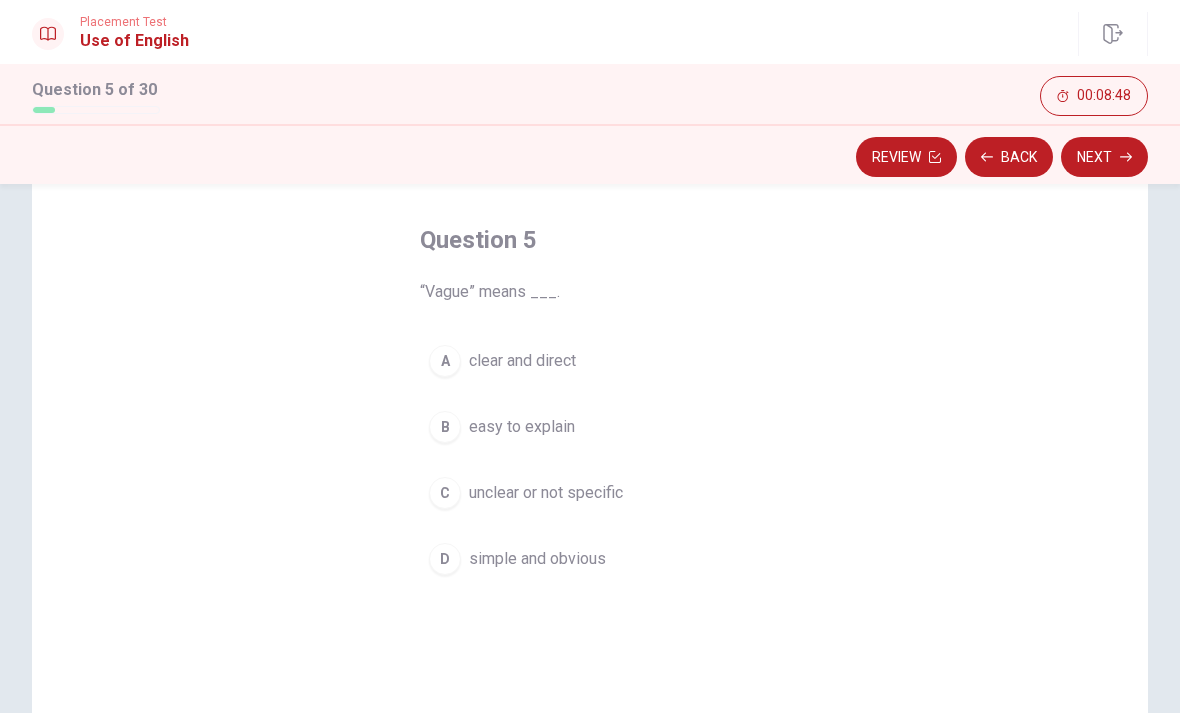 click on "C" at bounding box center (445, 493) 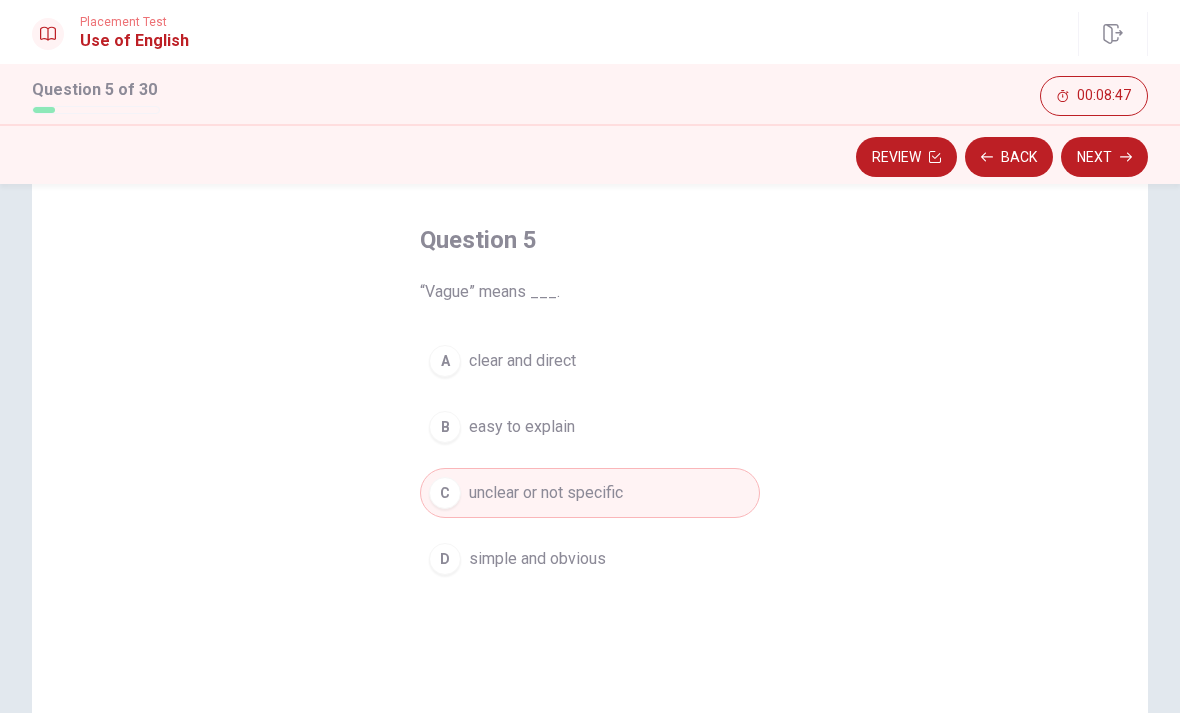 click on "Next" at bounding box center [1104, 157] 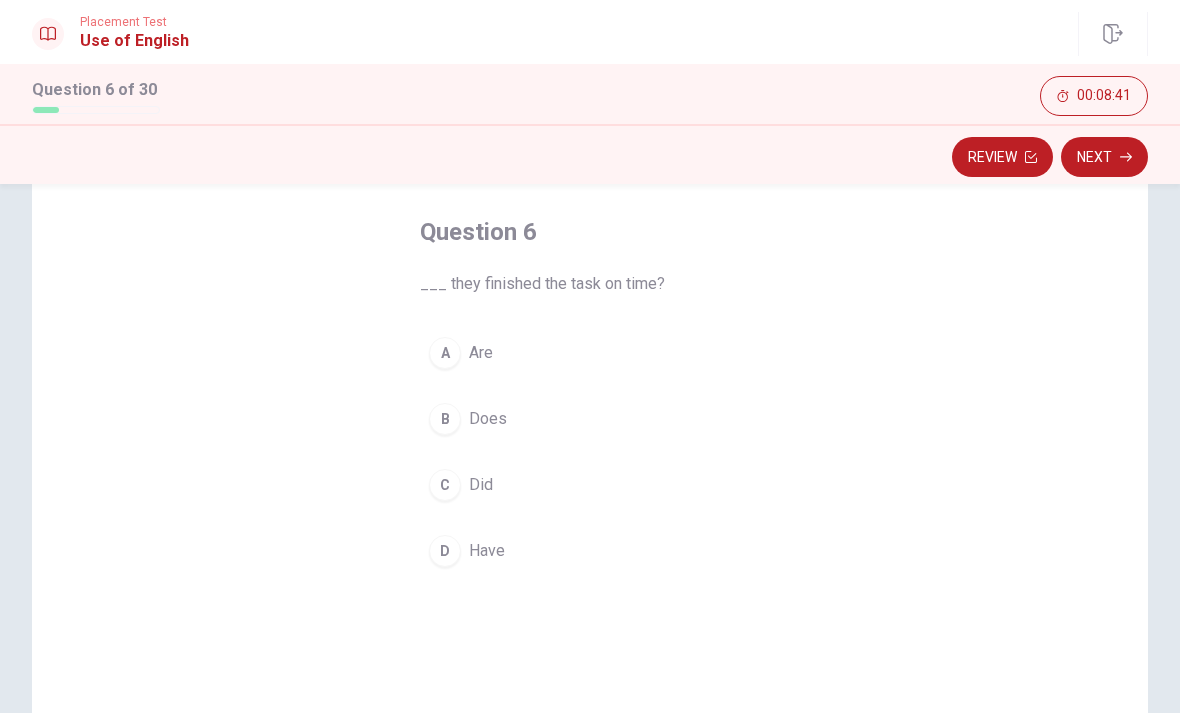 scroll, scrollTop: 87, scrollLeft: 0, axis: vertical 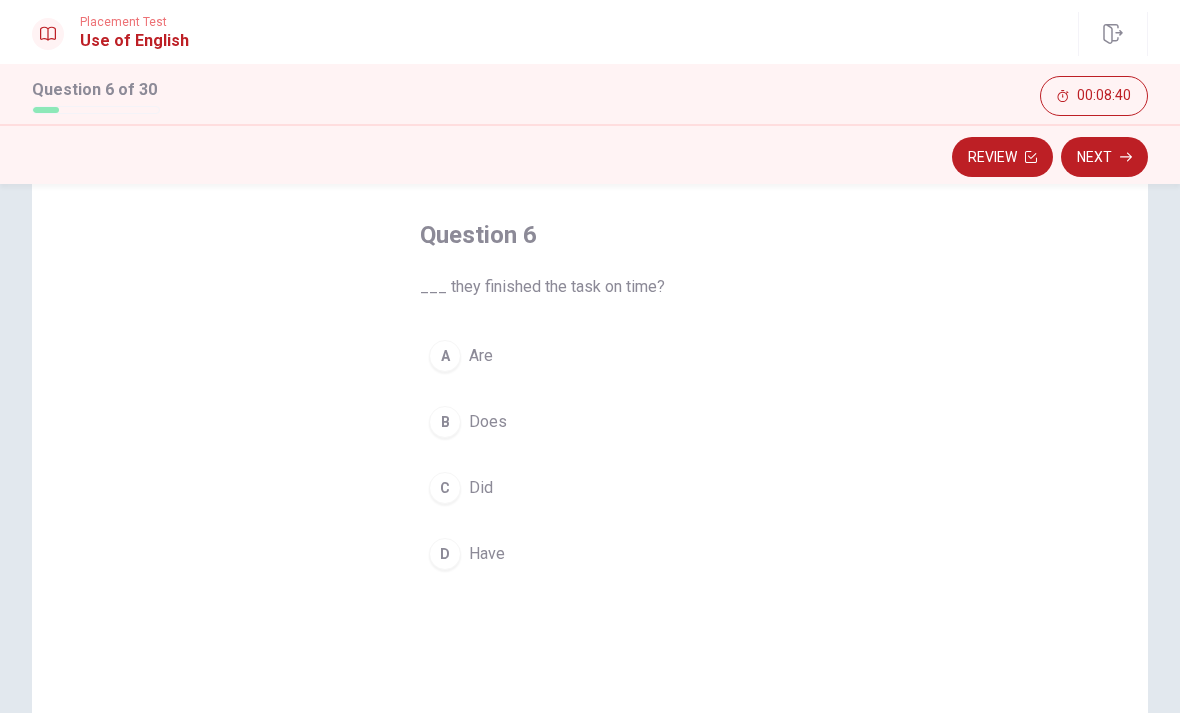 click on "A" at bounding box center [445, 356] 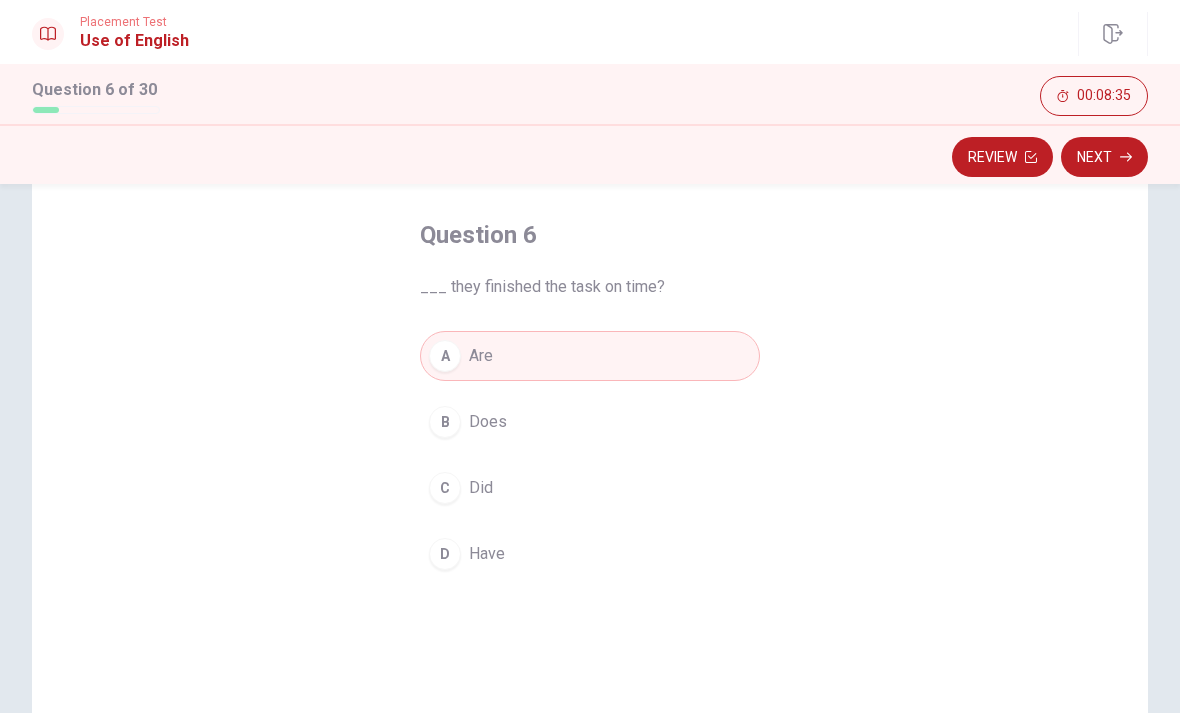 click on "C Did" at bounding box center [590, 488] 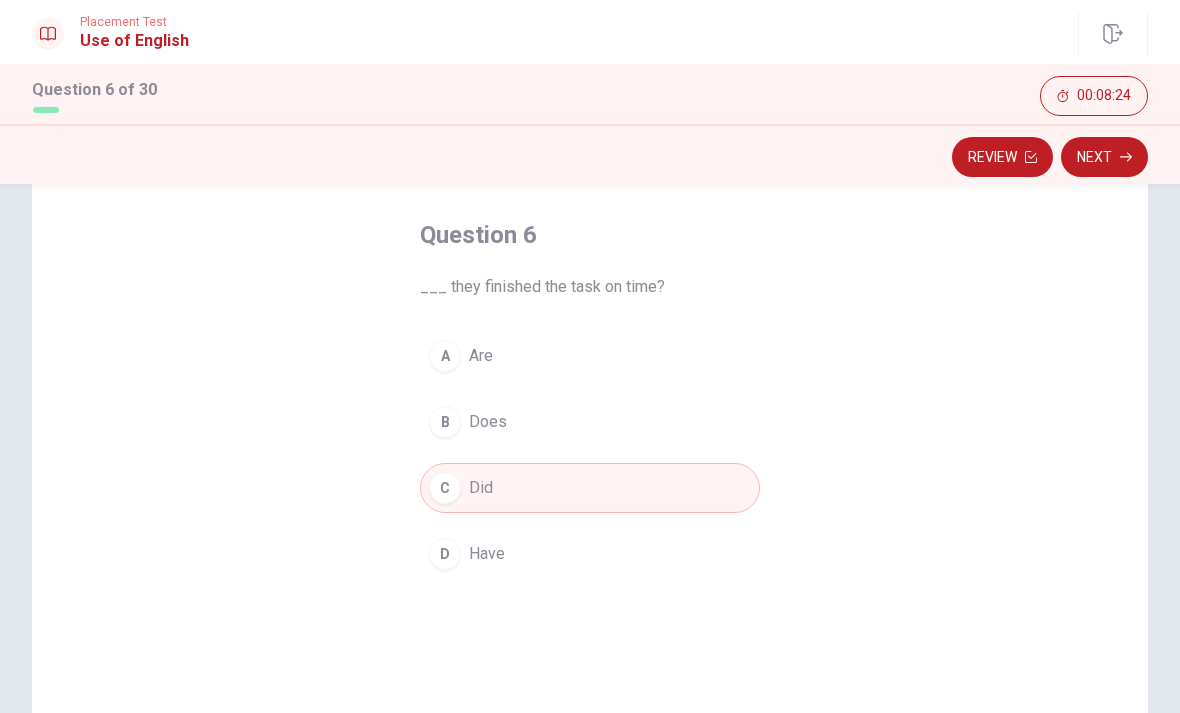 click on "Next" at bounding box center [1104, 157] 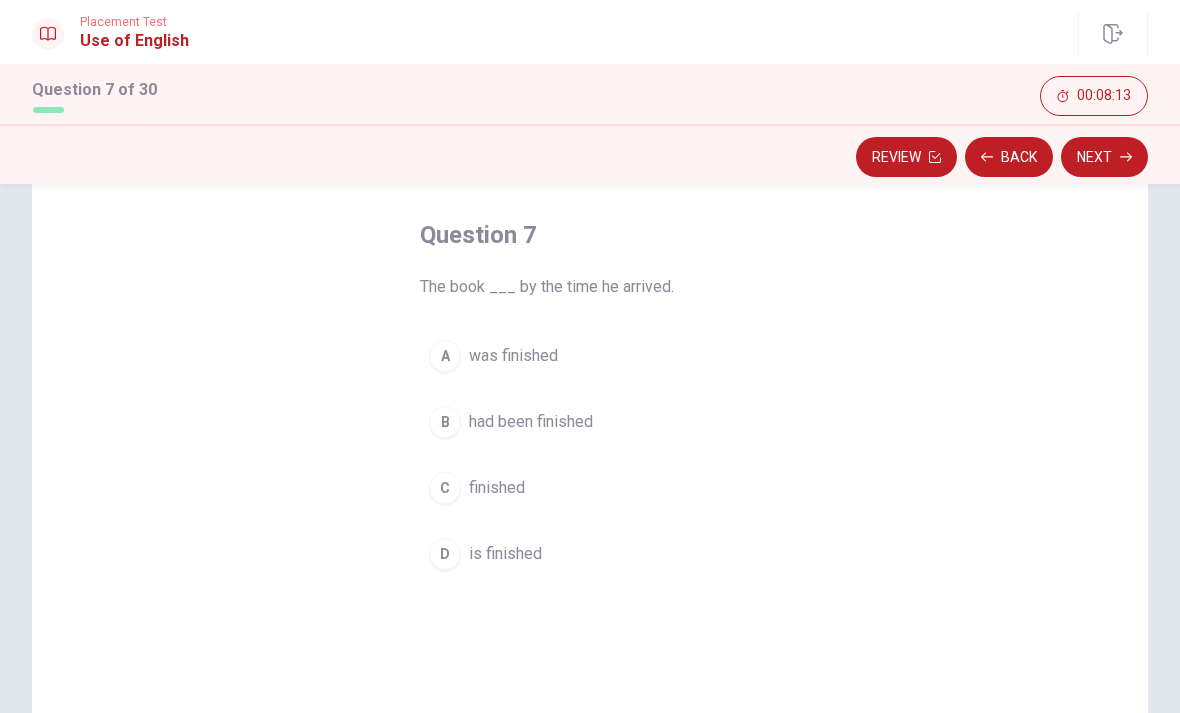 click on "B" at bounding box center (445, 422) 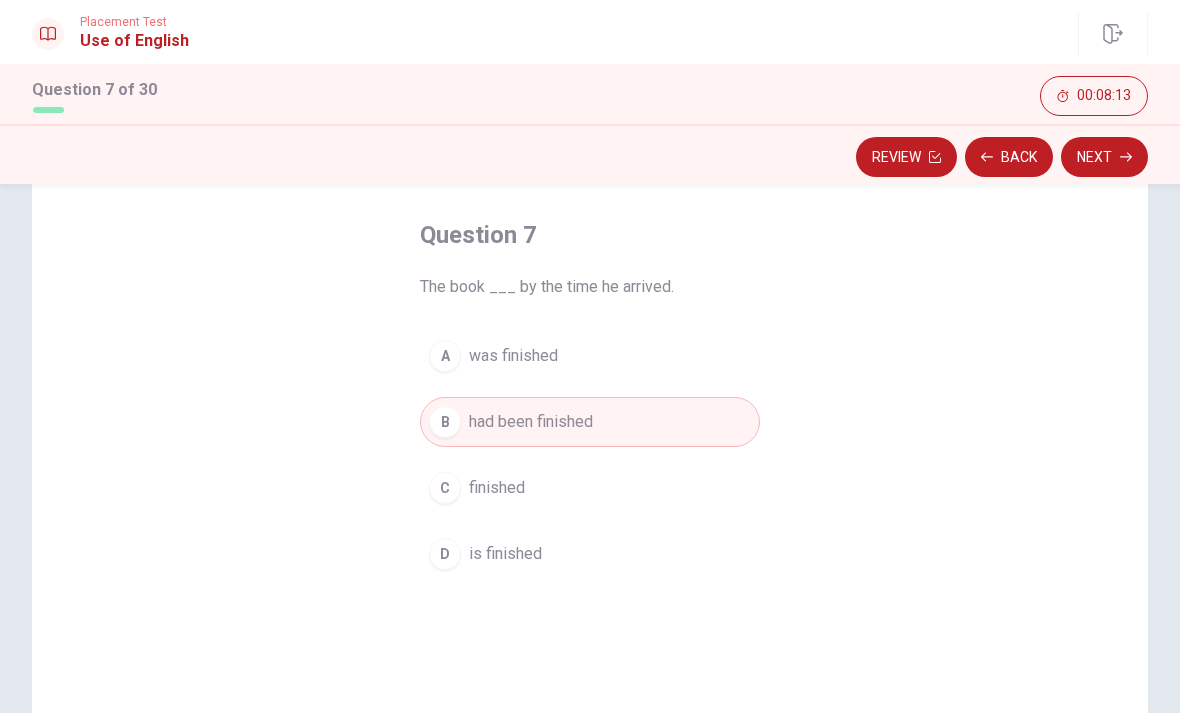 click on "Next" at bounding box center [1104, 157] 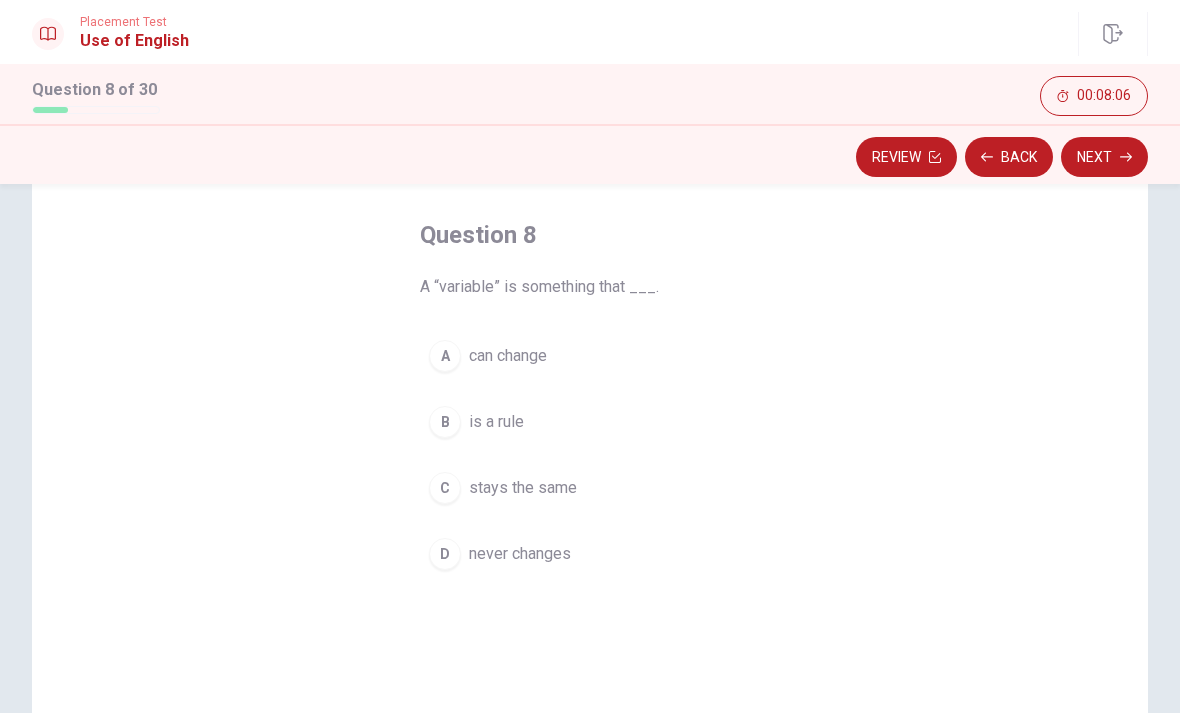 click on "A" at bounding box center [445, 356] 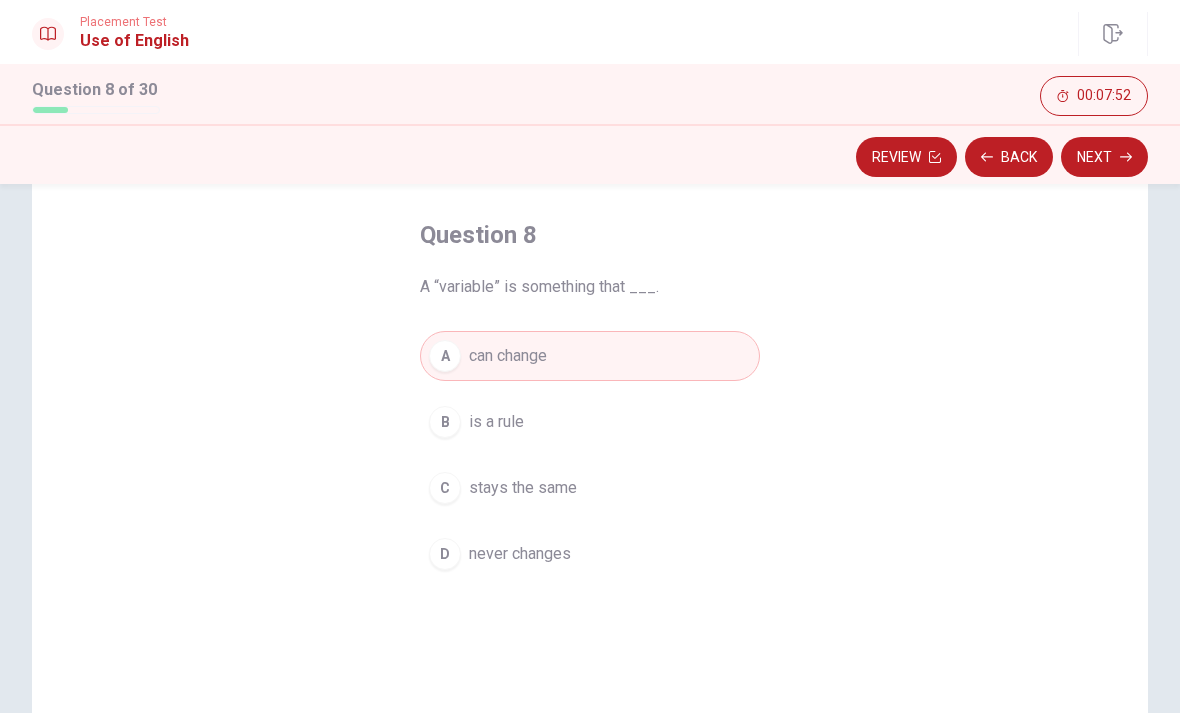 click on "Next" at bounding box center [1104, 157] 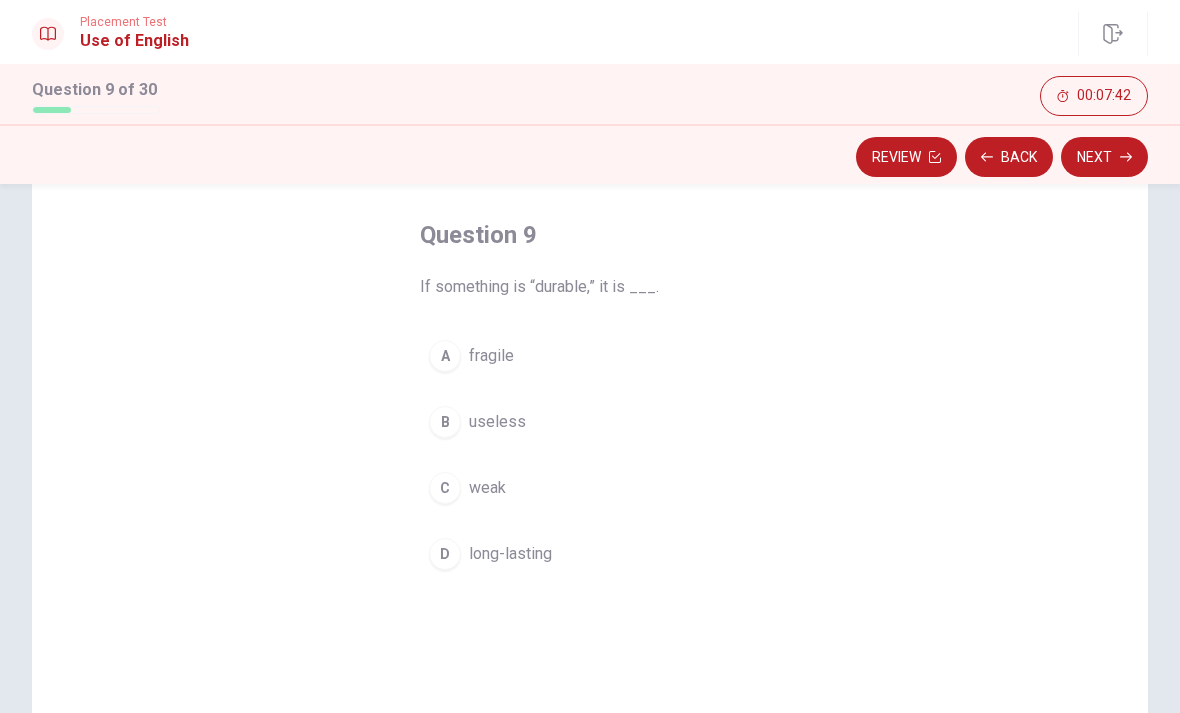 click on "D long-lasting" at bounding box center (590, 554) 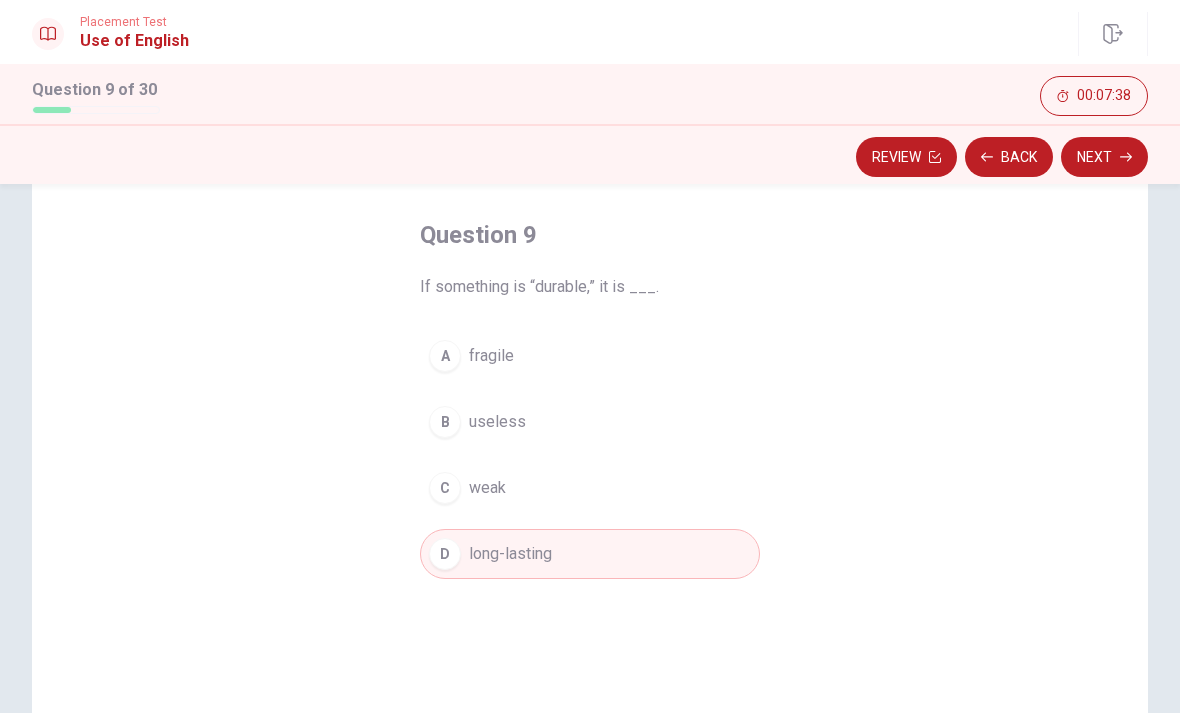 click on "Next" at bounding box center (1104, 157) 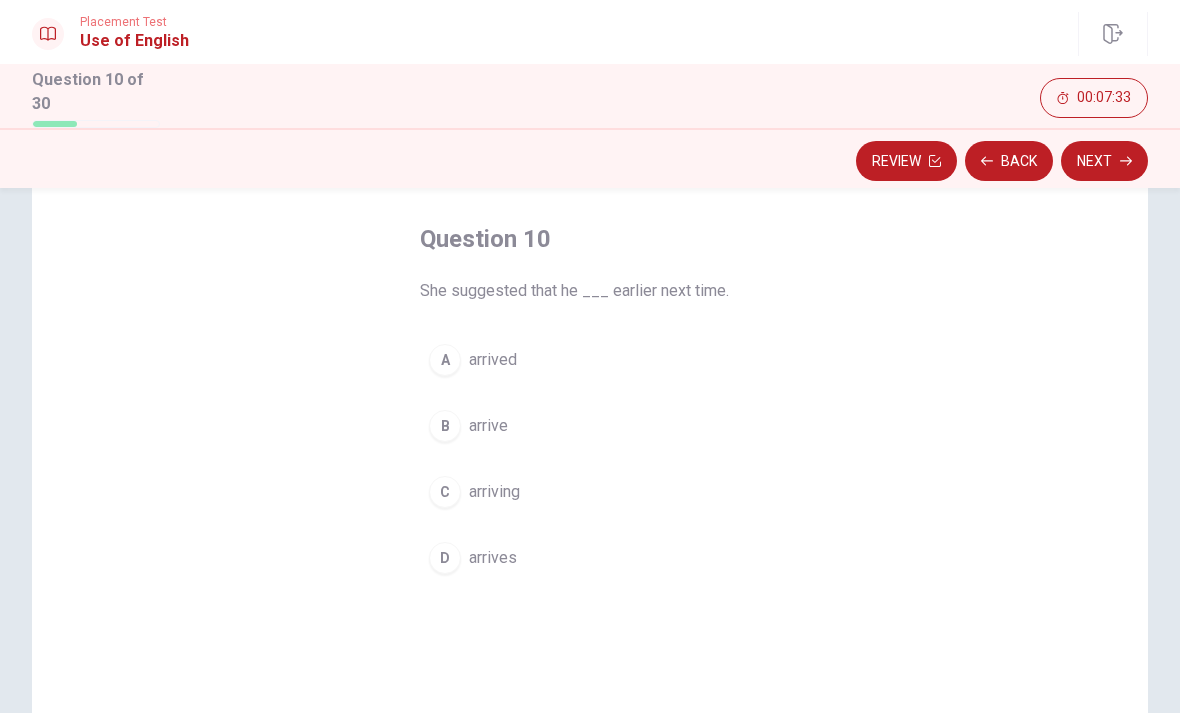 click on "A arrived" at bounding box center (590, 360) 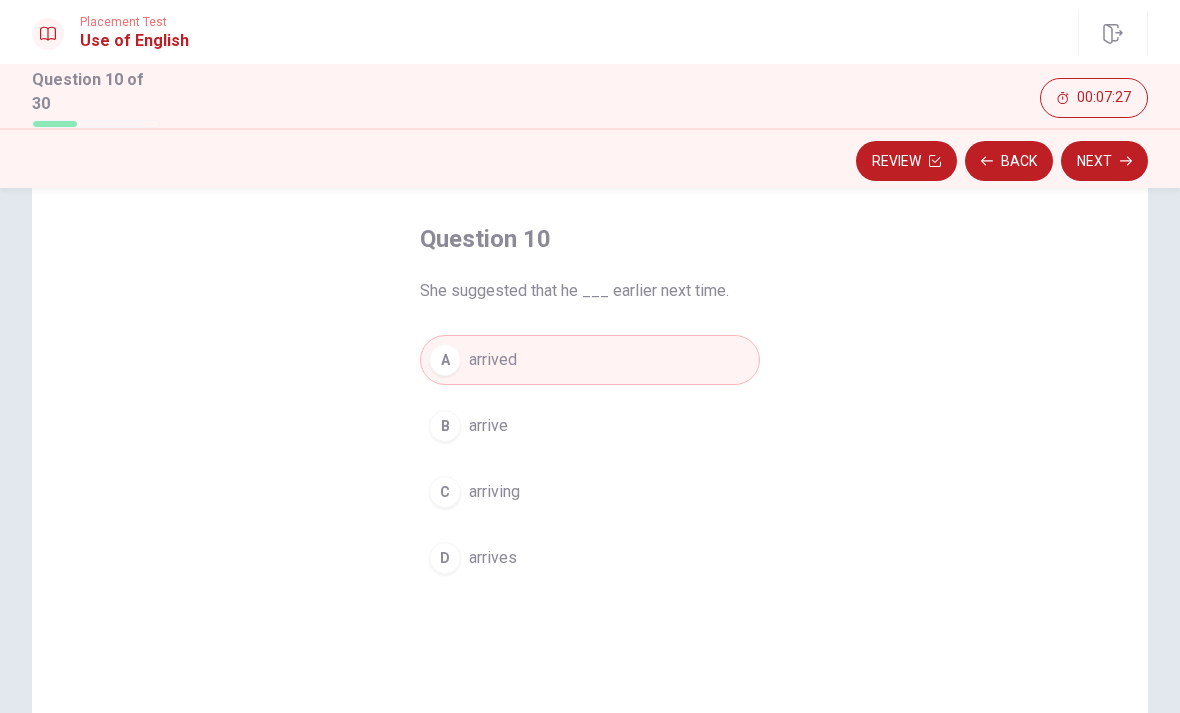 click on "B arrive" at bounding box center (590, 426) 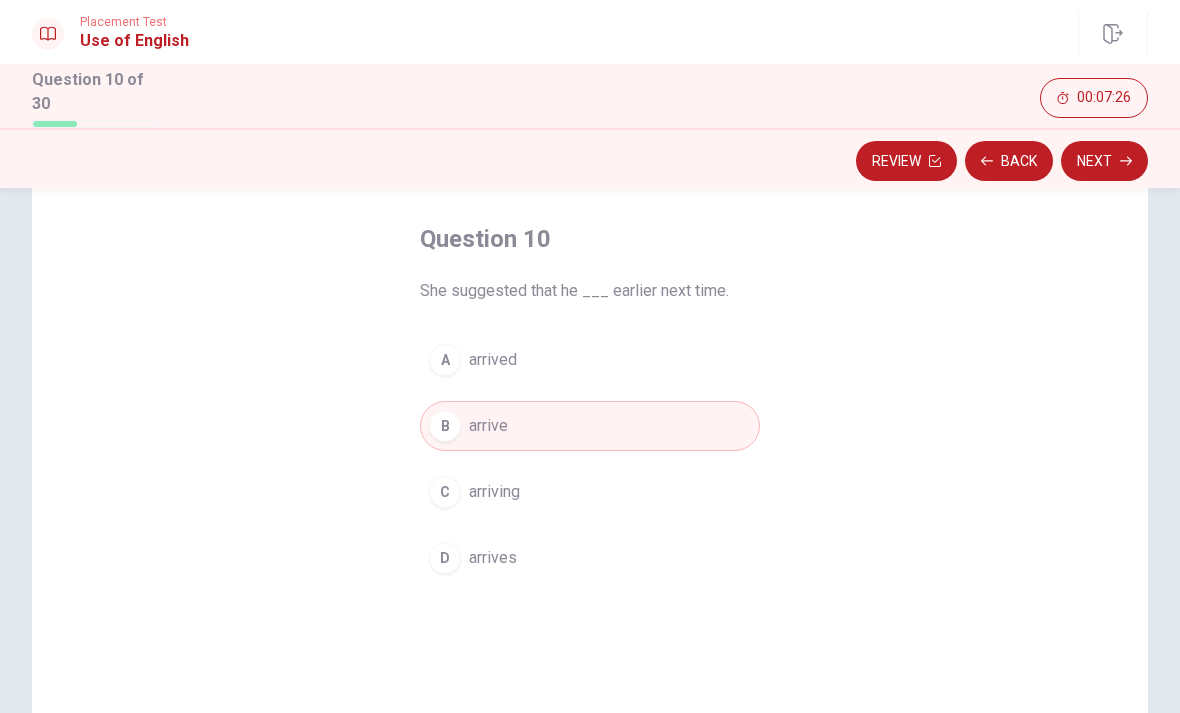 click on "Next" at bounding box center (1104, 161) 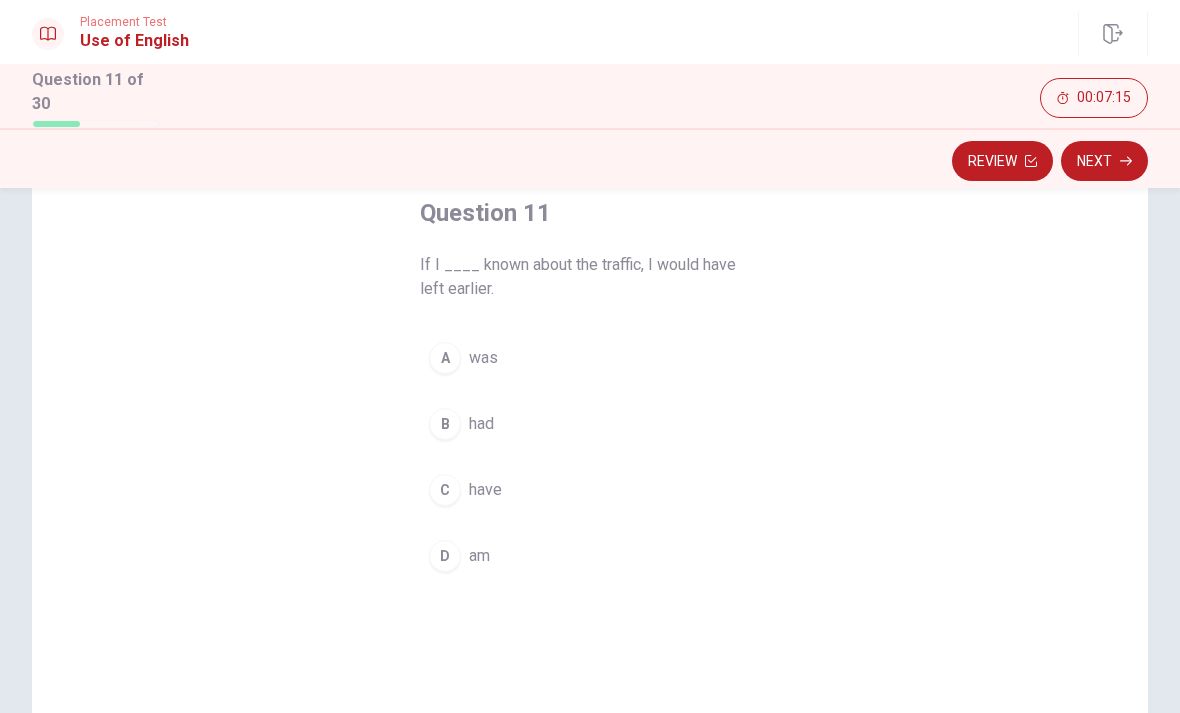 scroll, scrollTop: 115, scrollLeft: 0, axis: vertical 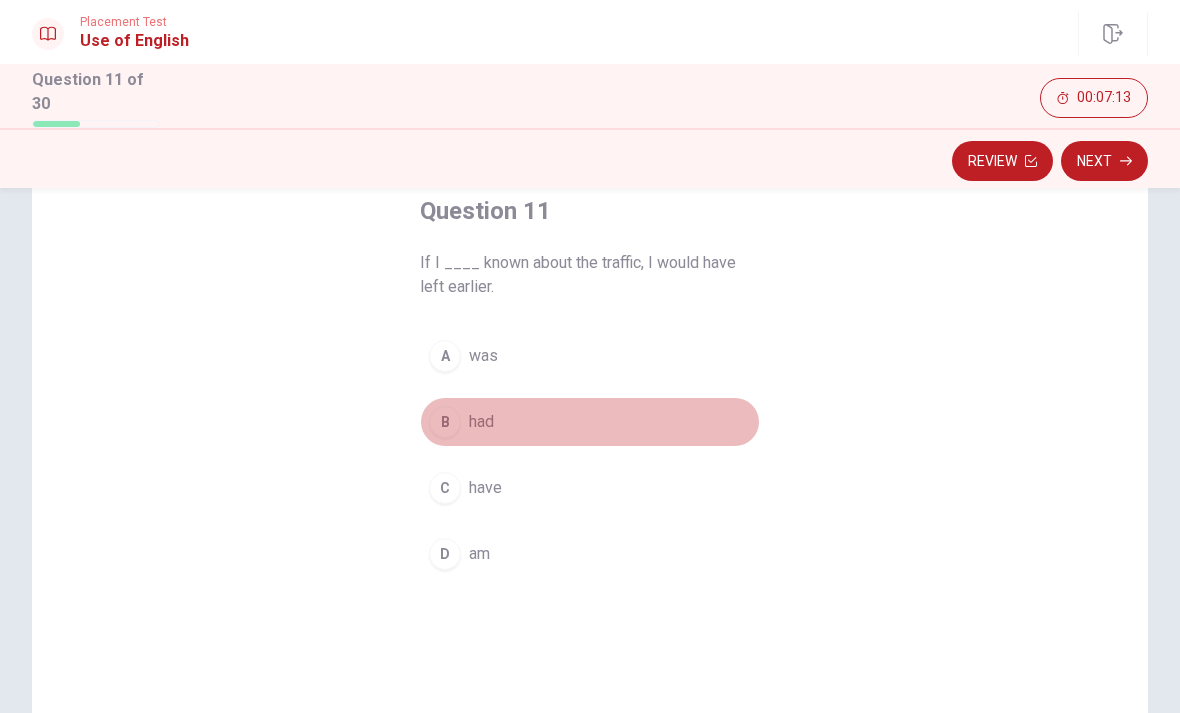 click on "B" at bounding box center (445, 422) 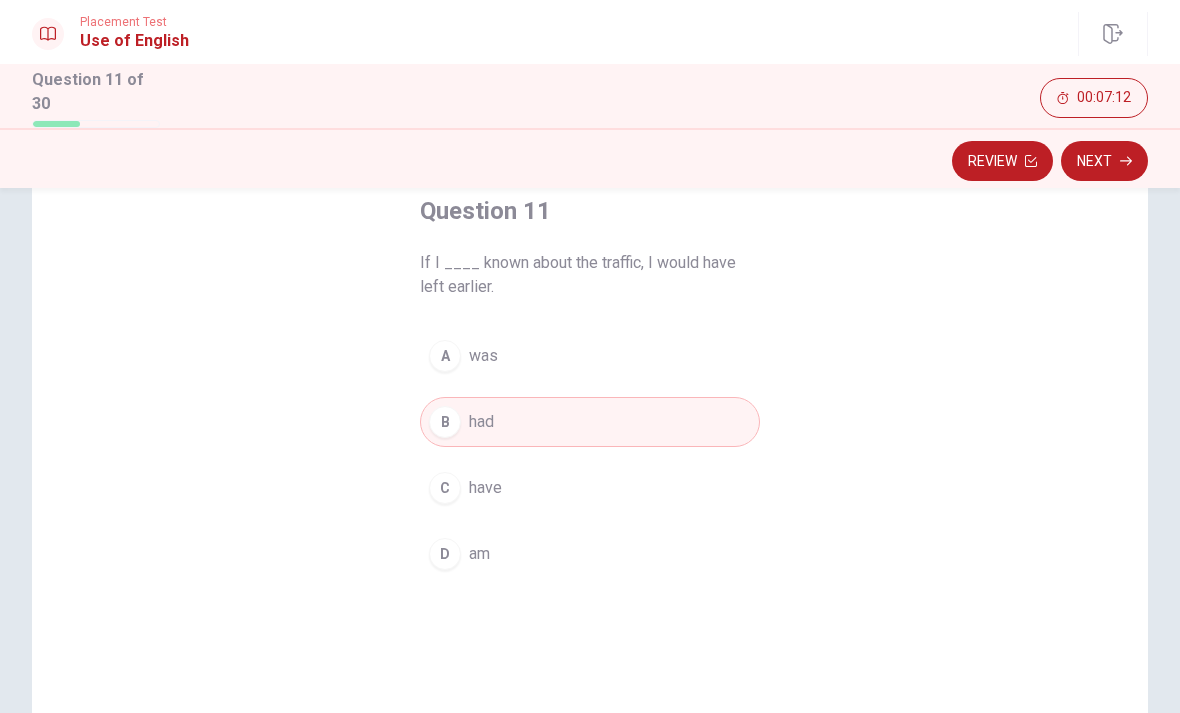 click on "Next" at bounding box center [1104, 161] 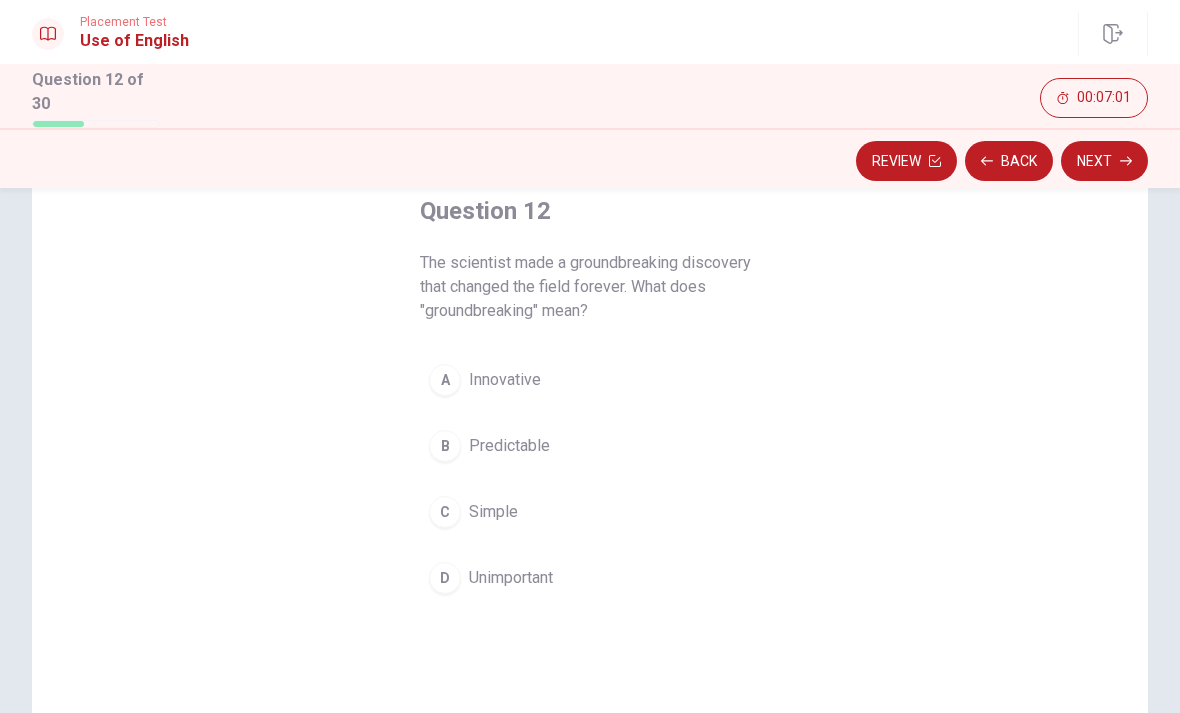 click on "A" at bounding box center [445, 380] 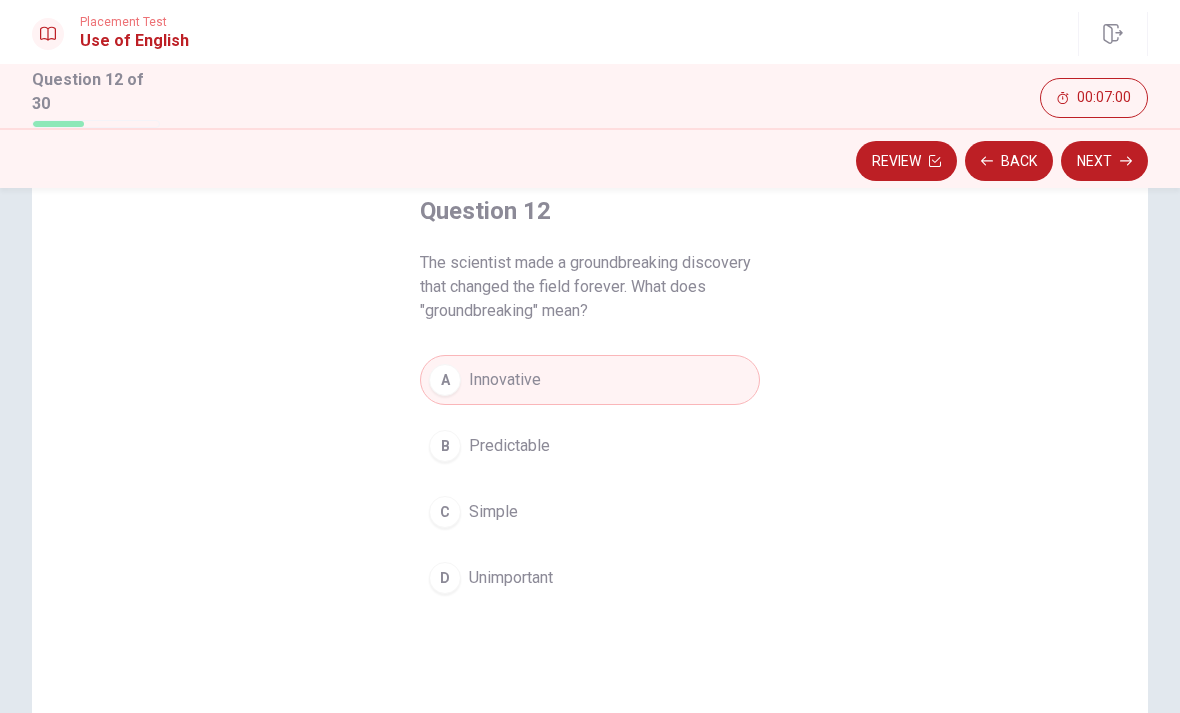 click on "Next" at bounding box center (1104, 161) 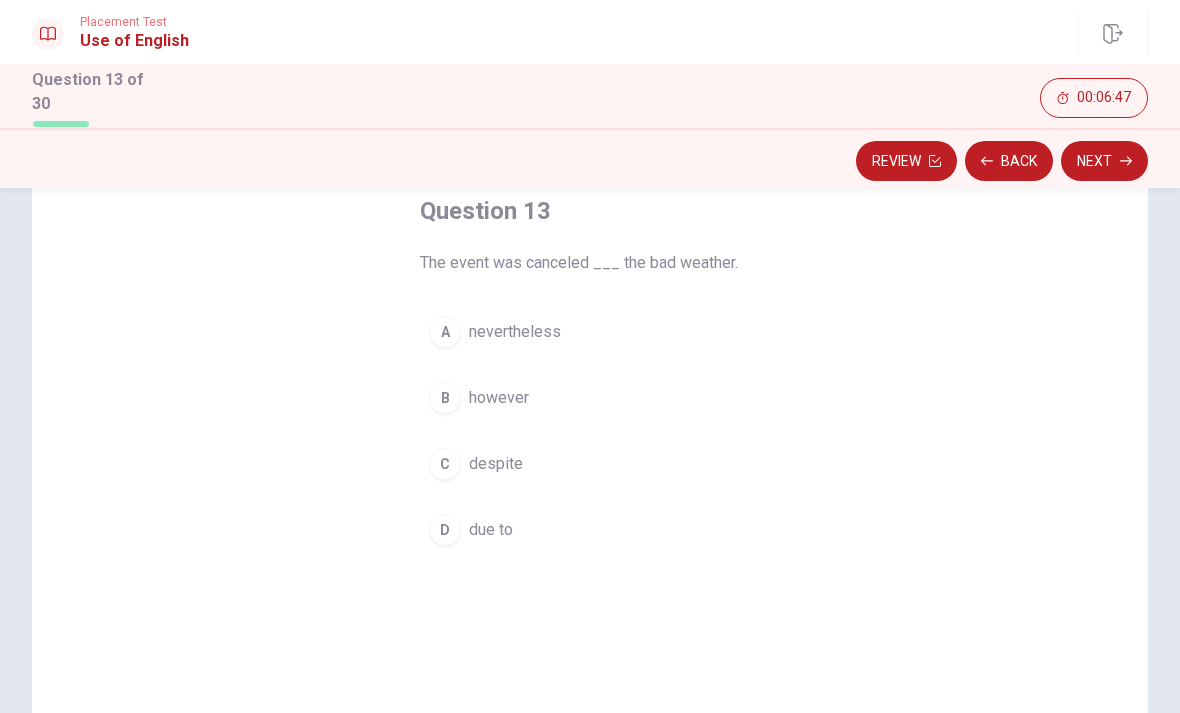 click on "D" at bounding box center (445, 530) 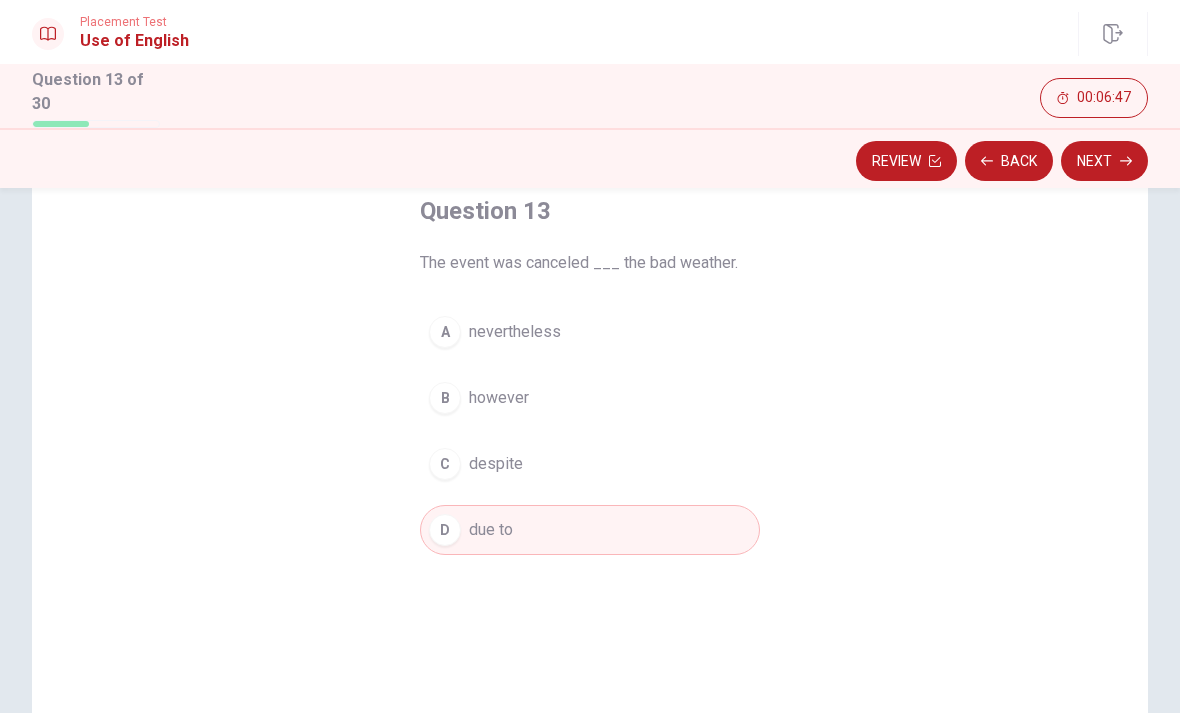 click on "Next" at bounding box center [1104, 161] 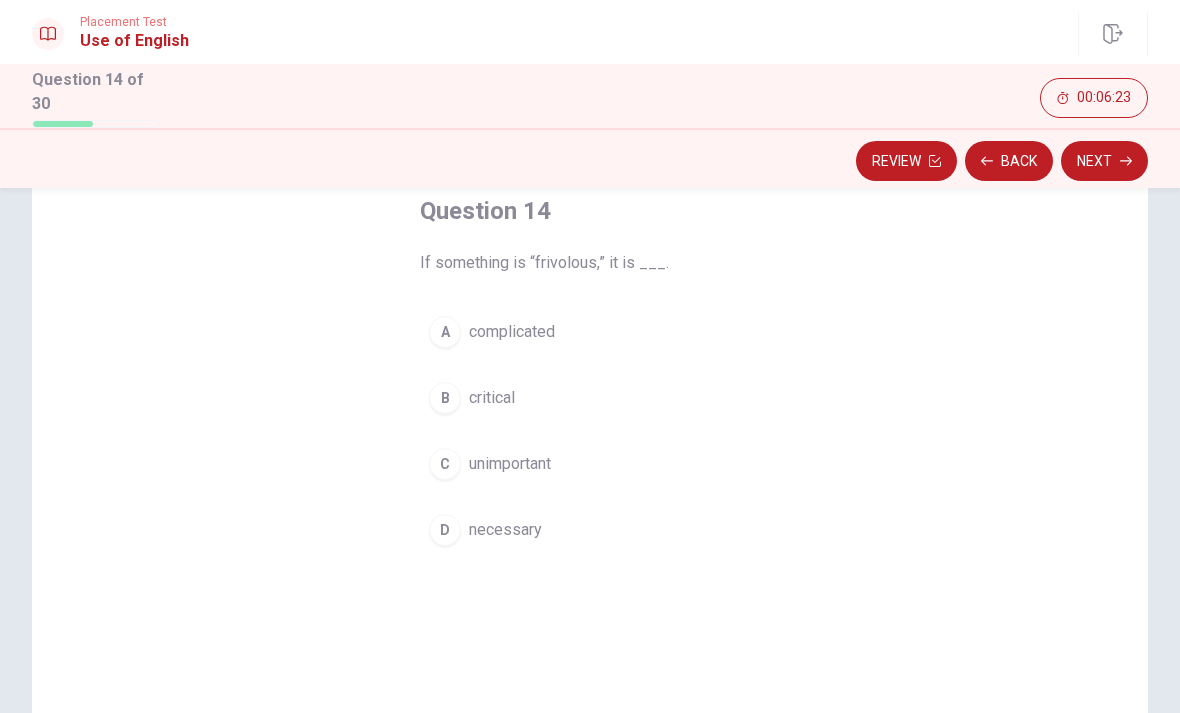 click on "C" at bounding box center [445, 464] 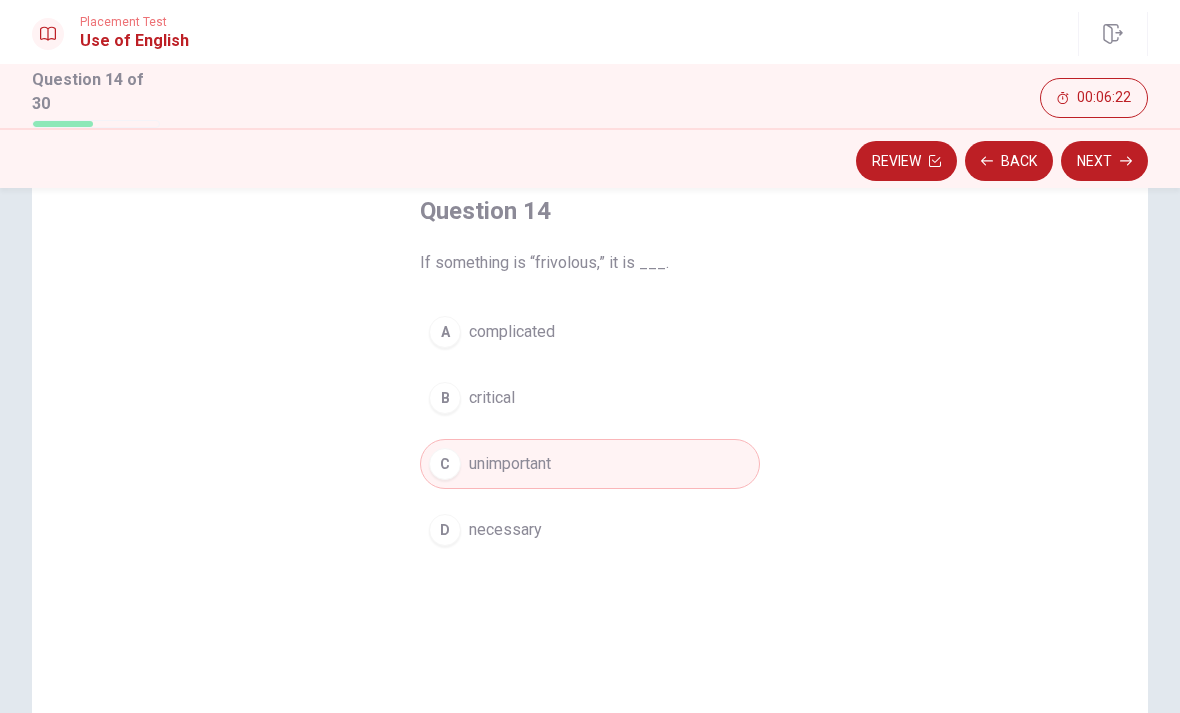 click on "Next" at bounding box center [1104, 161] 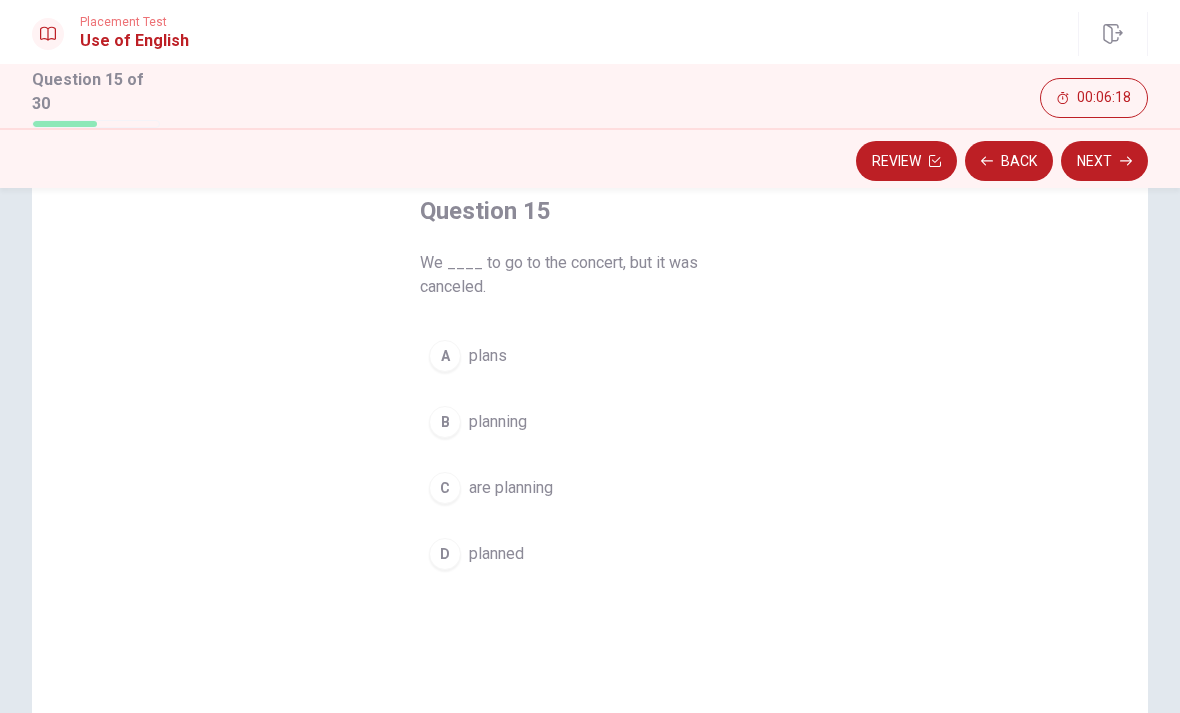 click on "are planning" at bounding box center (511, 488) 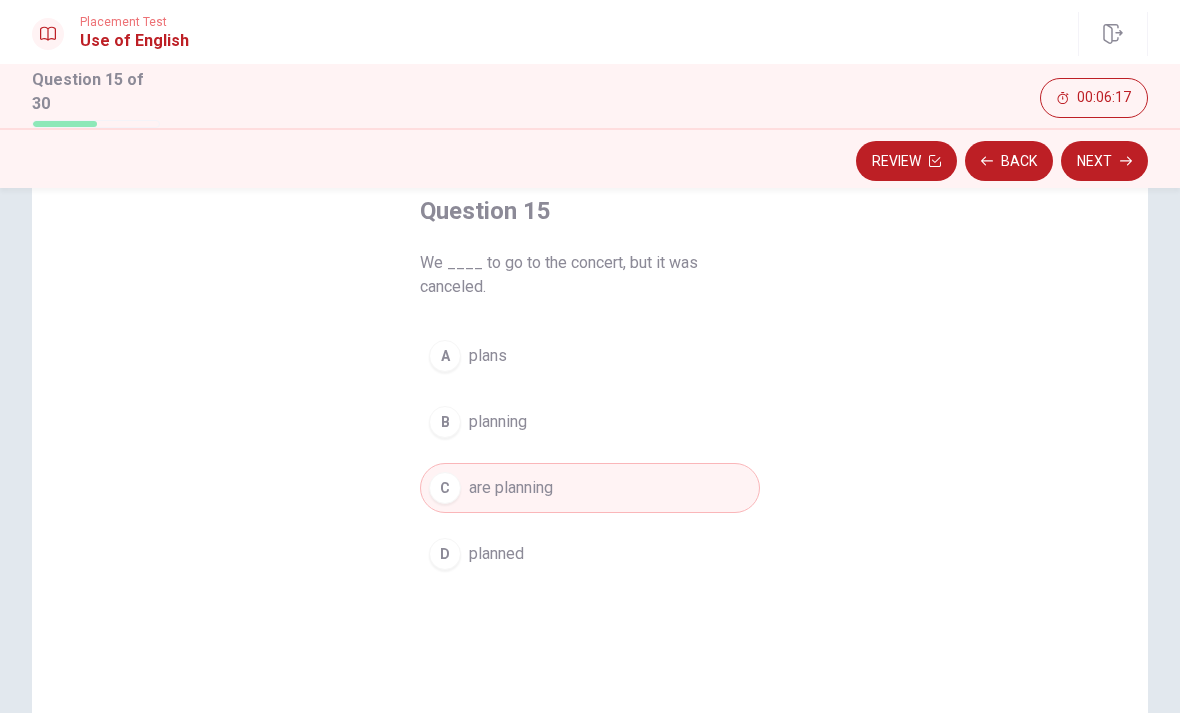 click on "Next" at bounding box center [1104, 161] 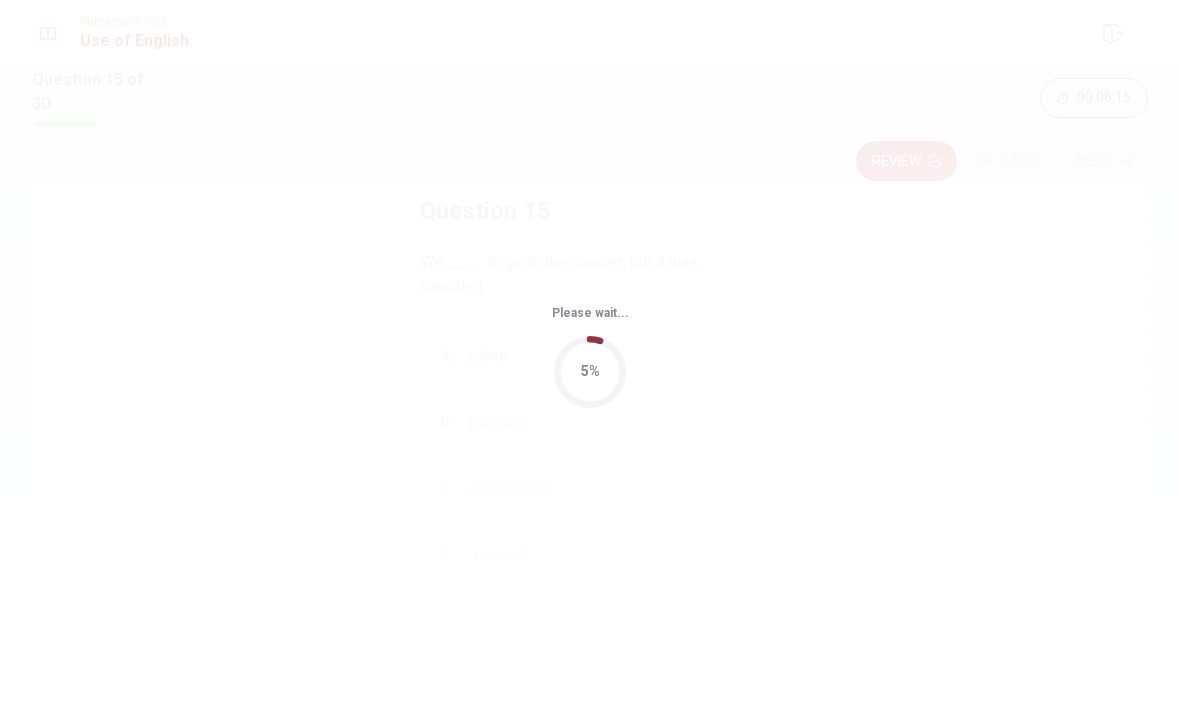 scroll, scrollTop: 0, scrollLeft: 0, axis: both 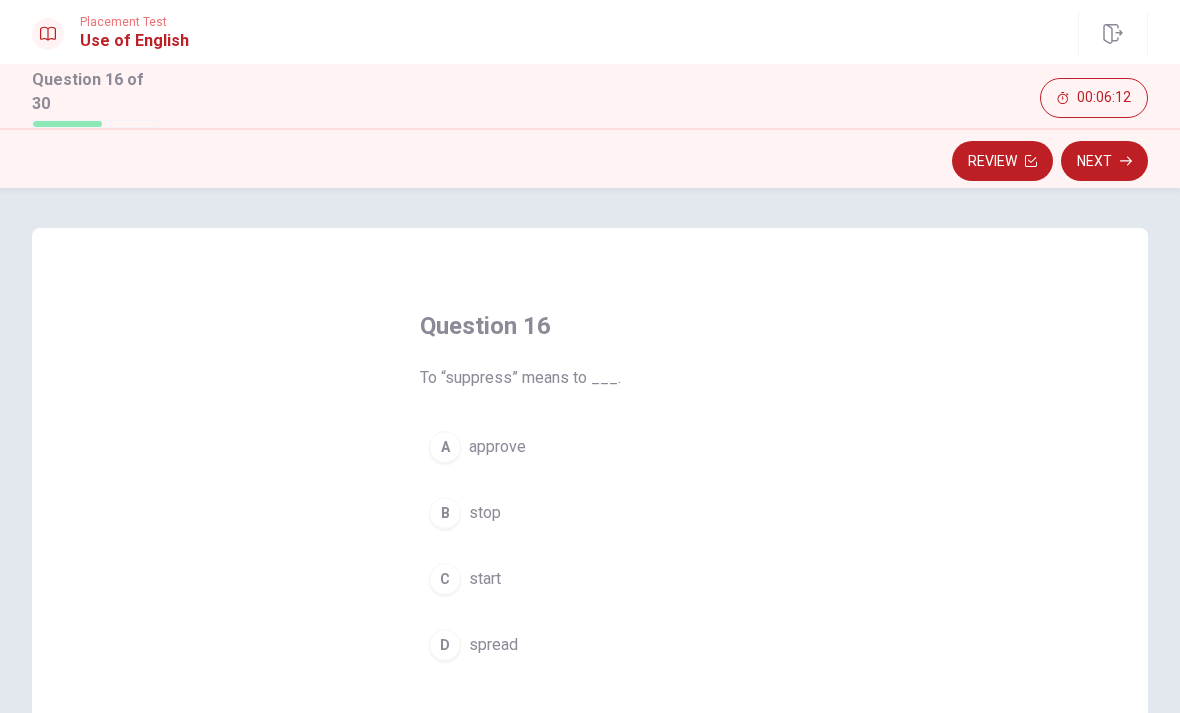click on "Review" at bounding box center [1002, 161] 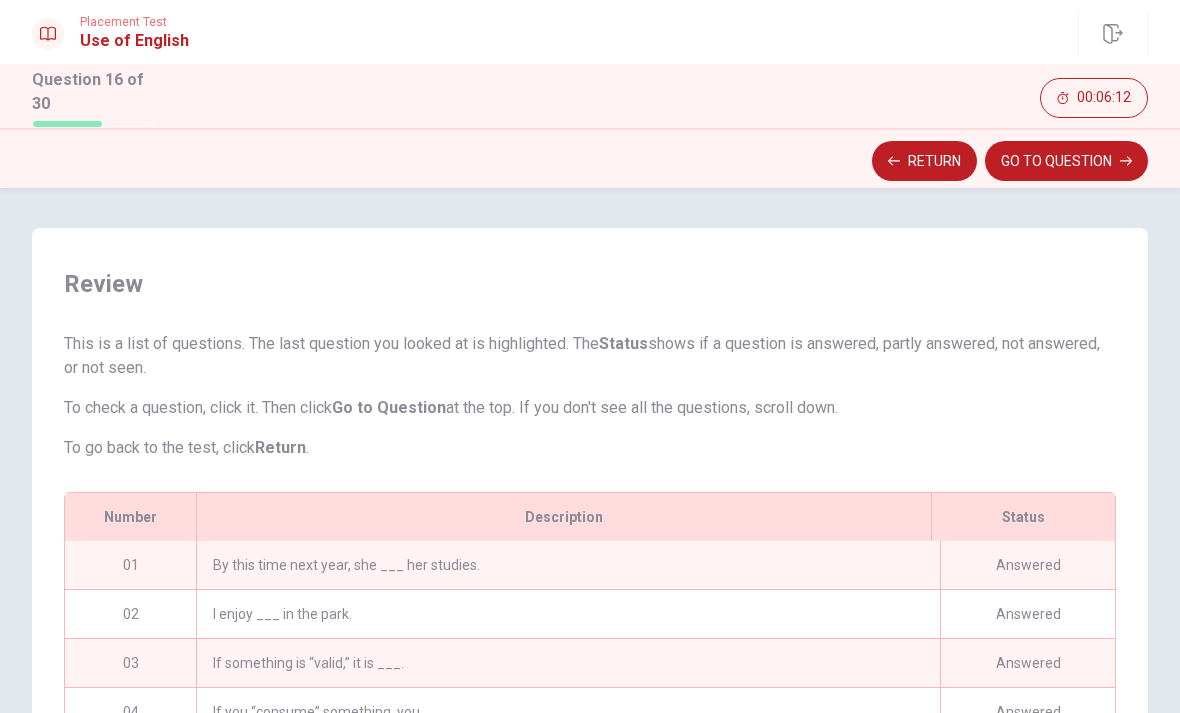 scroll, scrollTop: 215, scrollLeft: 0, axis: vertical 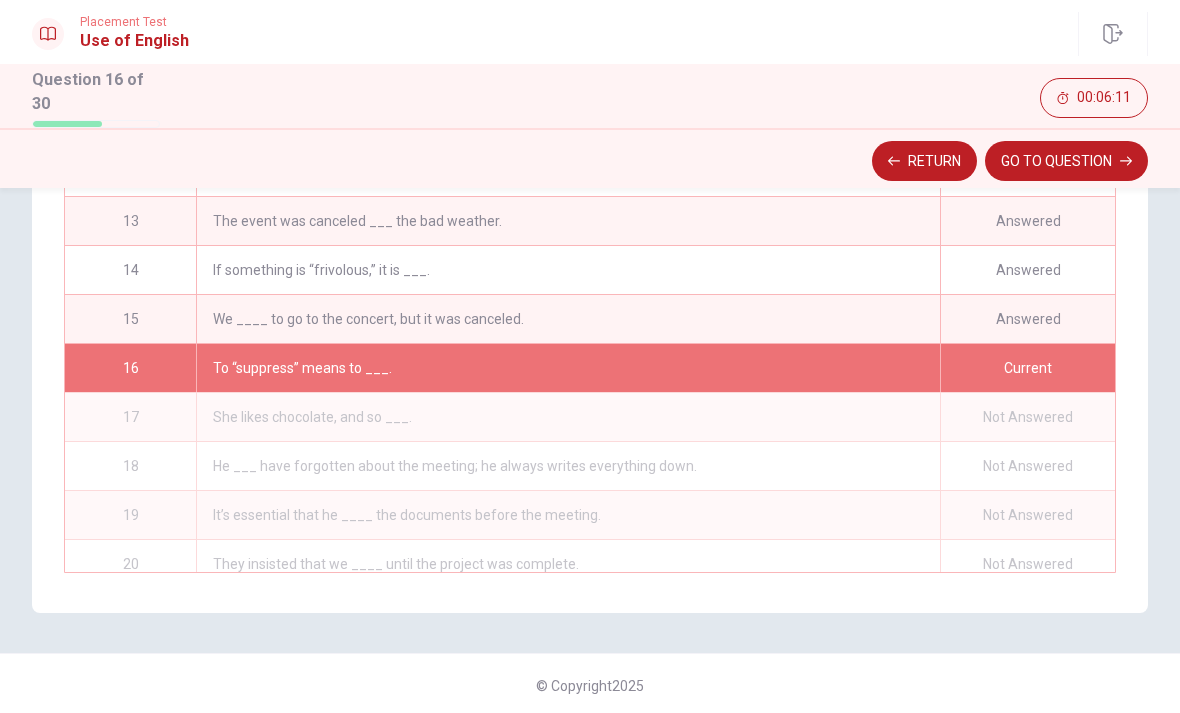 click on "Answered" at bounding box center [1027, 319] 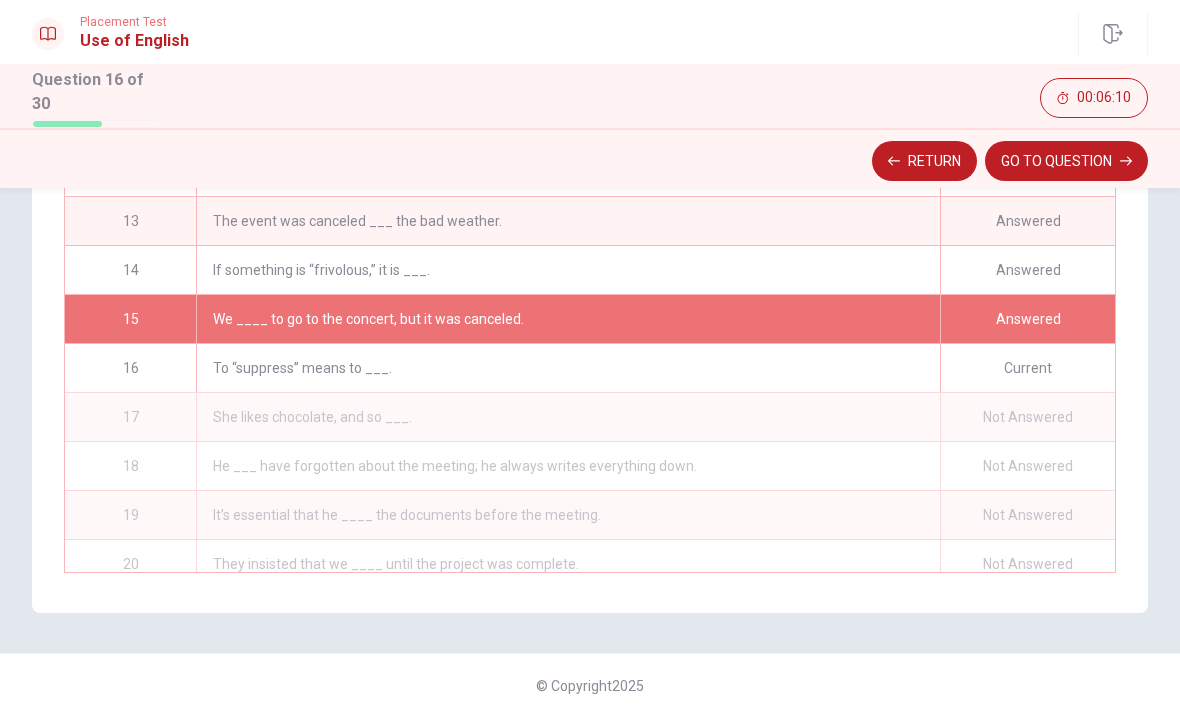 click on "GO TO QUESTION" at bounding box center [1066, 161] 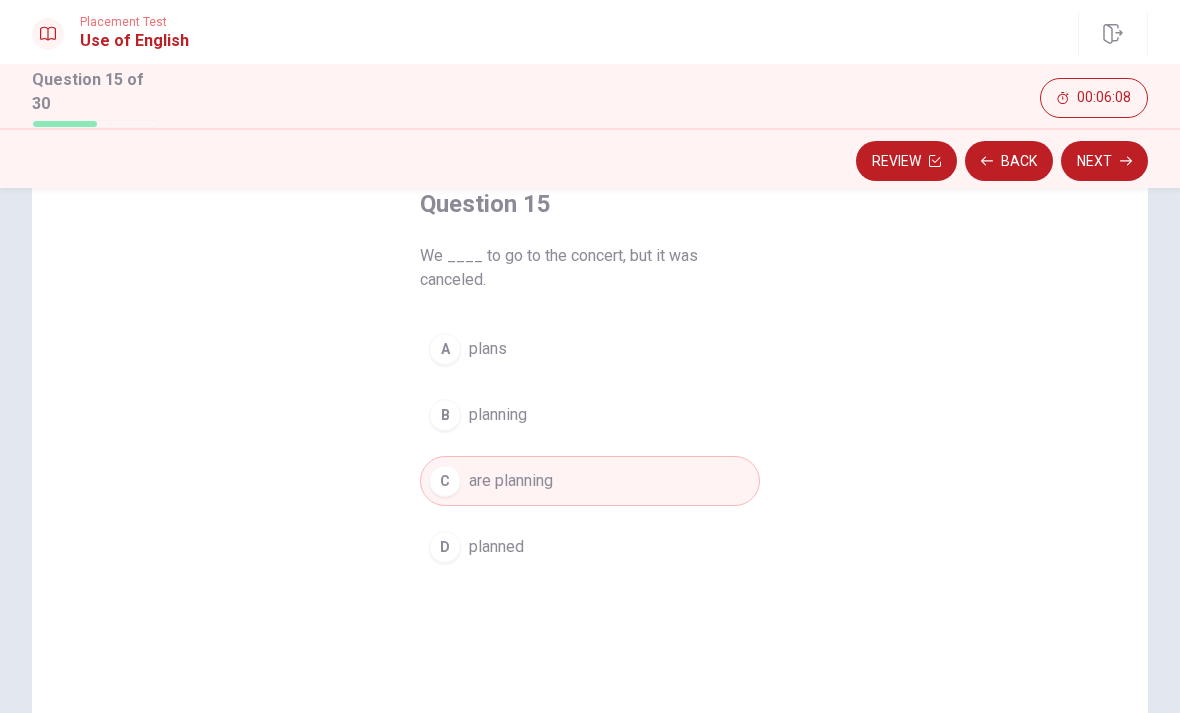 scroll, scrollTop: 124, scrollLeft: 0, axis: vertical 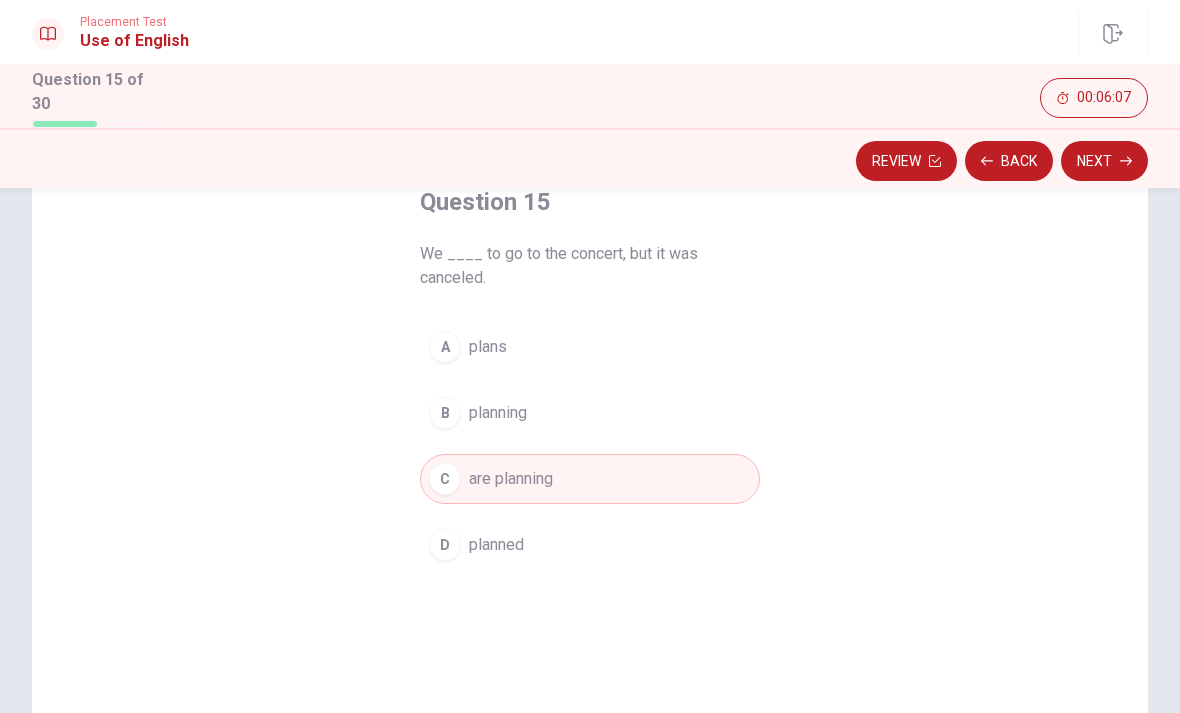 click on "planned" at bounding box center [496, 545] 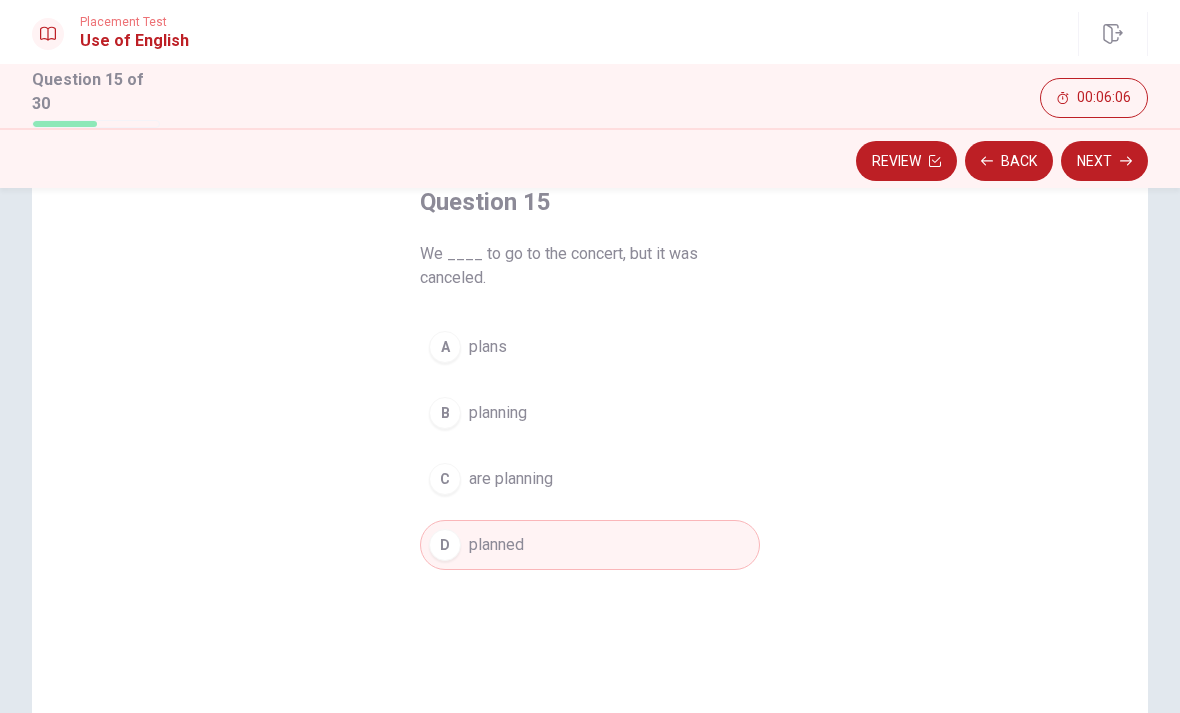 click on "Next" at bounding box center [1104, 161] 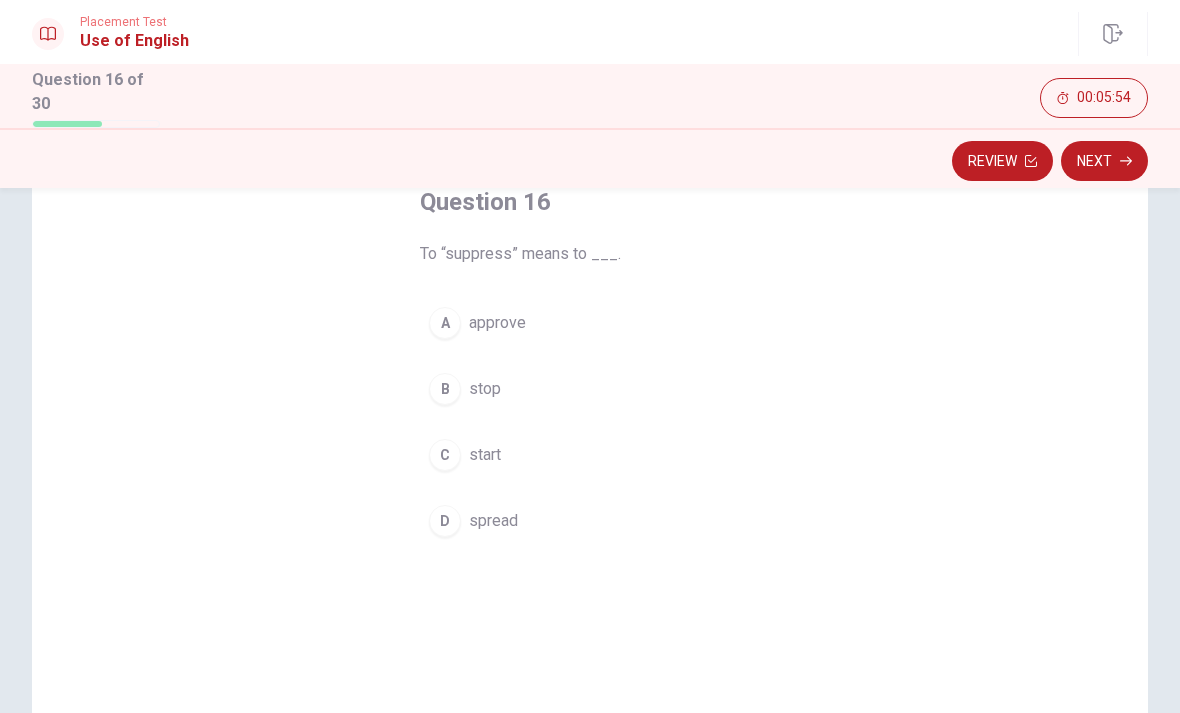 click on "B" at bounding box center [445, 389] 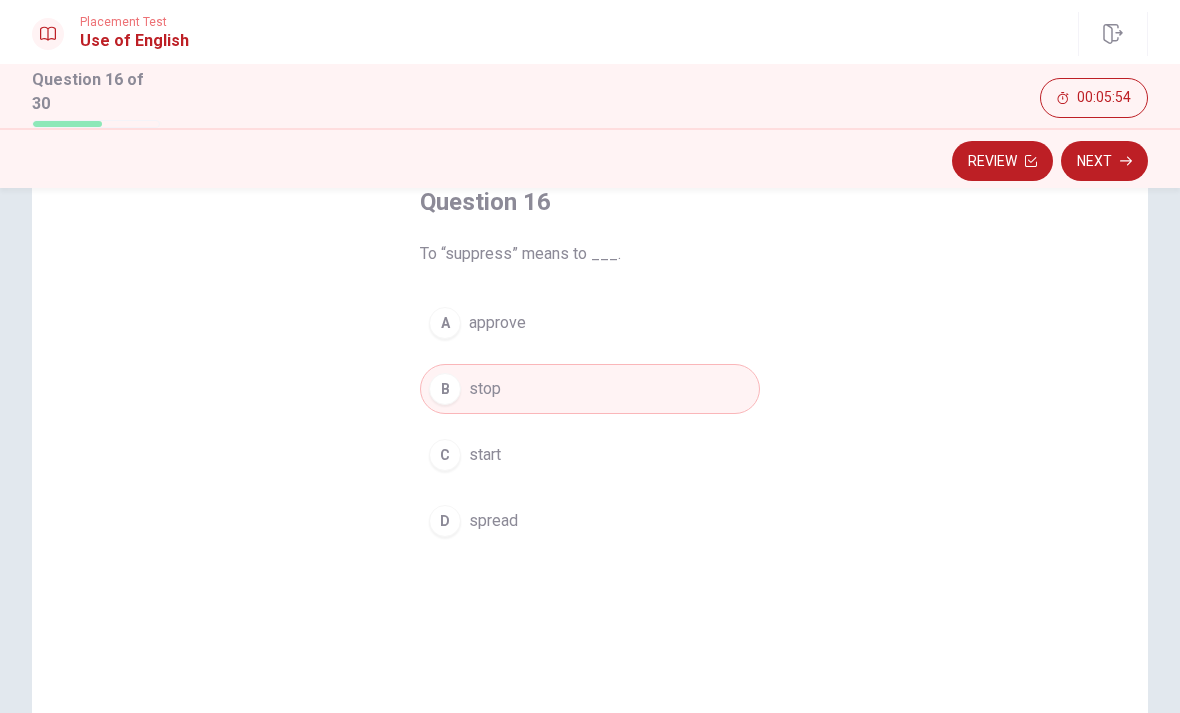 click 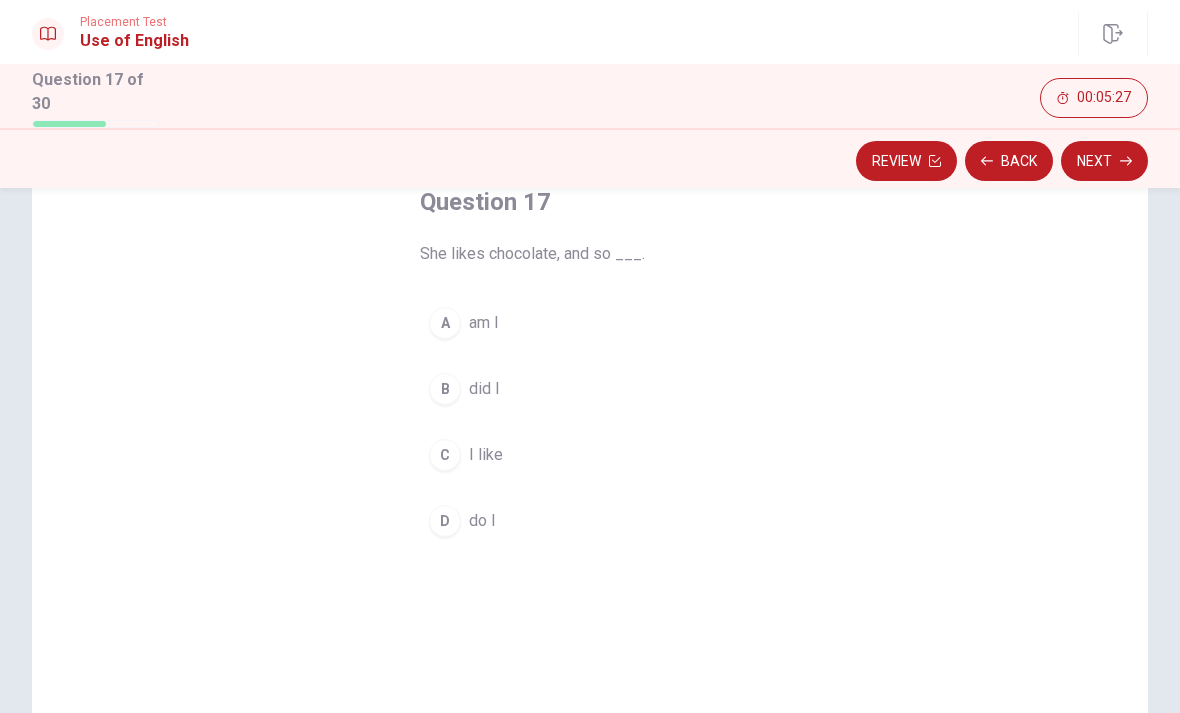 click on "C" at bounding box center [445, 455] 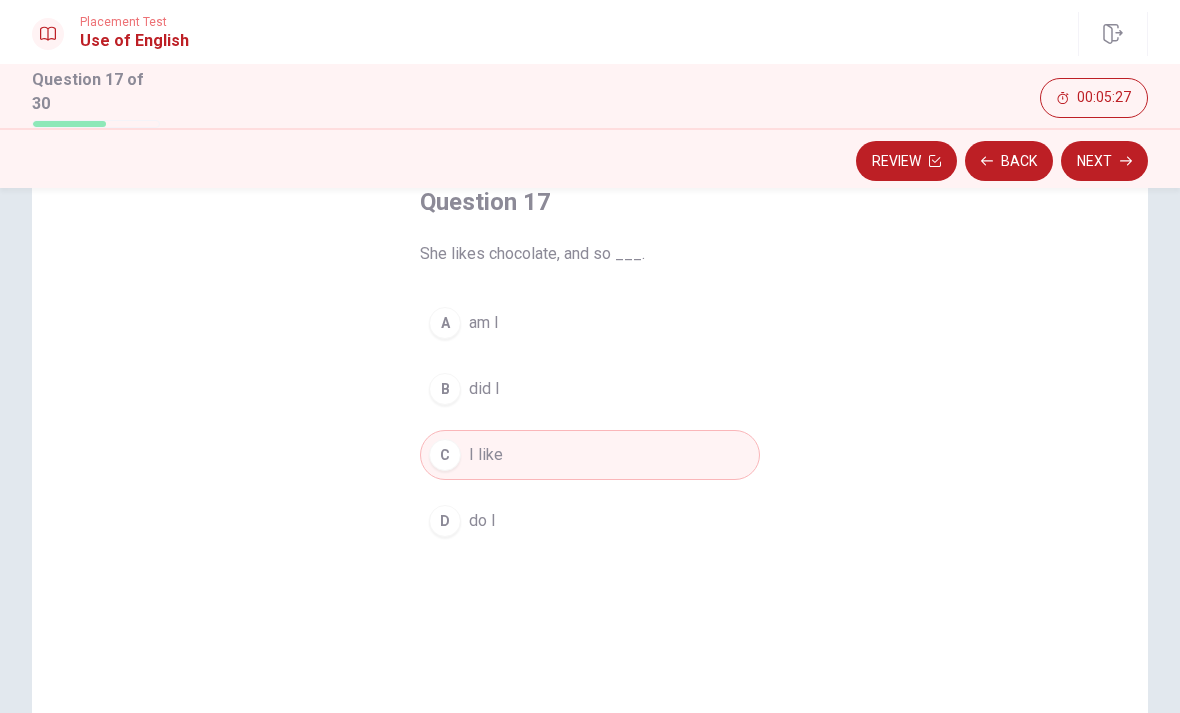 click on "Next" at bounding box center [1104, 161] 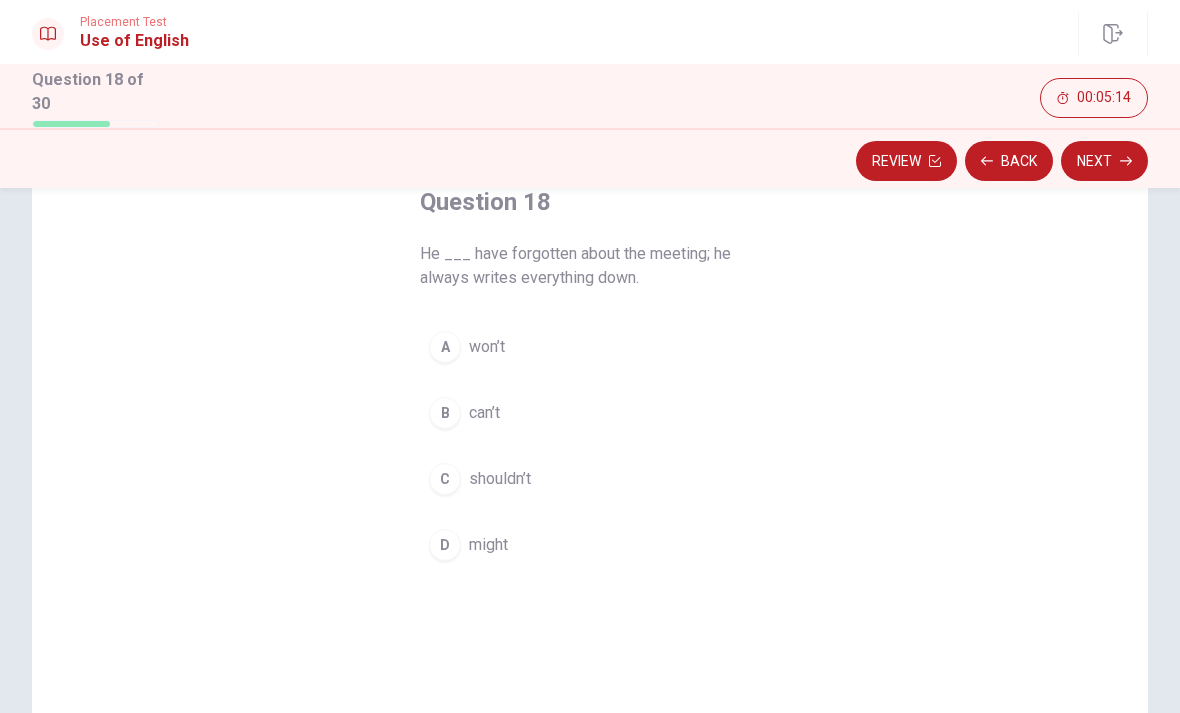 click on "B" at bounding box center (445, 413) 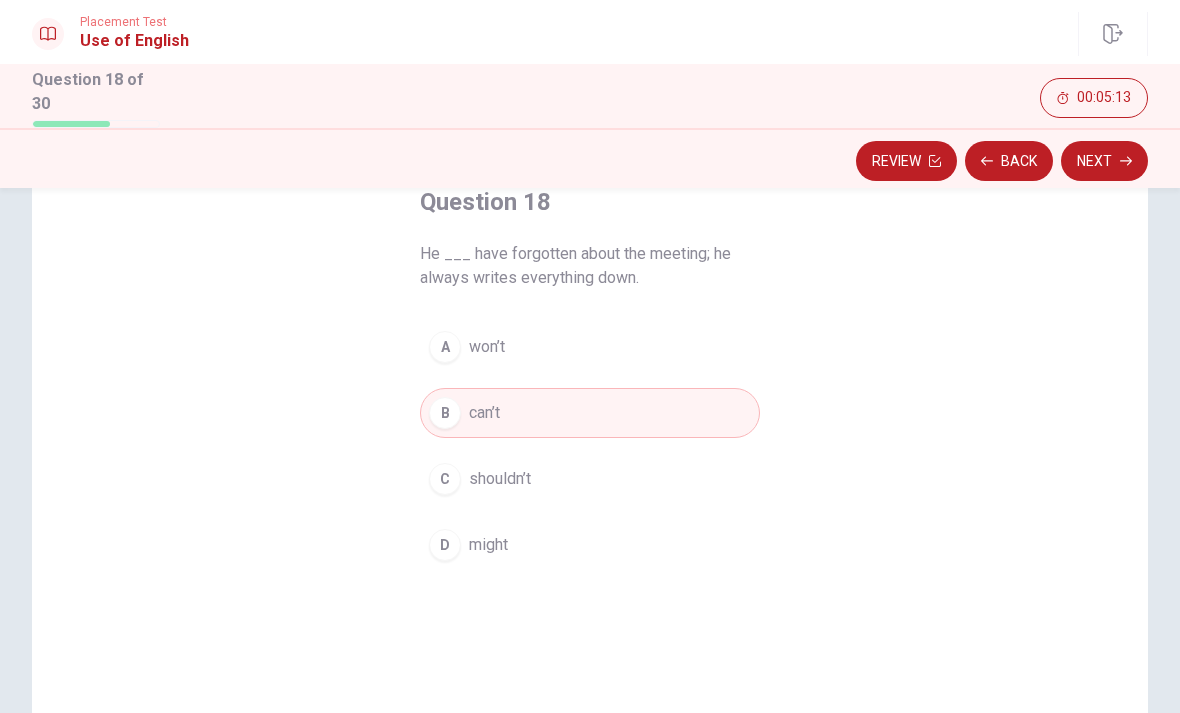 click on "Next" at bounding box center [1104, 161] 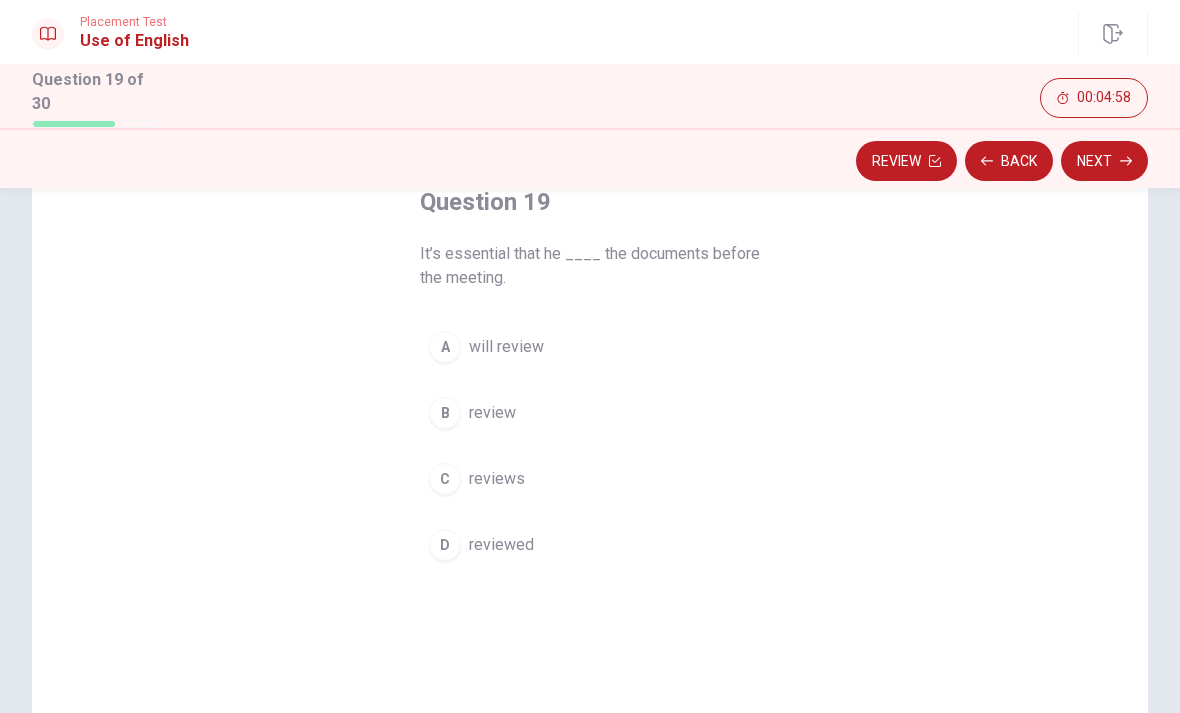 click on "B" at bounding box center (445, 413) 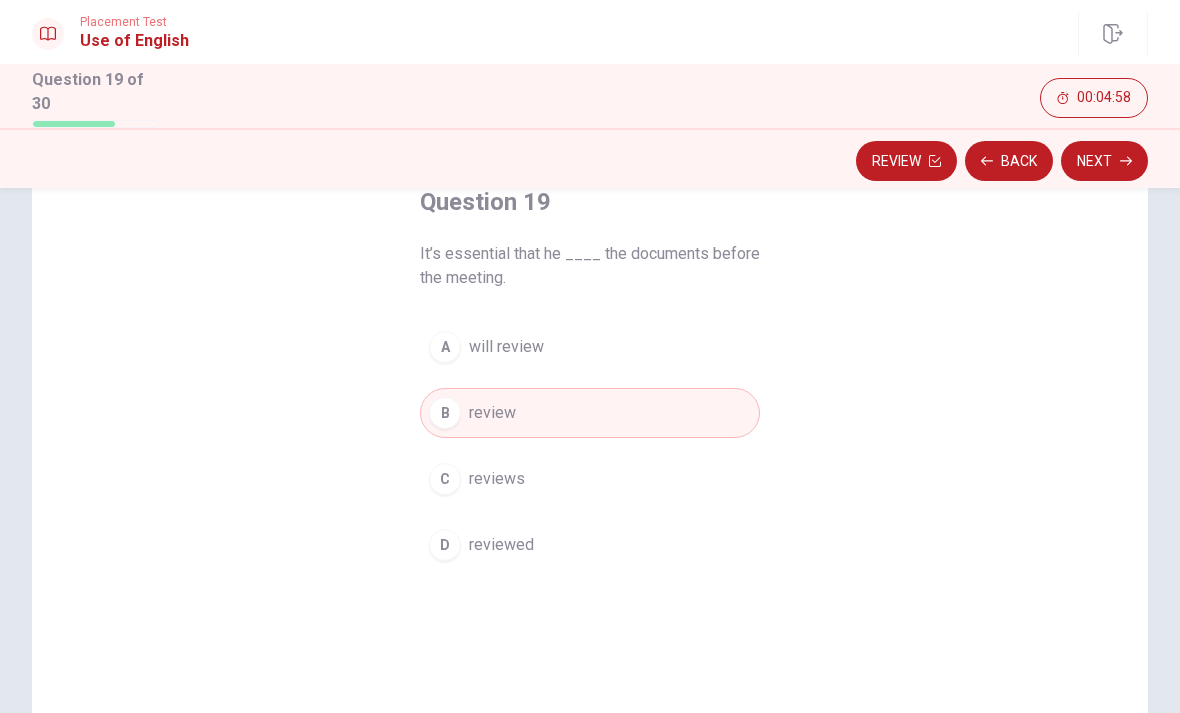 click on "Next" at bounding box center [1104, 161] 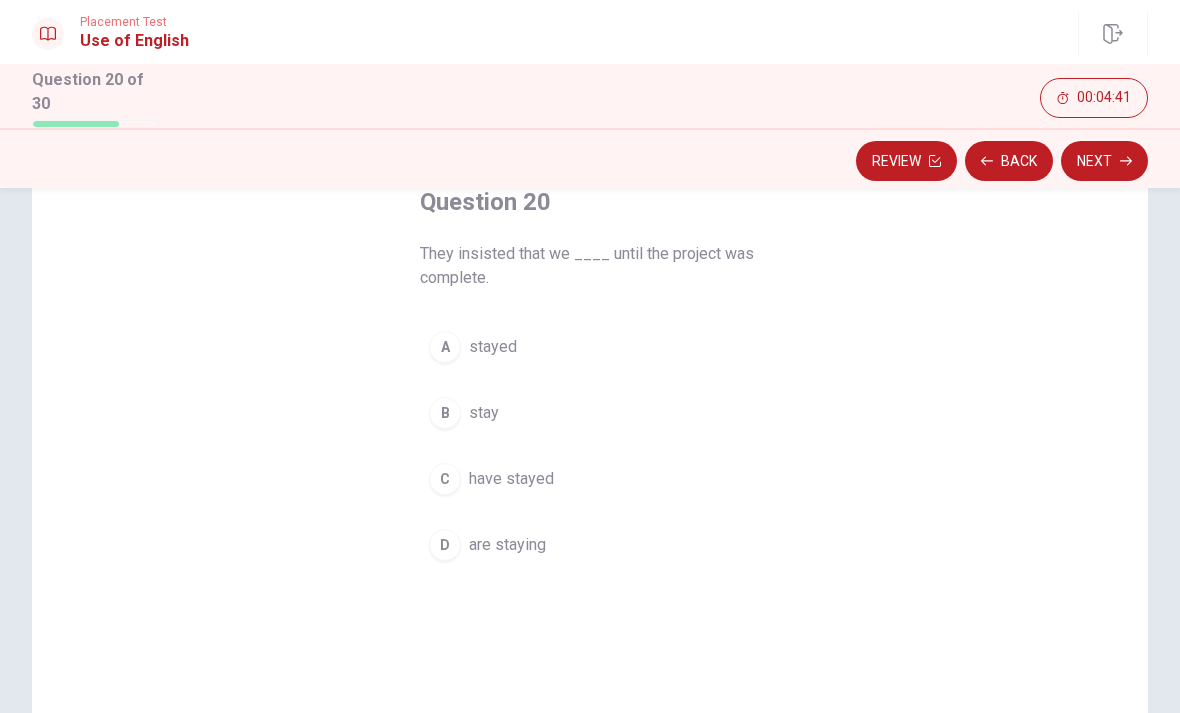 click on "B" at bounding box center [445, 413] 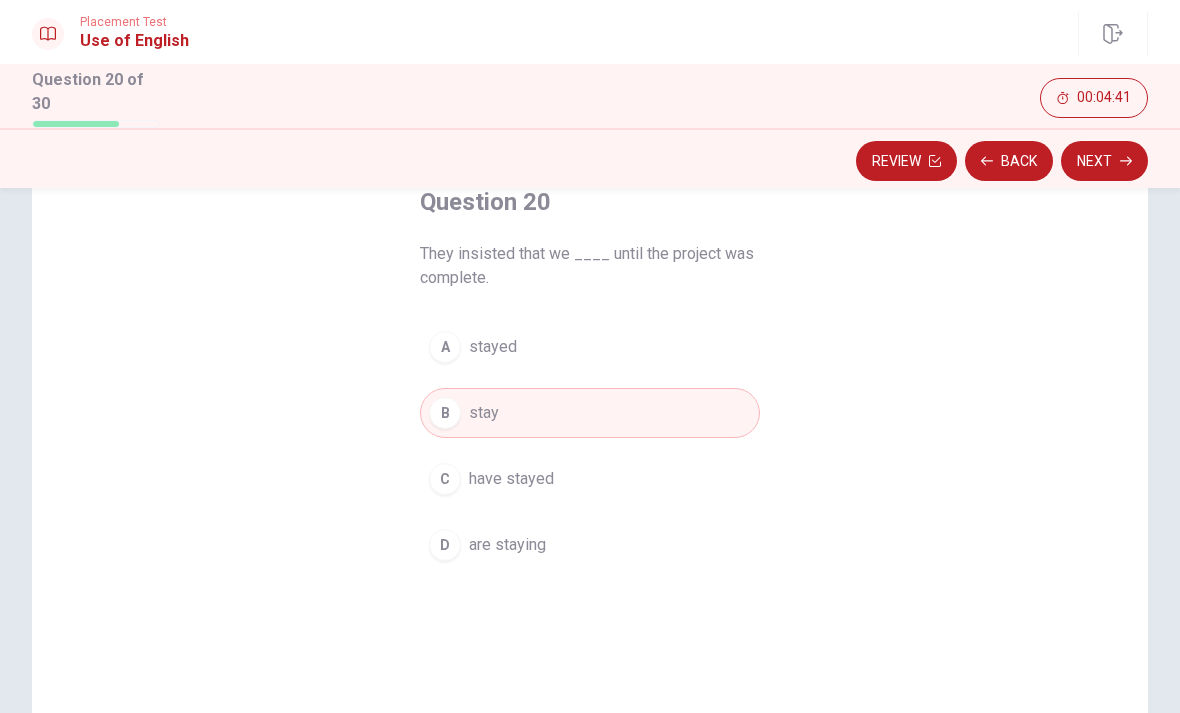 click on "Next" at bounding box center (1104, 161) 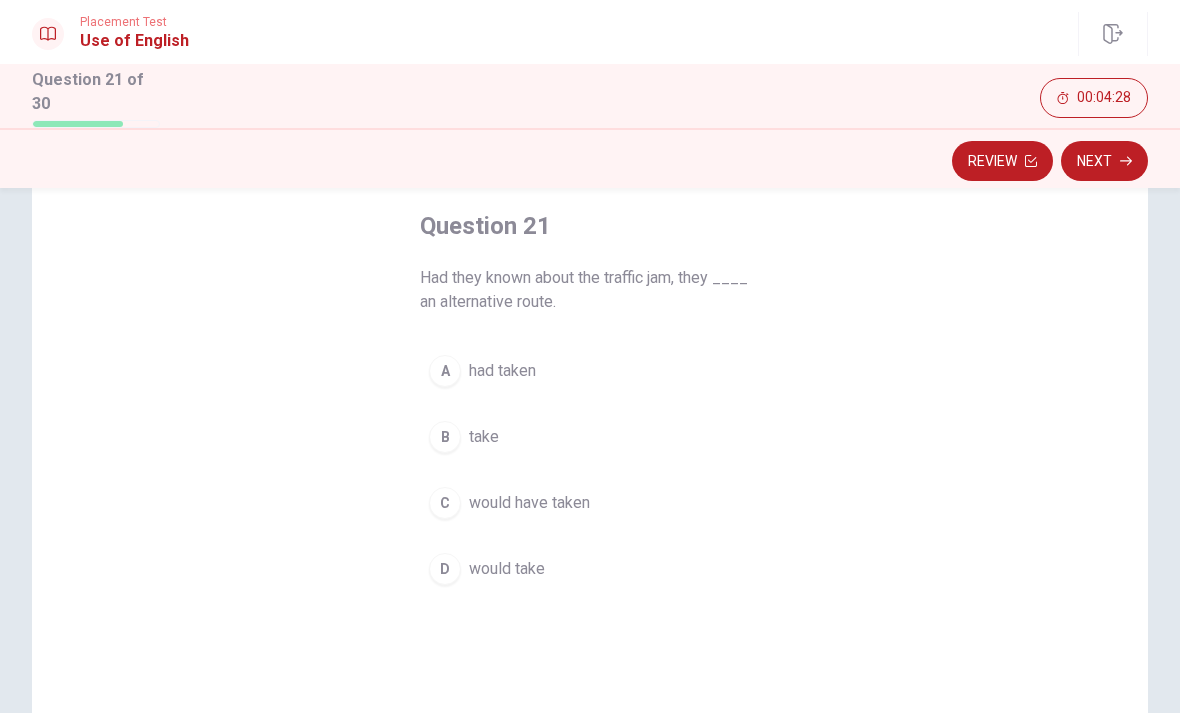 scroll, scrollTop: 100, scrollLeft: 0, axis: vertical 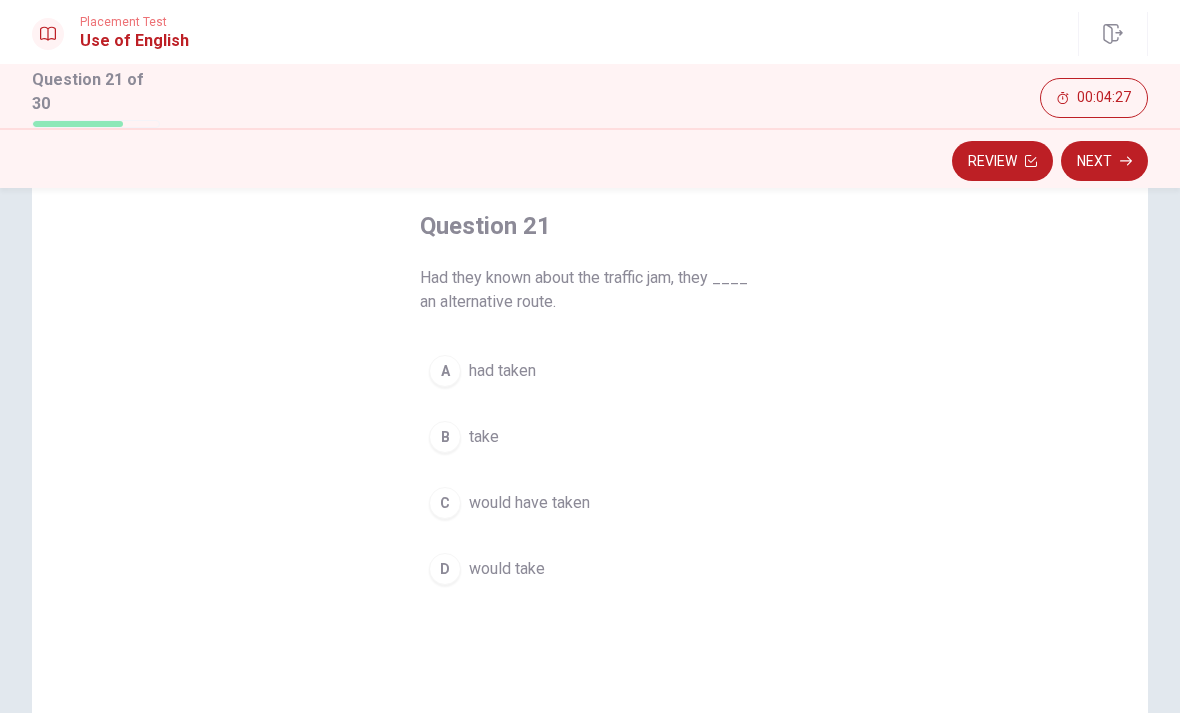 click on "C" at bounding box center [445, 503] 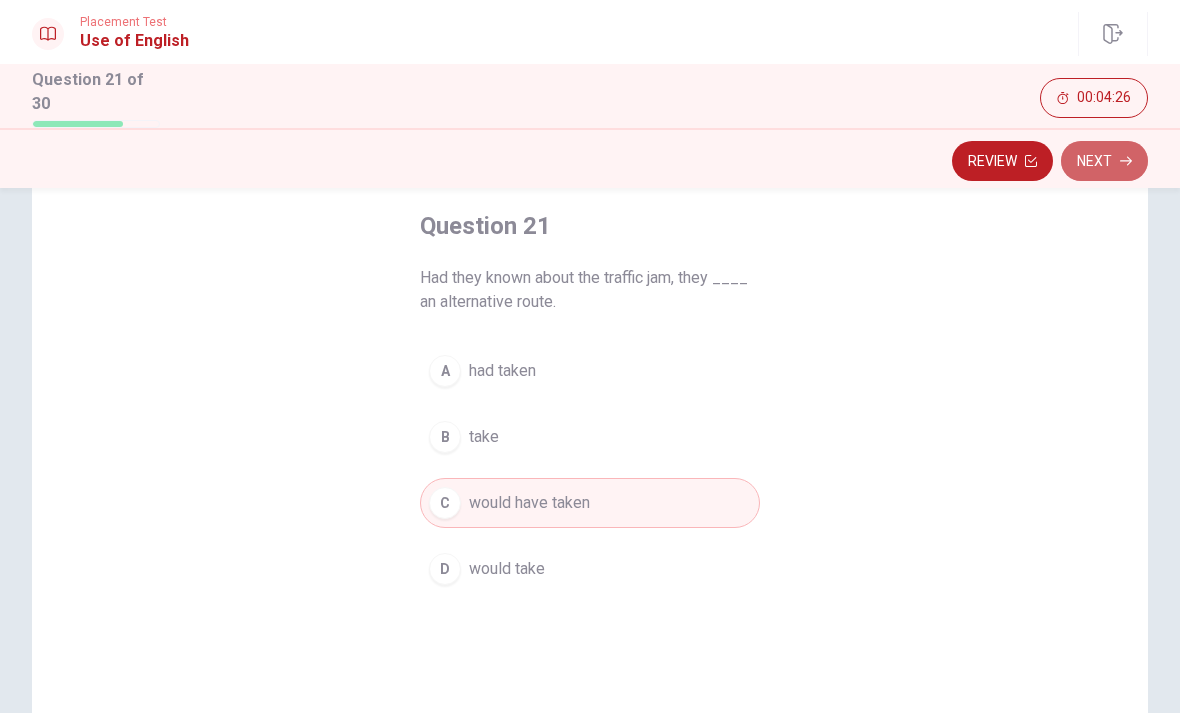 click on "Next" at bounding box center [1104, 161] 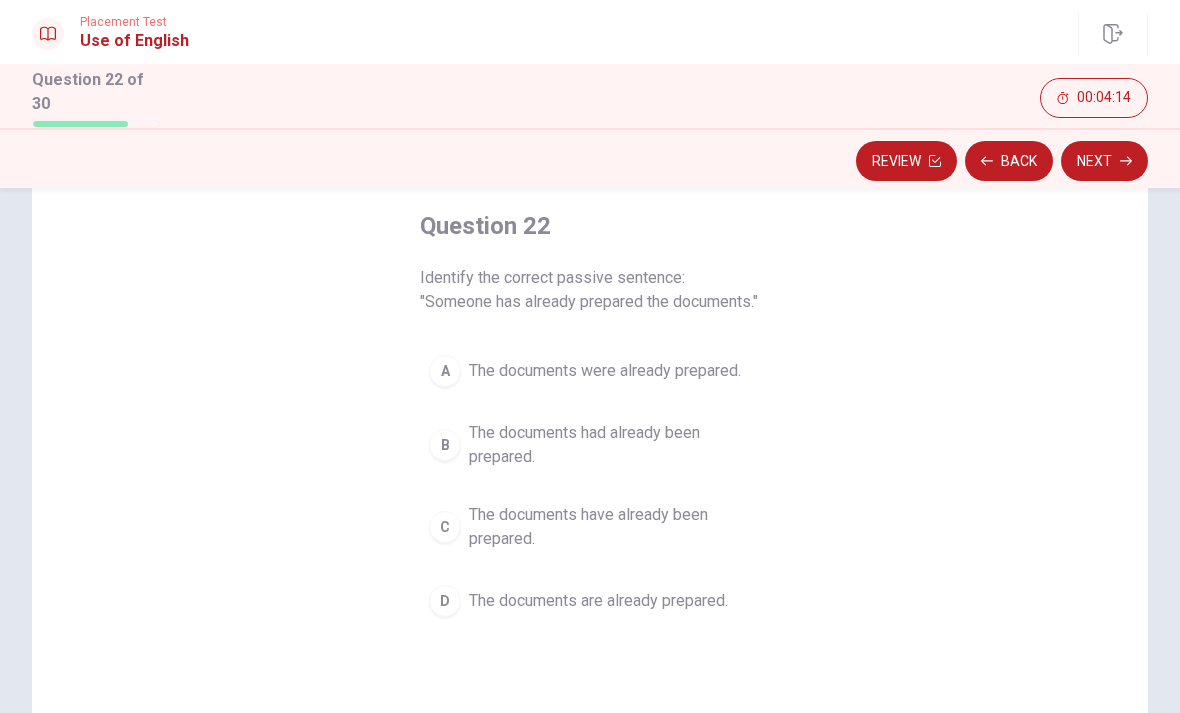 click on "C" at bounding box center [445, 527] 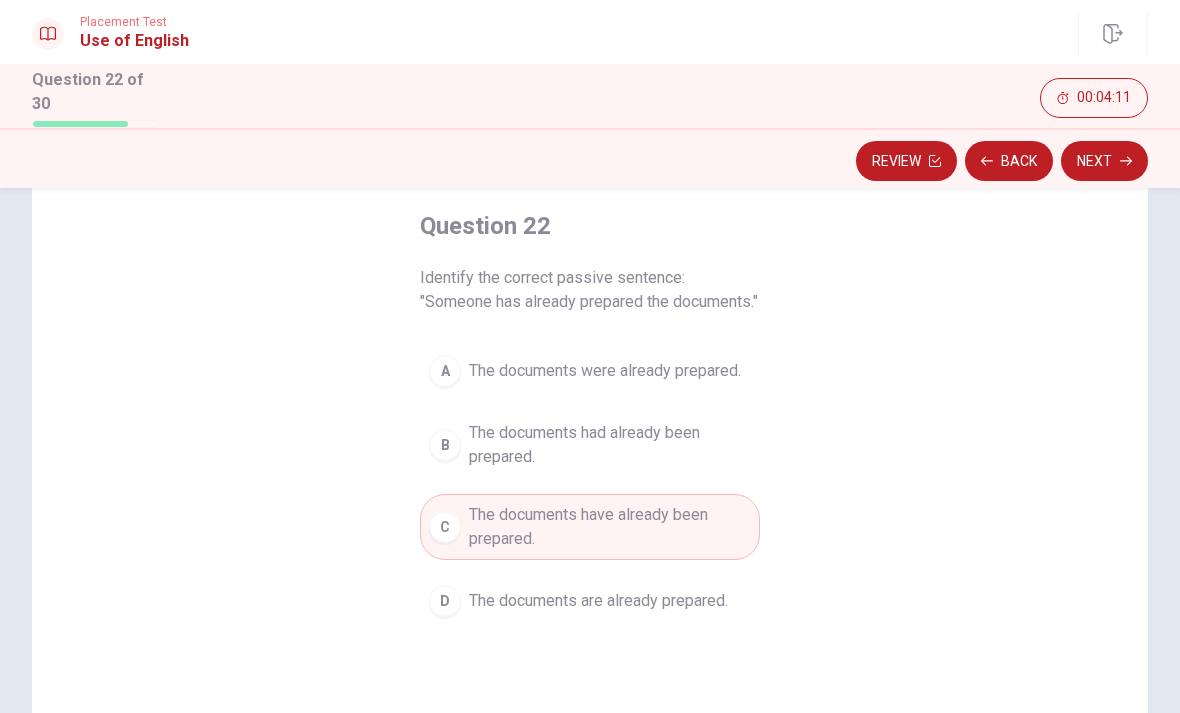 click on "Next" at bounding box center [1104, 161] 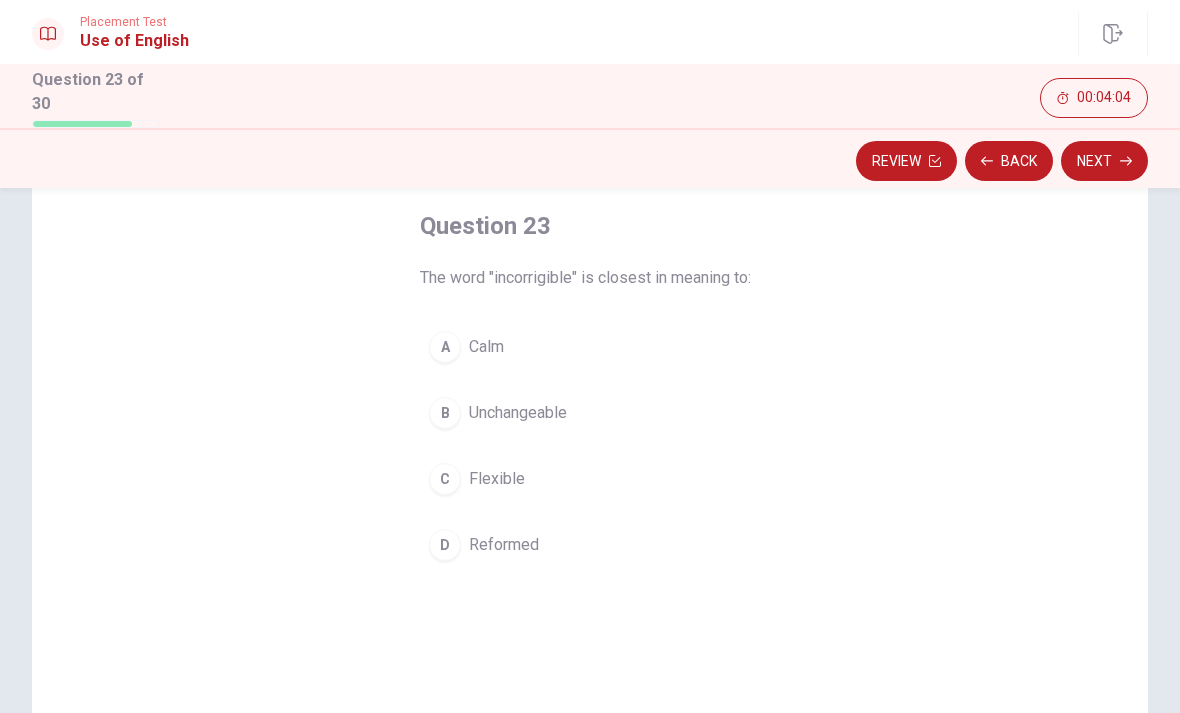 click on "B Unchangeable" at bounding box center [590, 413] 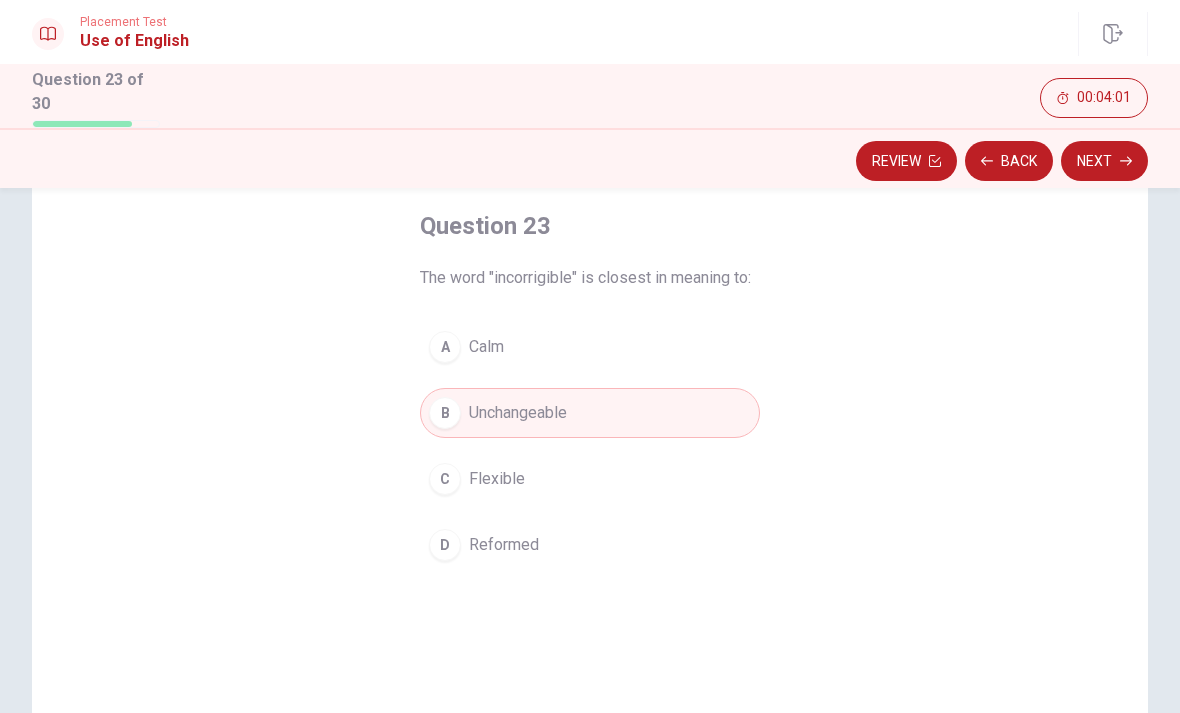 click on "Next" at bounding box center (1104, 161) 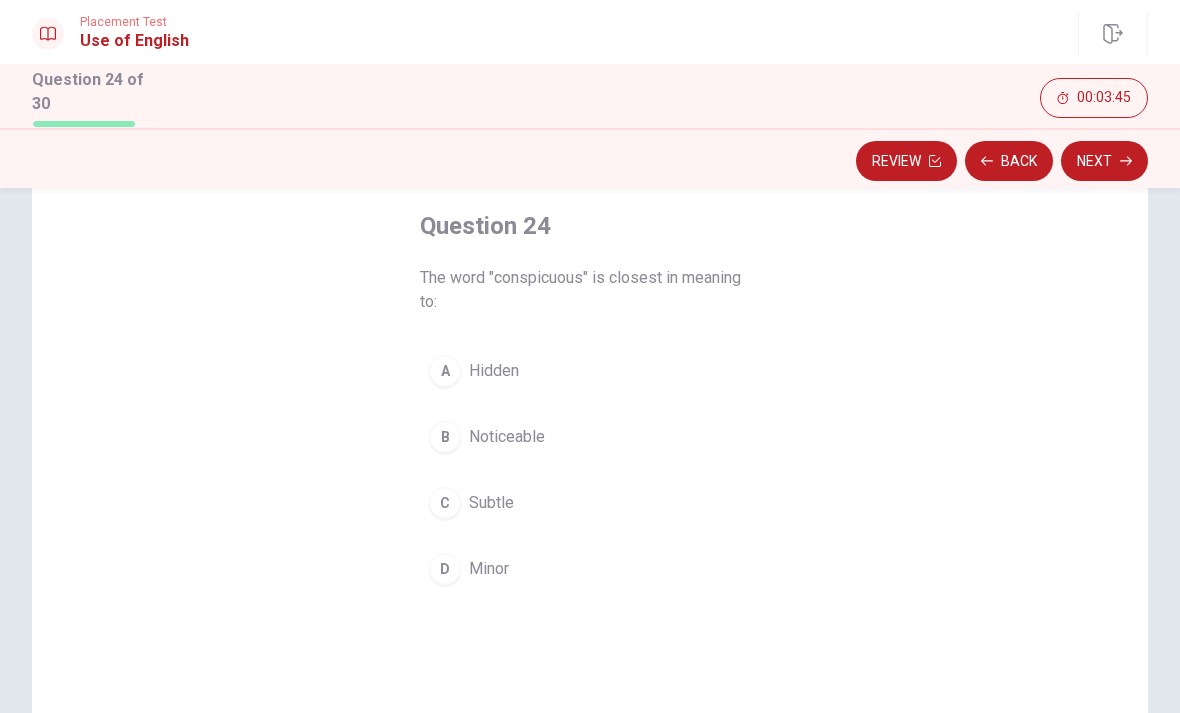 click on "B" at bounding box center (445, 437) 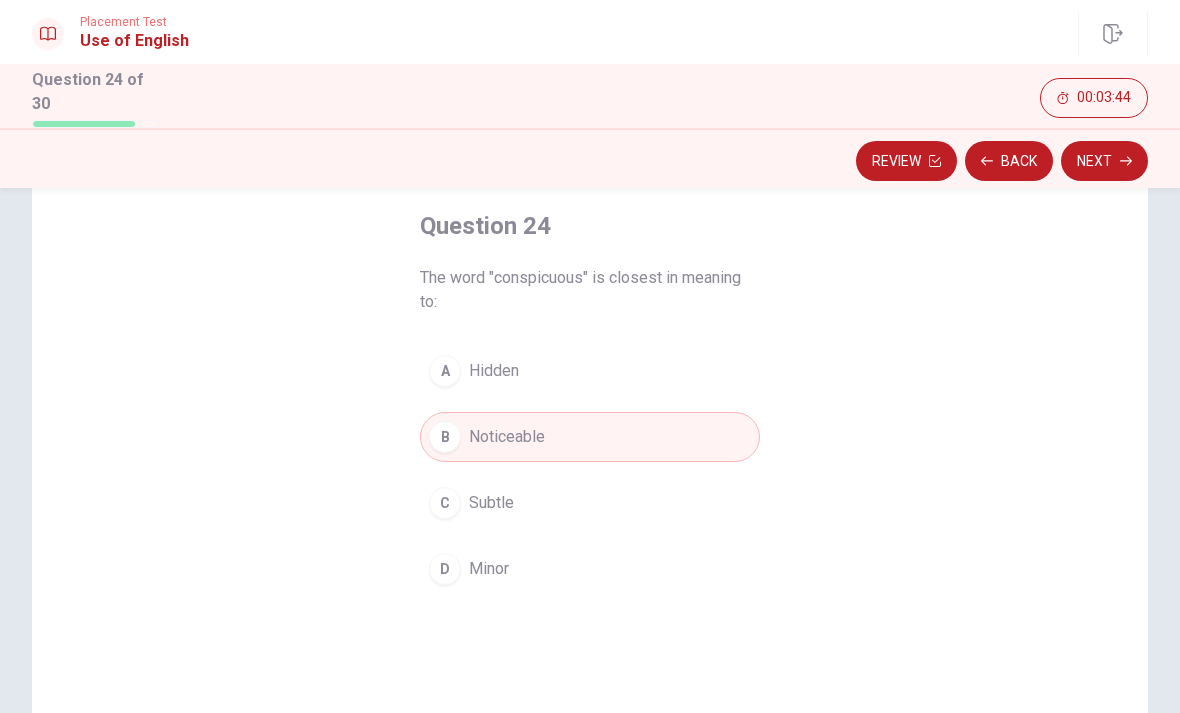 click on "Next" at bounding box center [1104, 161] 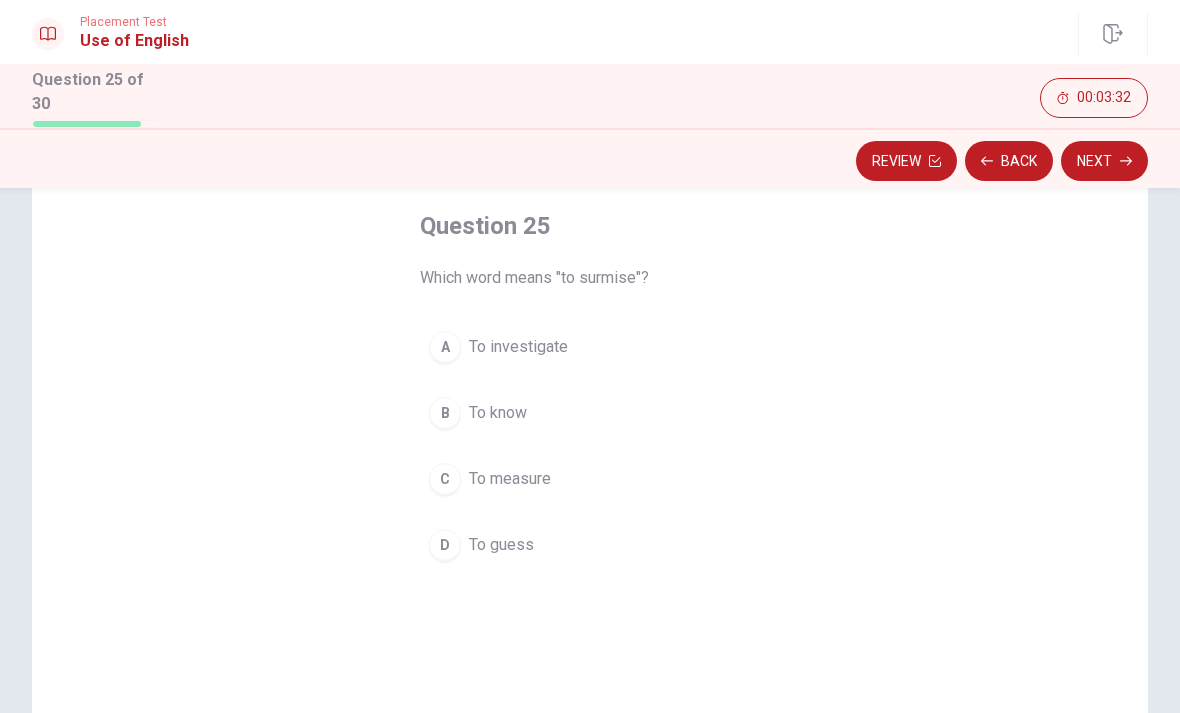 click on "D" at bounding box center [445, 545] 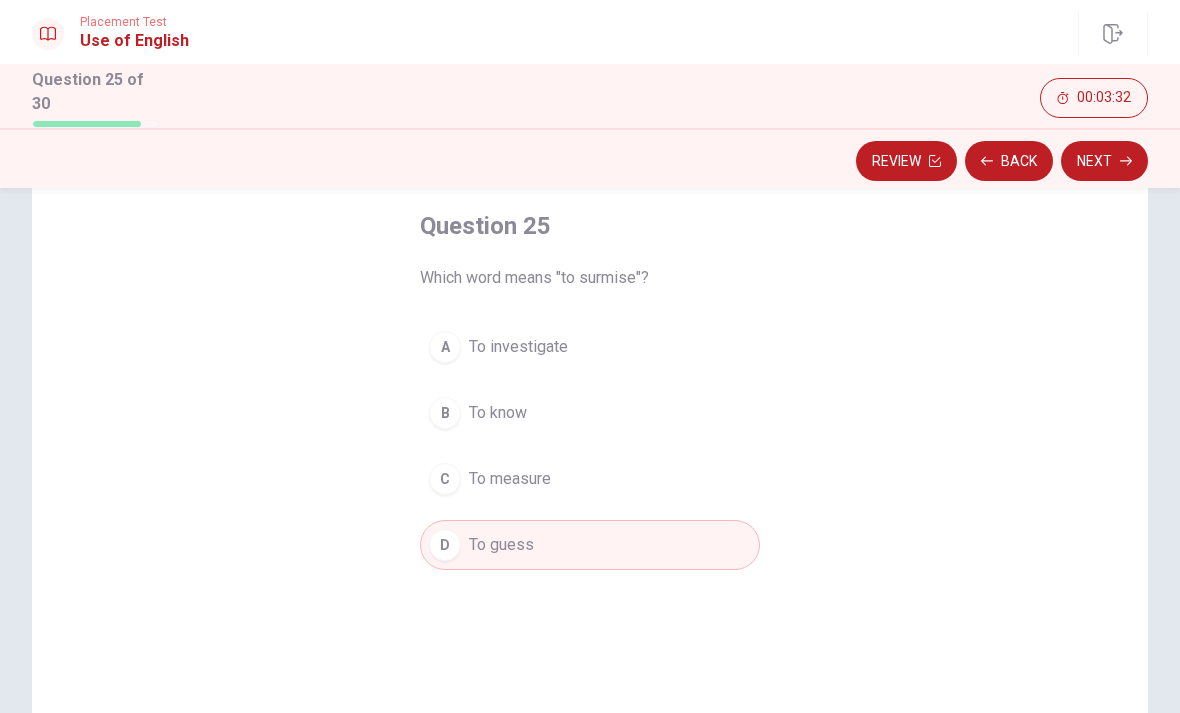 click on "Next" at bounding box center [1104, 161] 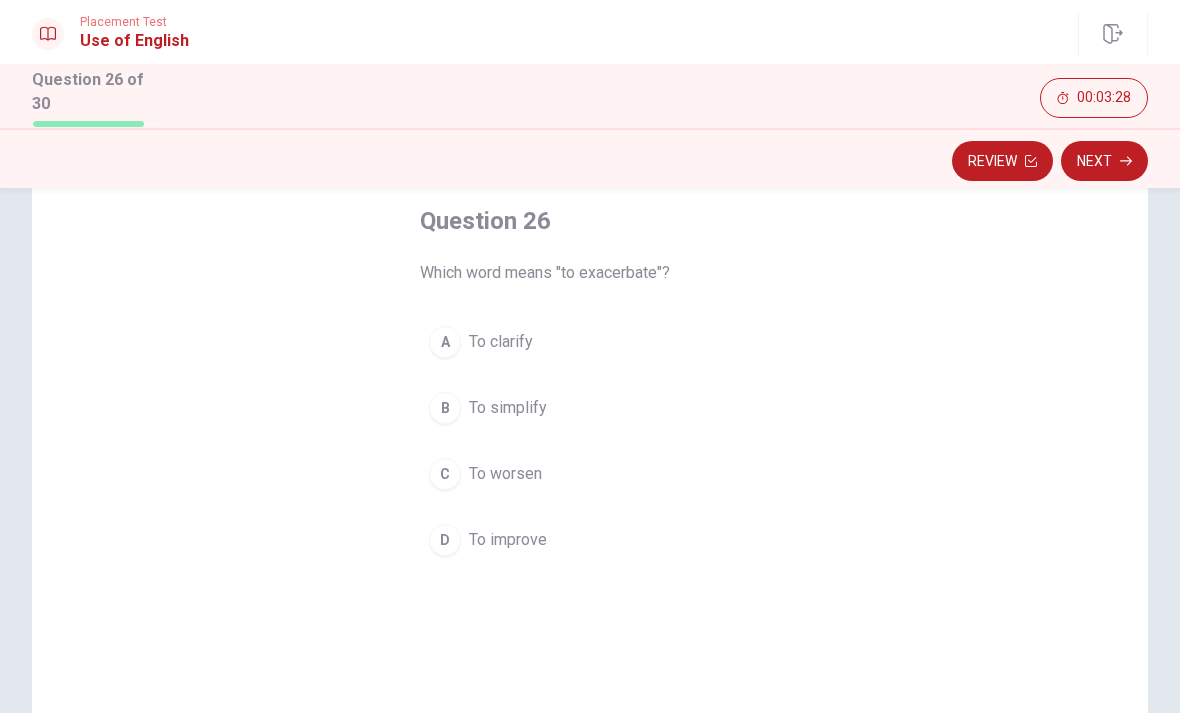 scroll, scrollTop: 106, scrollLeft: 0, axis: vertical 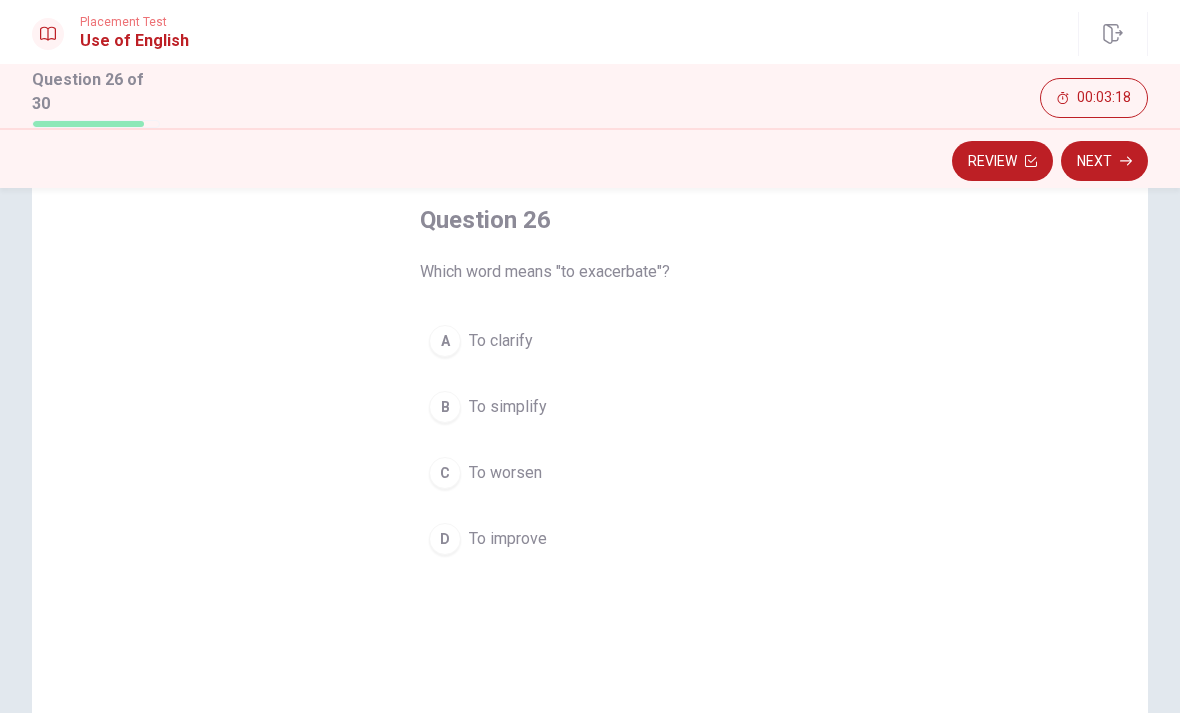 click on "C To worsen" at bounding box center (590, 473) 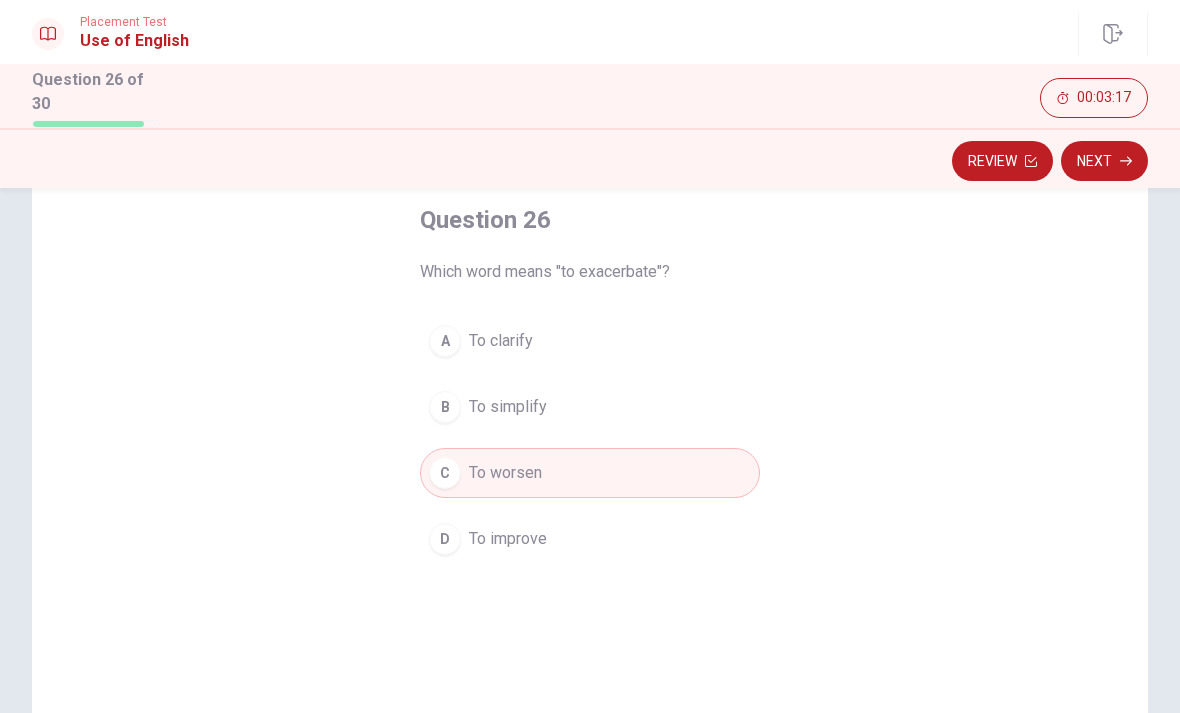 click on "Next" at bounding box center [1104, 161] 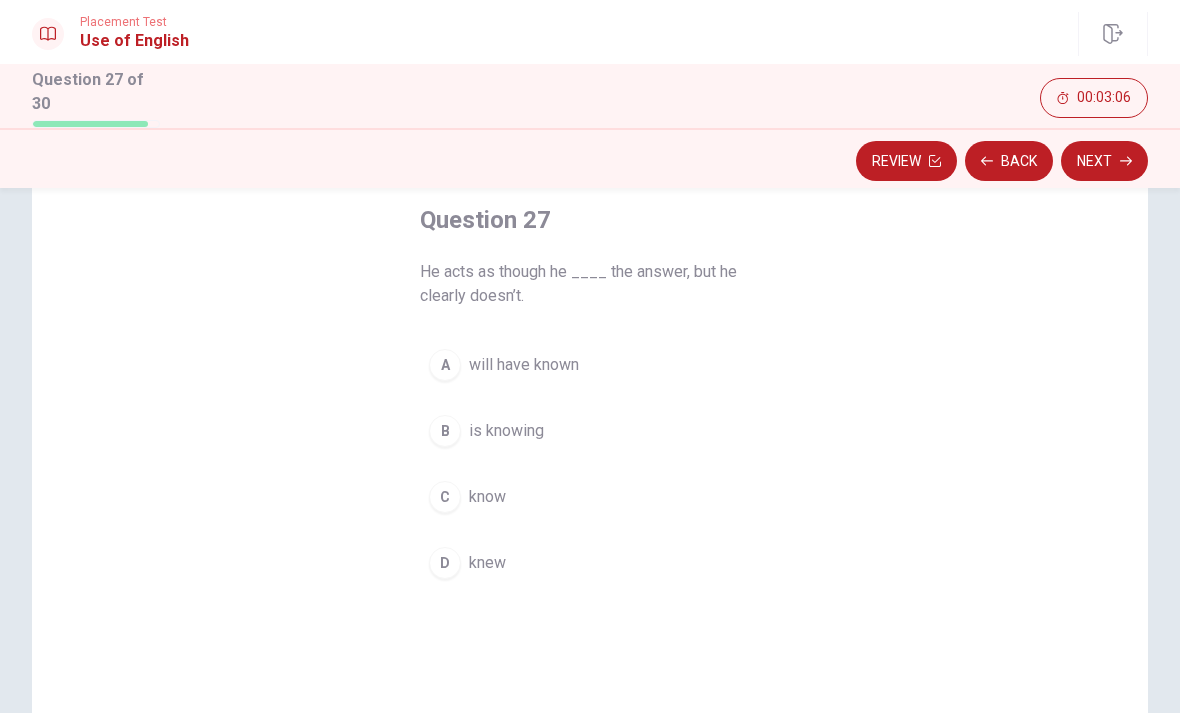 click on "knew" at bounding box center (487, 563) 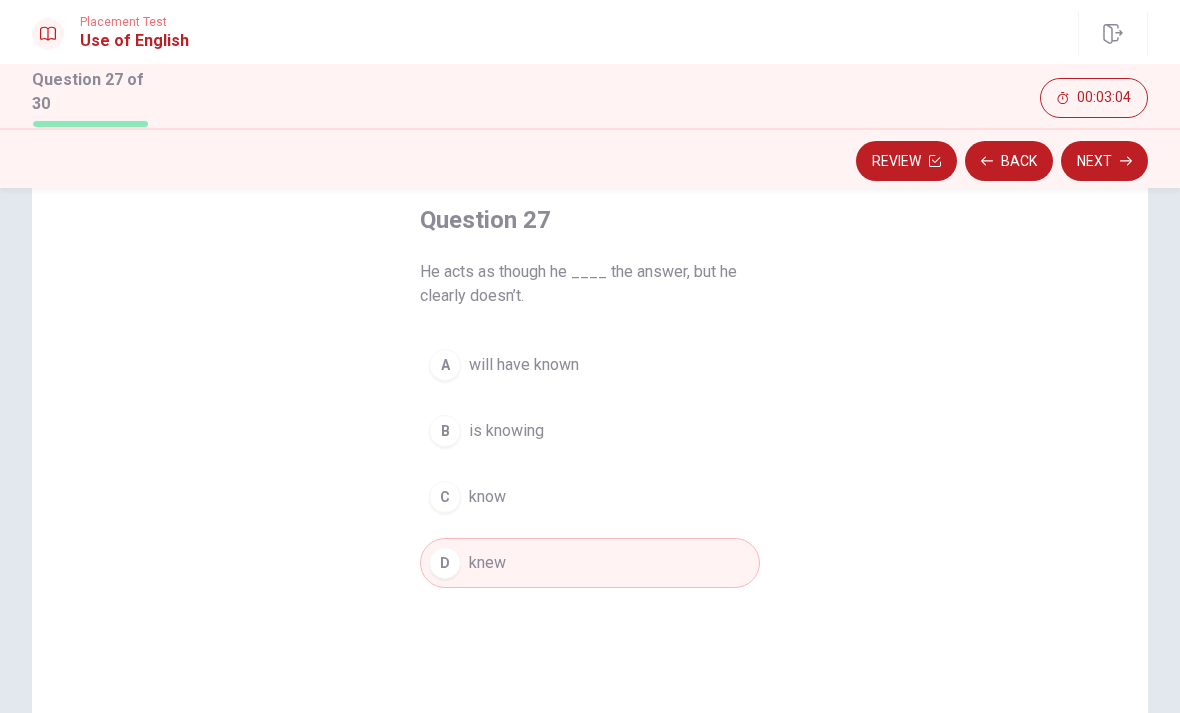 click on "Next" at bounding box center [1104, 161] 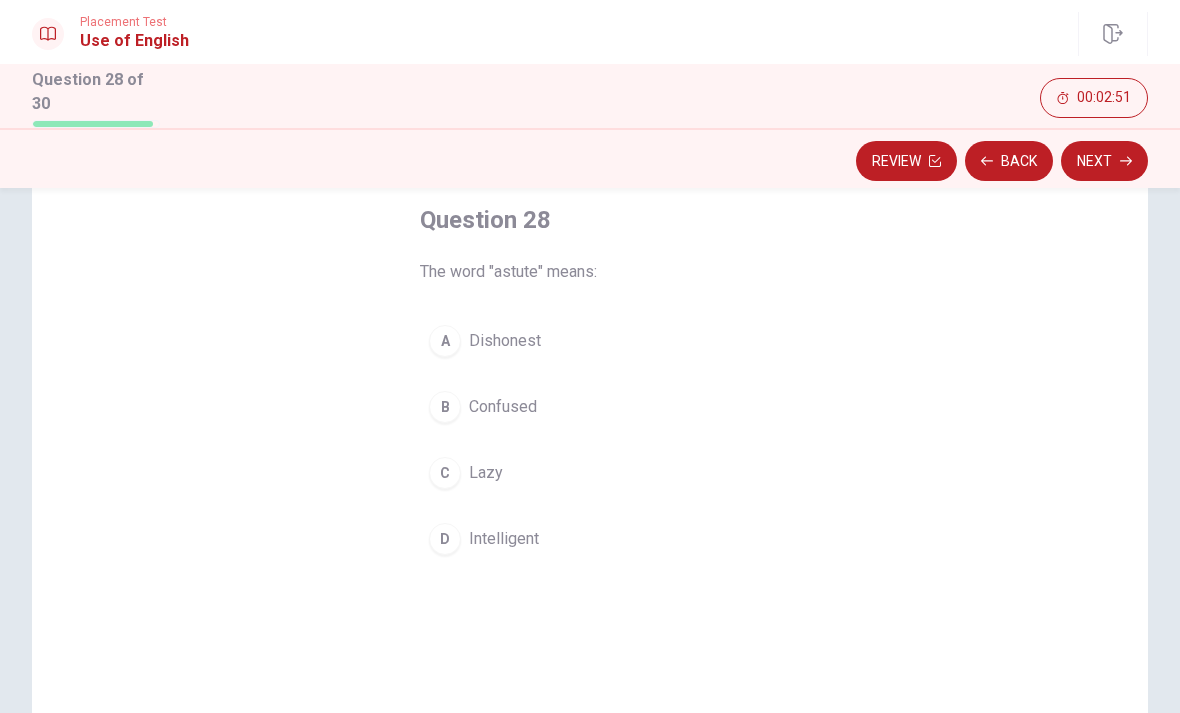 click on "D" at bounding box center (445, 539) 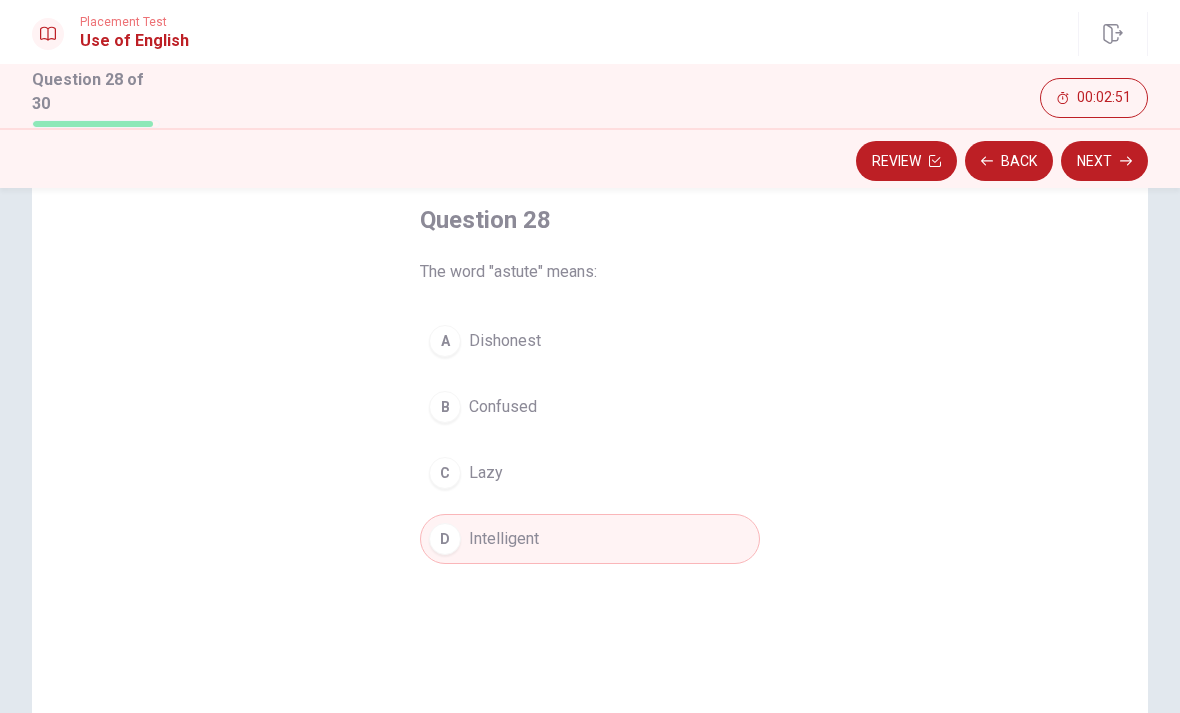 click on "Next" at bounding box center (1104, 161) 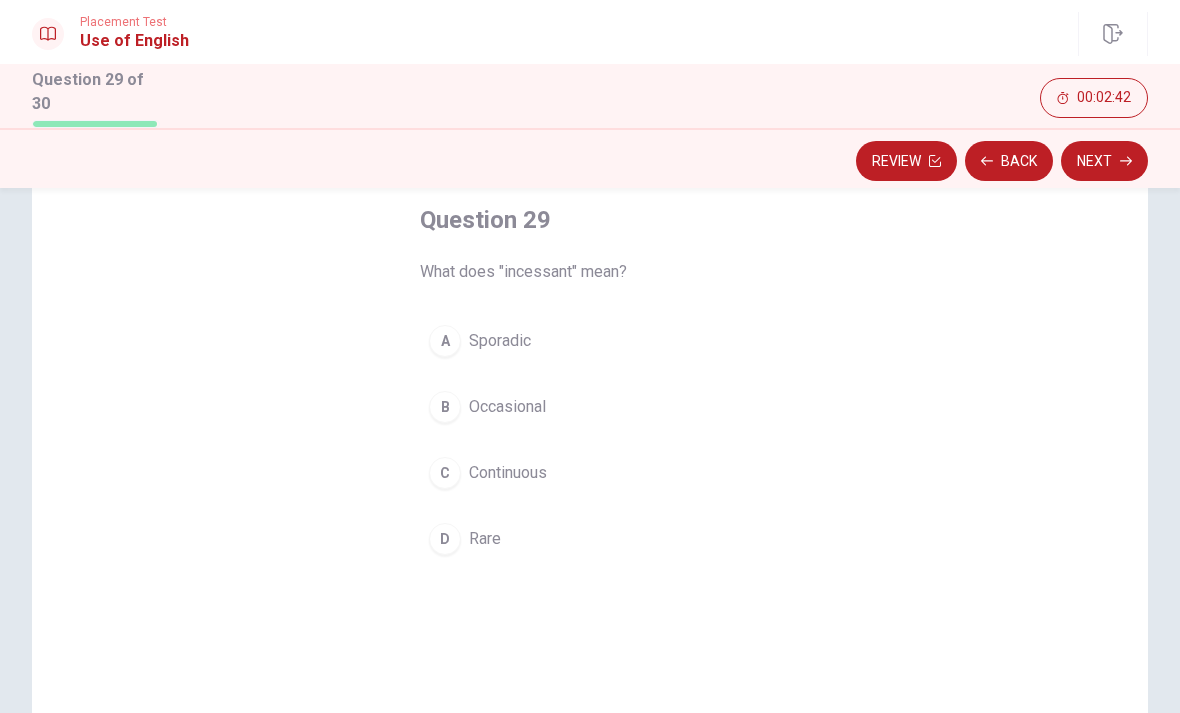 click on "C Continuous" at bounding box center [590, 473] 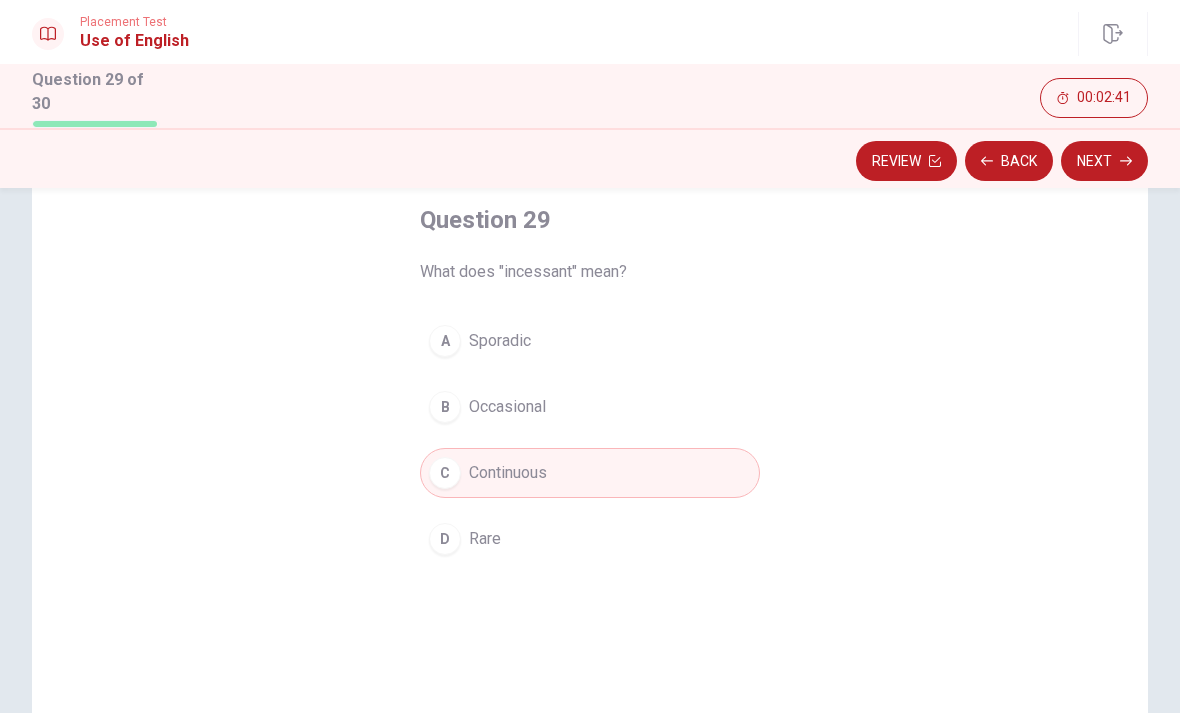 click on "Next" at bounding box center [1104, 161] 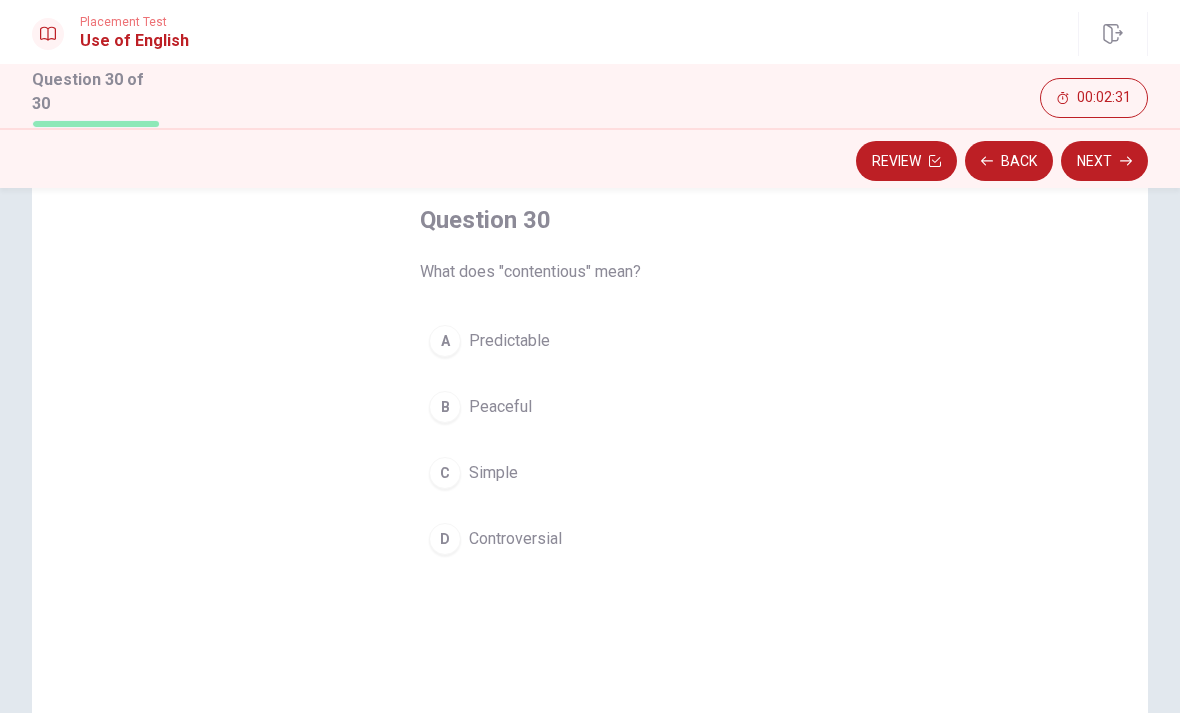 click on "D Controversial" at bounding box center (590, 539) 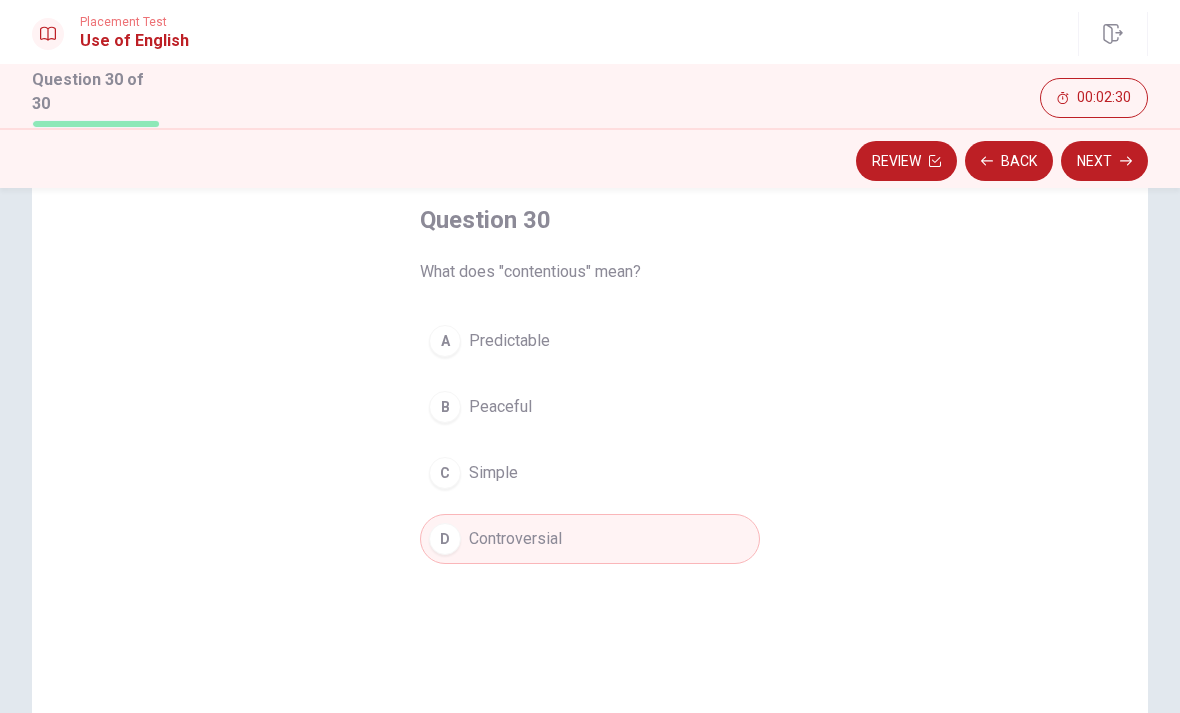 click on "Next" at bounding box center [1104, 161] 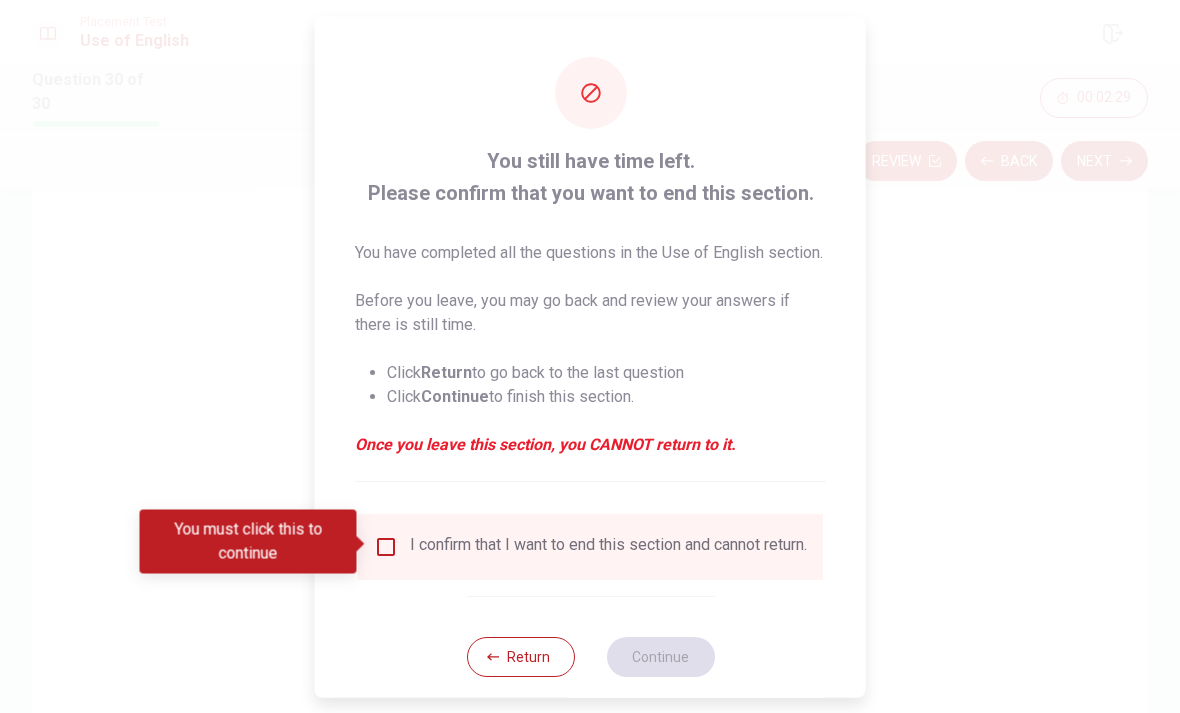 click at bounding box center [386, 546] 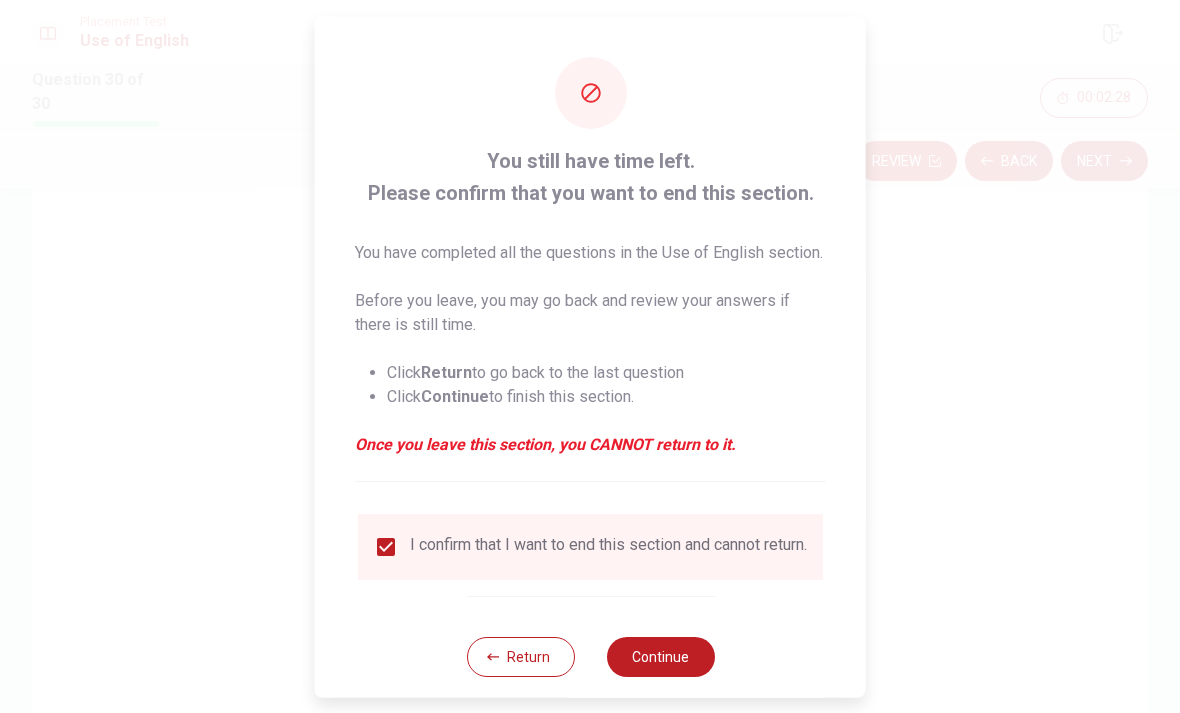 click on "Continue" at bounding box center [660, 656] 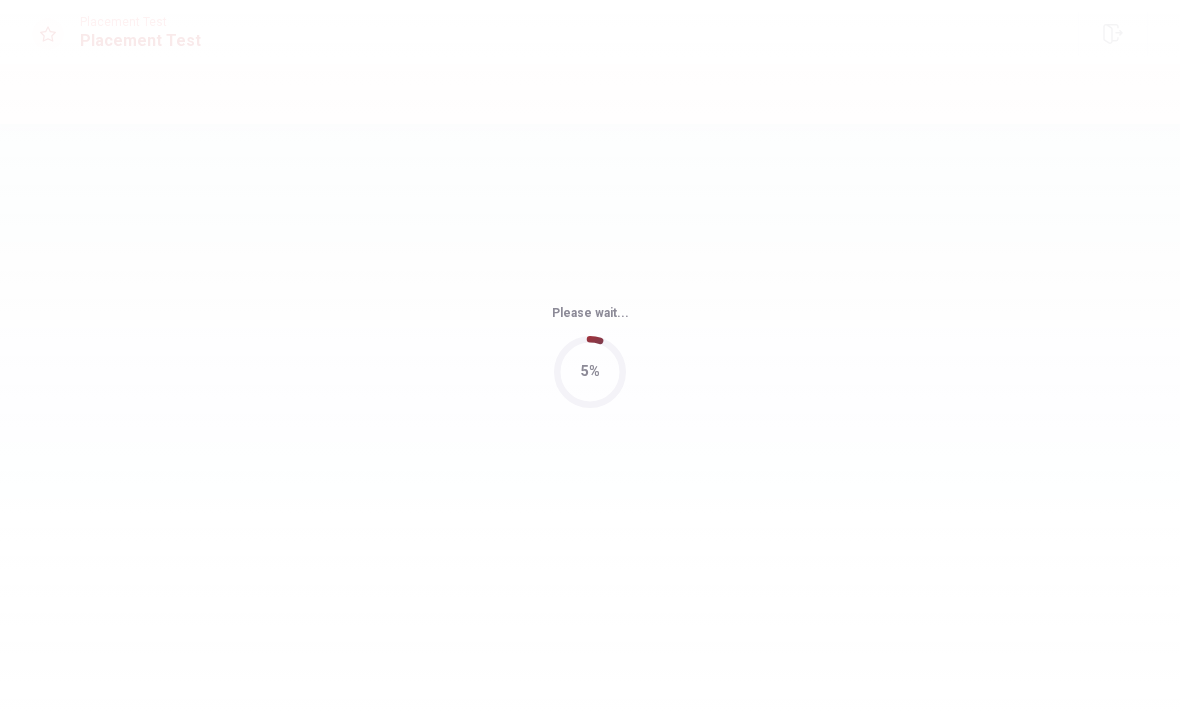 scroll, scrollTop: 0, scrollLeft: 0, axis: both 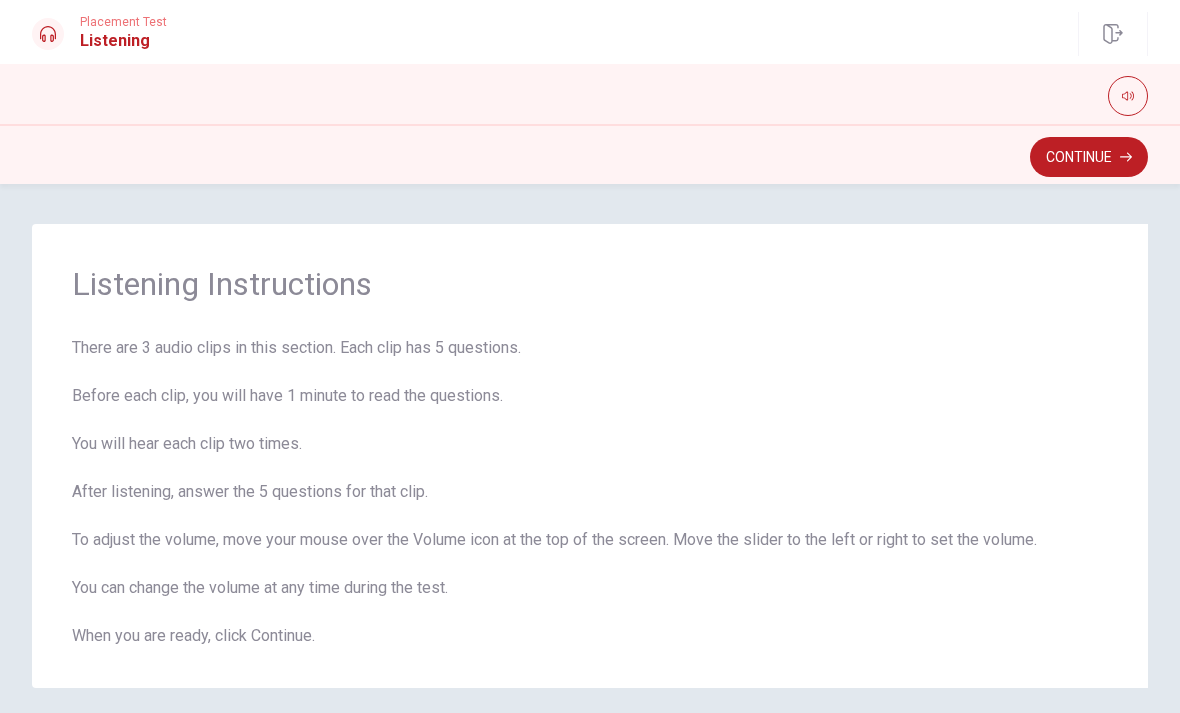 click on "Continue" at bounding box center (1089, 157) 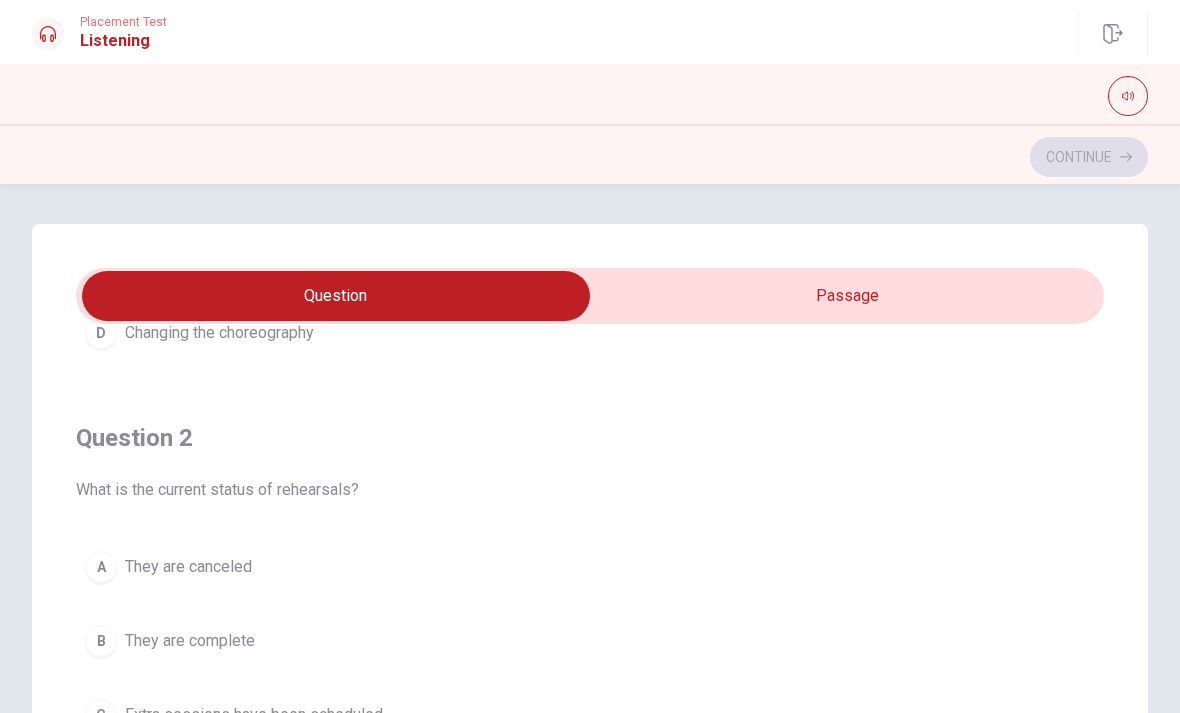 scroll, scrollTop: 613, scrollLeft: 0, axis: vertical 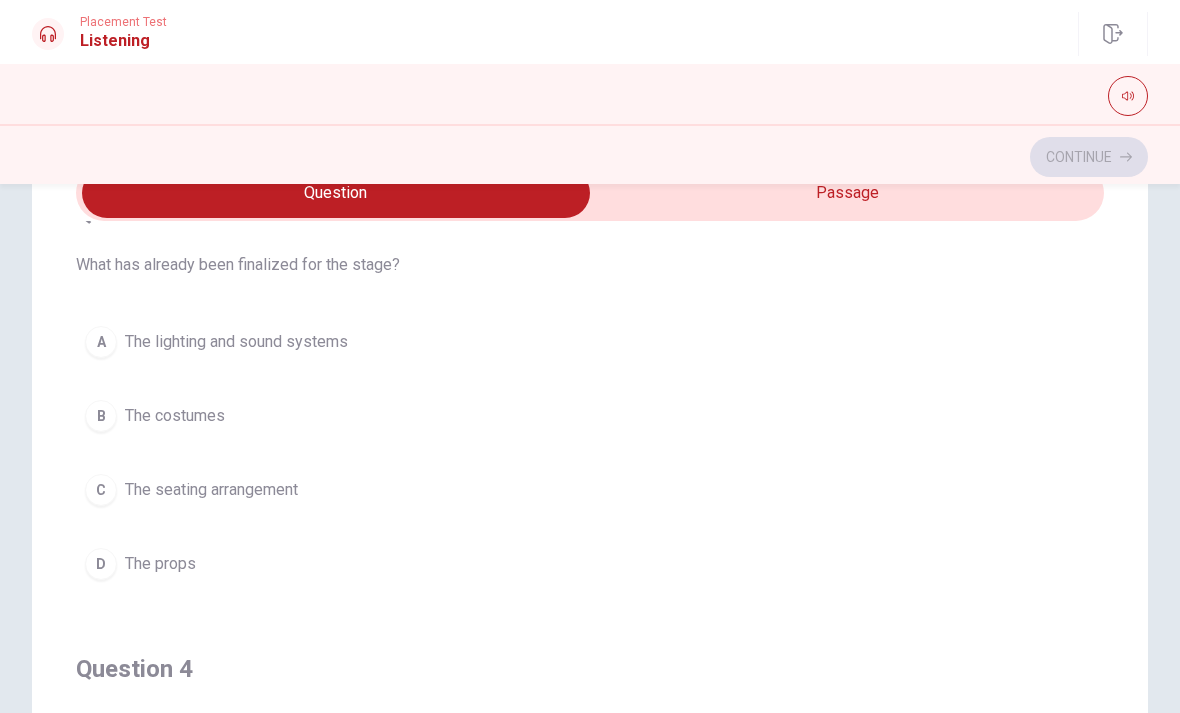 click on "A The lighting and sound systems B The costumes C The seating arrangement D The props" at bounding box center (590, 453) 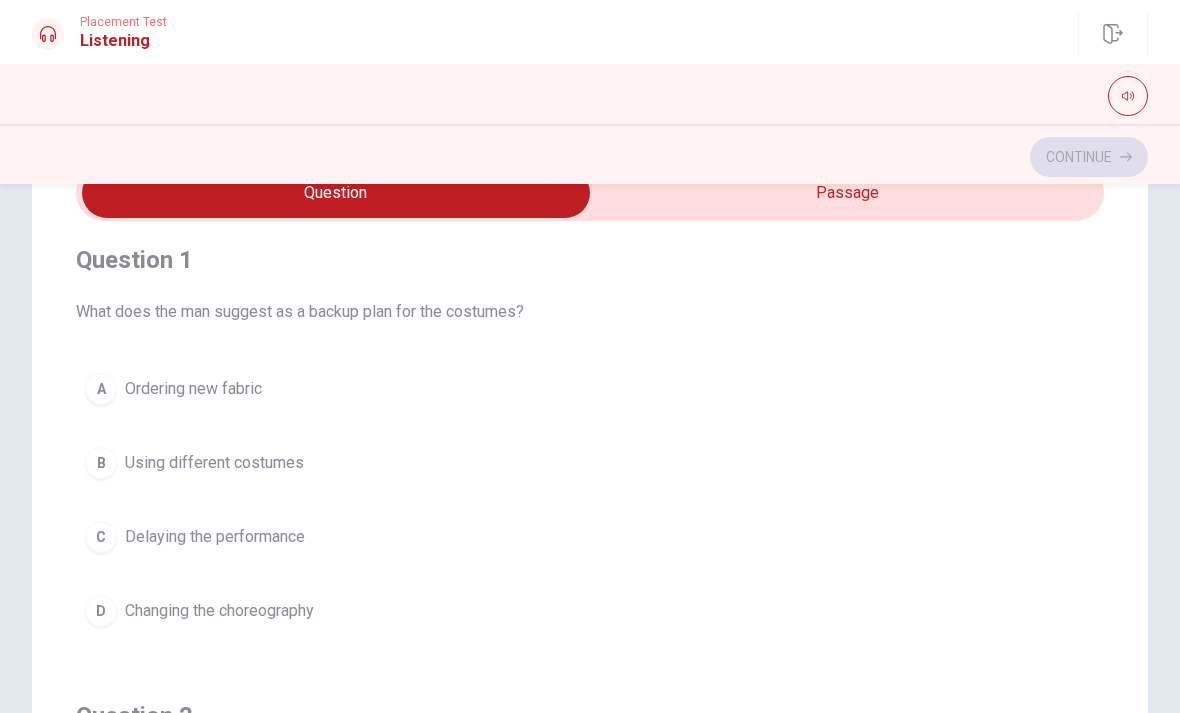 scroll, scrollTop: 8, scrollLeft: 0, axis: vertical 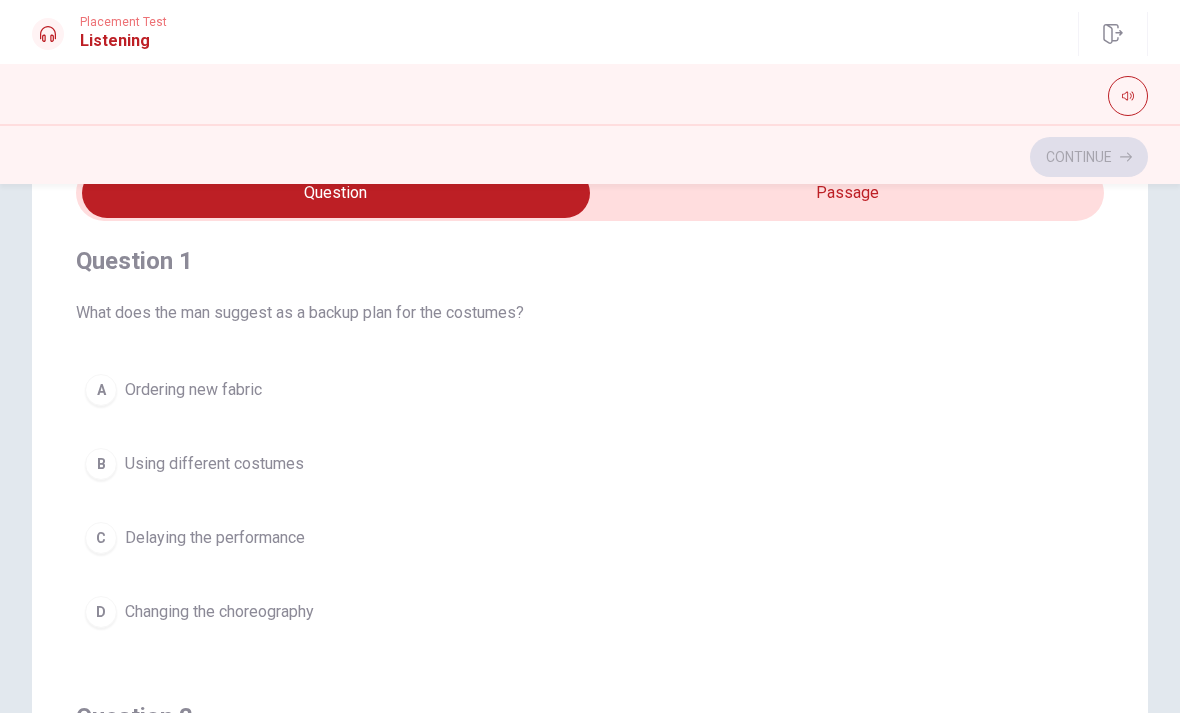 click on "Using different costumes" at bounding box center [214, 464] 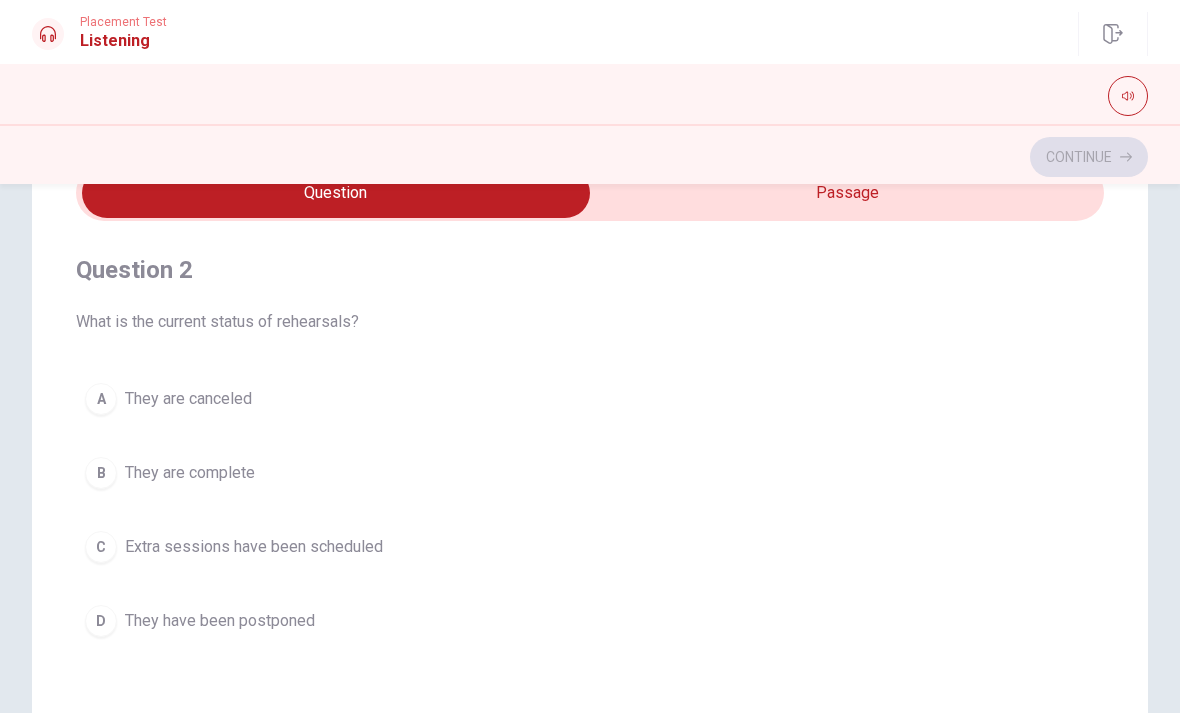 scroll, scrollTop: 511, scrollLeft: 0, axis: vertical 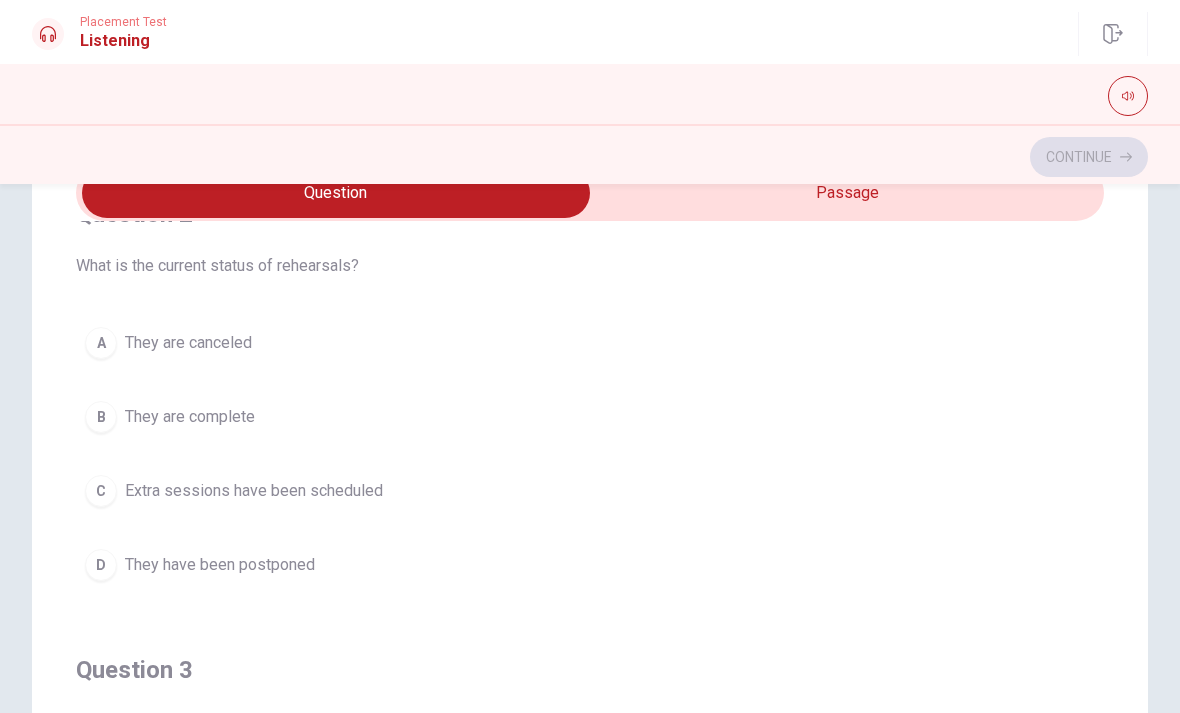click on "C Extra sessions have been scheduled" at bounding box center [590, 491] 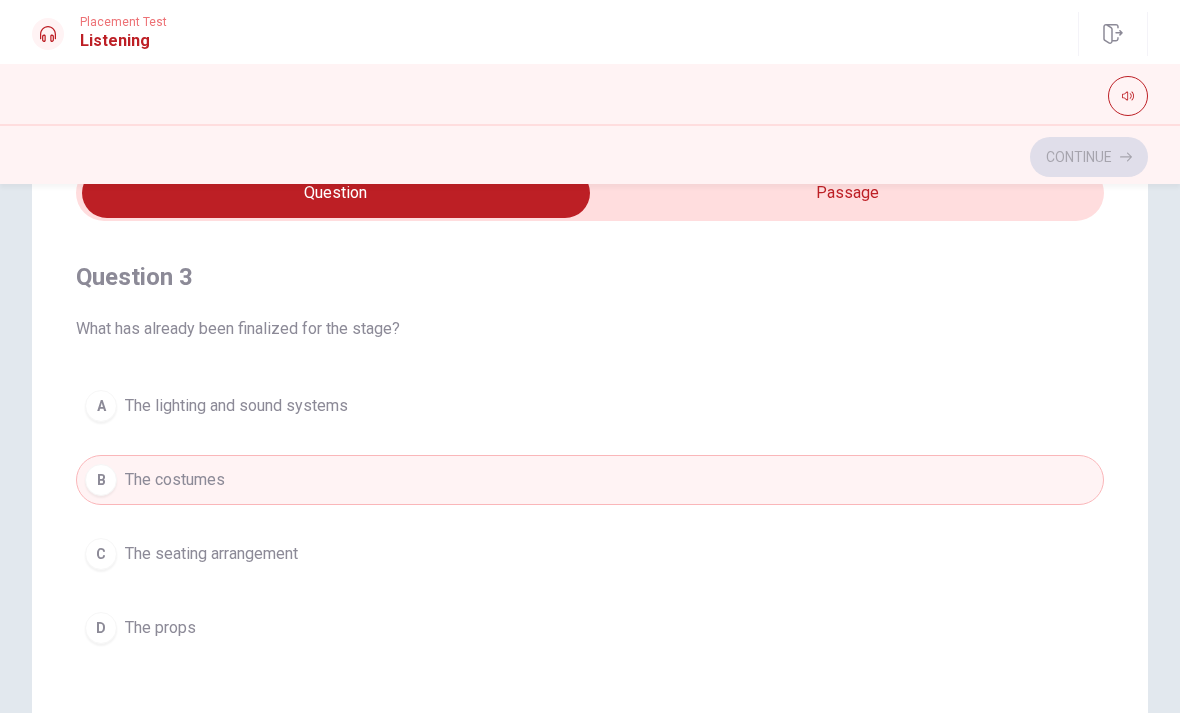 scroll, scrollTop: 905, scrollLeft: 0, axis: vertical 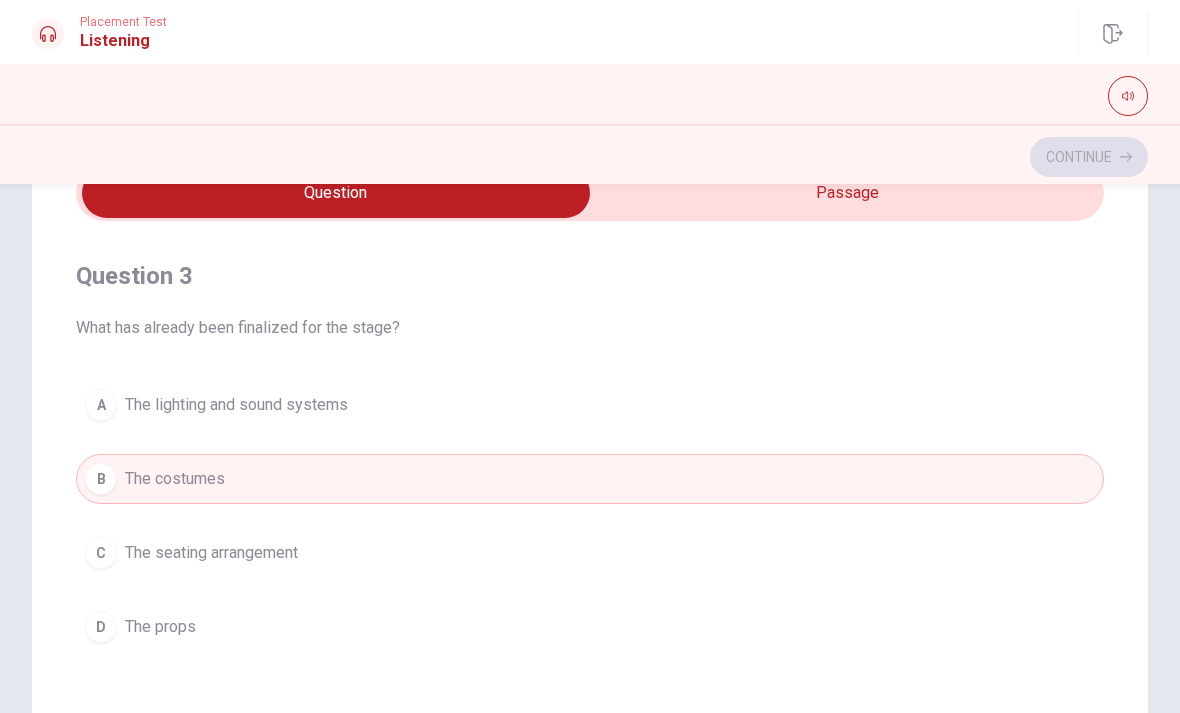 click on "A The lighting and sound systems" at bounding box center (590, 405) 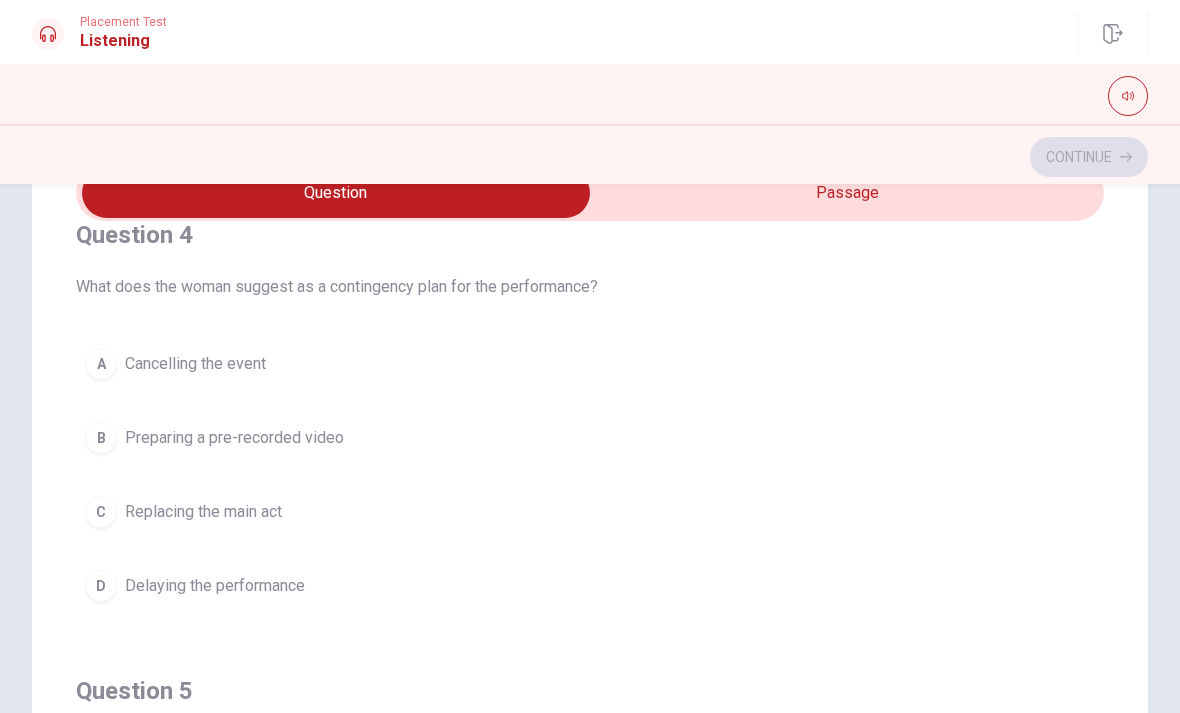 scroll, scrollTop: 1408, scrollLeft: 0, axis: vertical 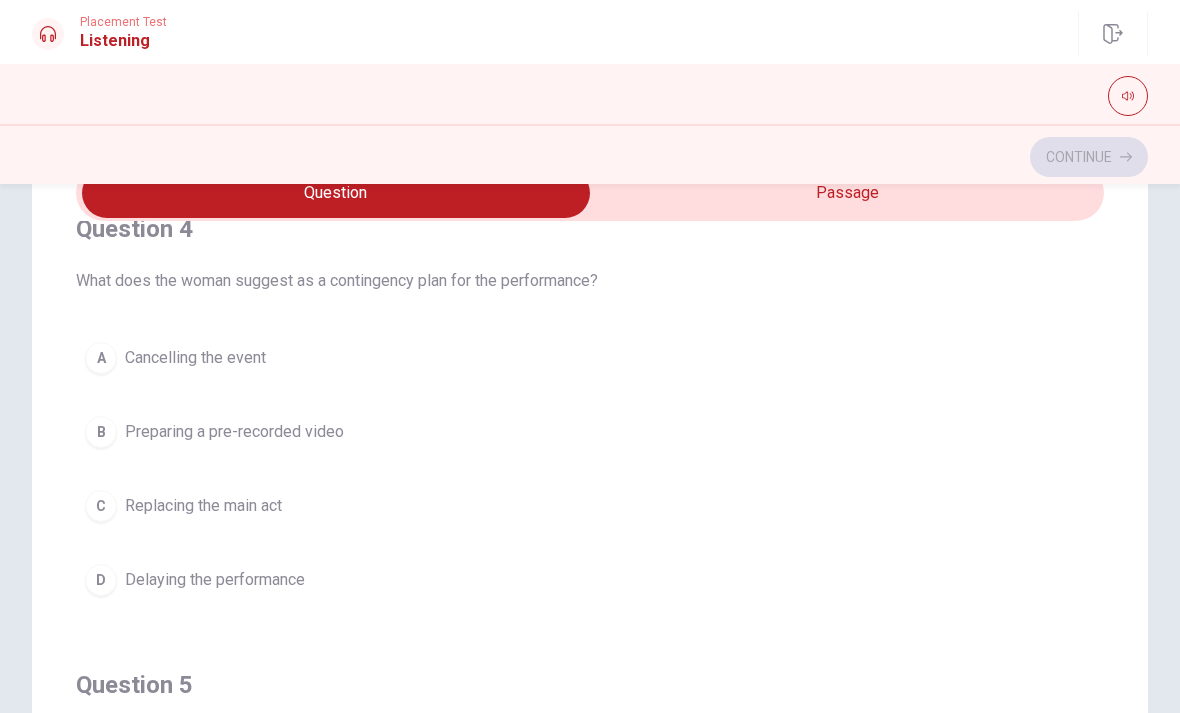 click on "B Preparing a pre-recorded video" at bounding box center (590, 432) 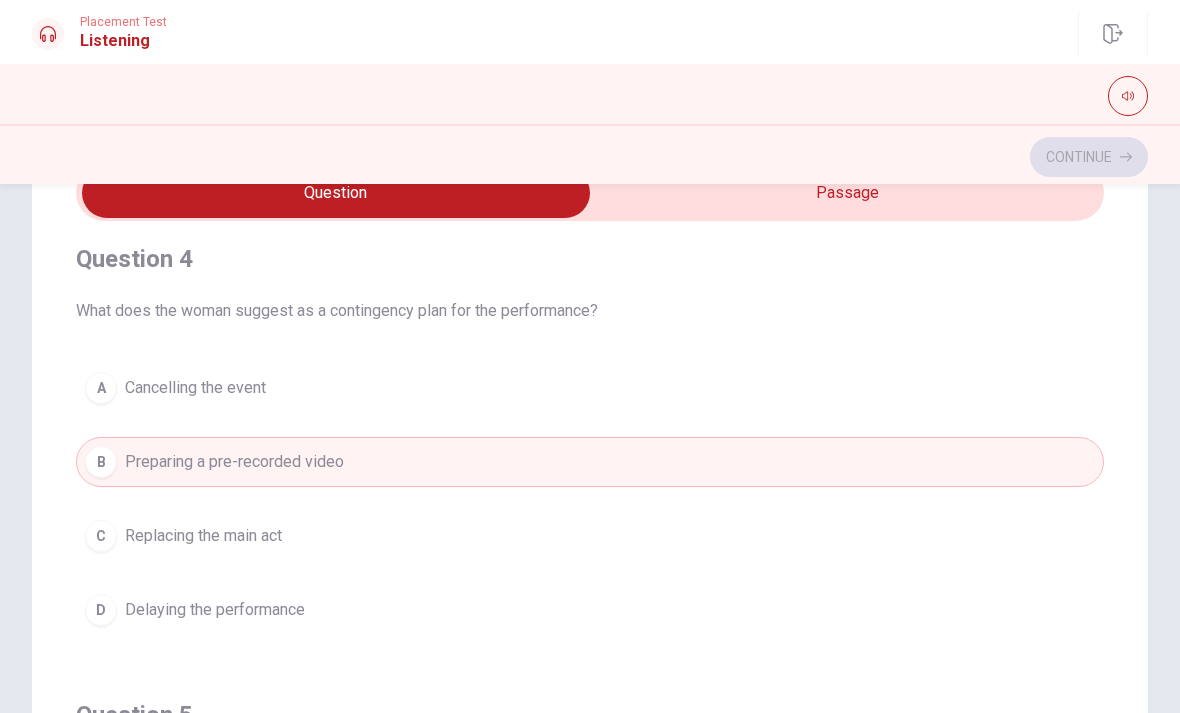 click at bounding box center [336, 193] 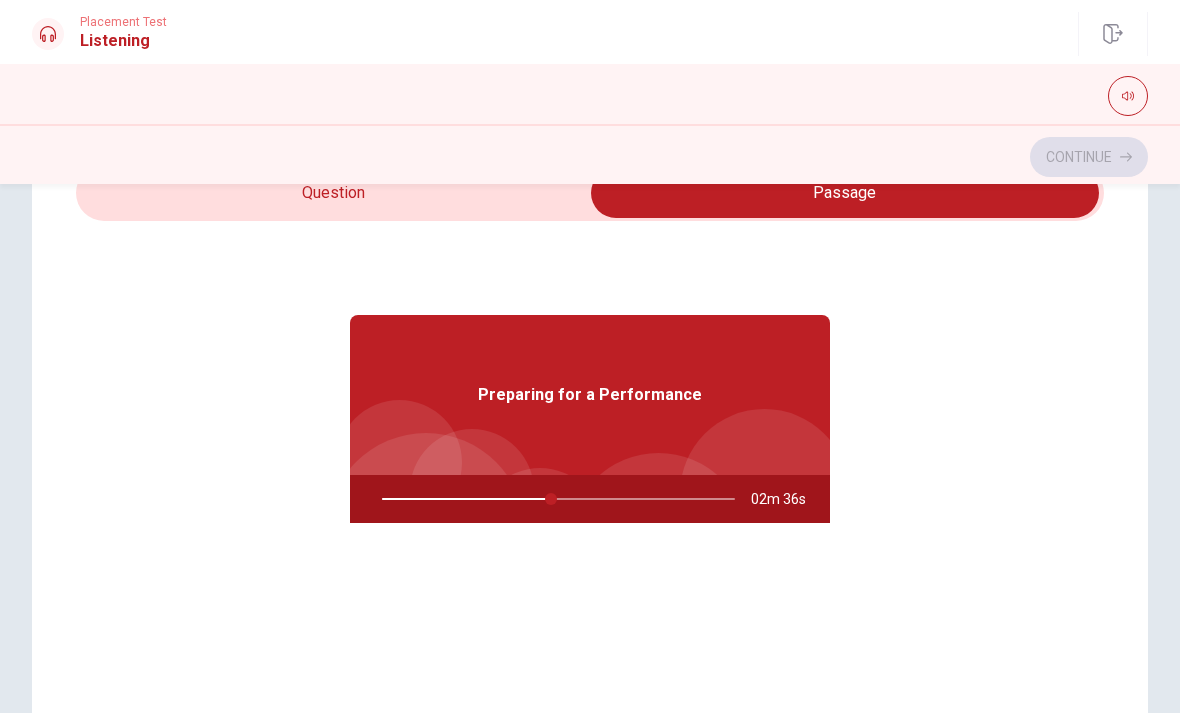 scroll, scrollTop: 0, scrollLeft: 0, axis: both 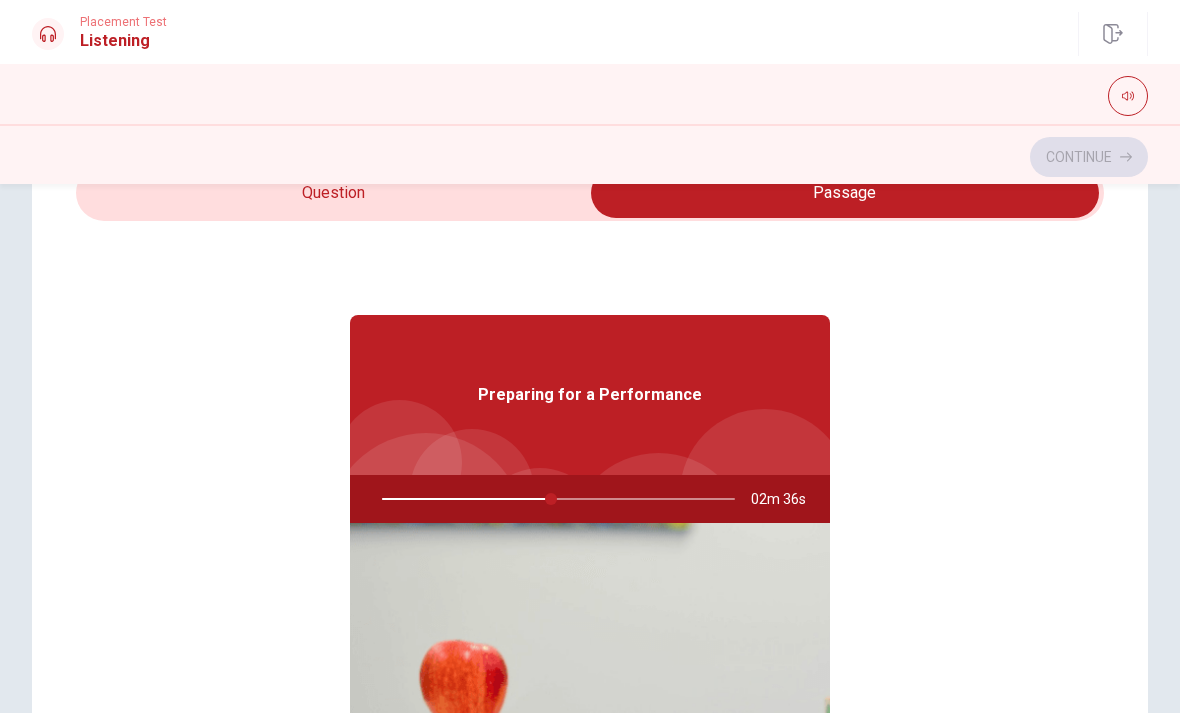 type on "48" 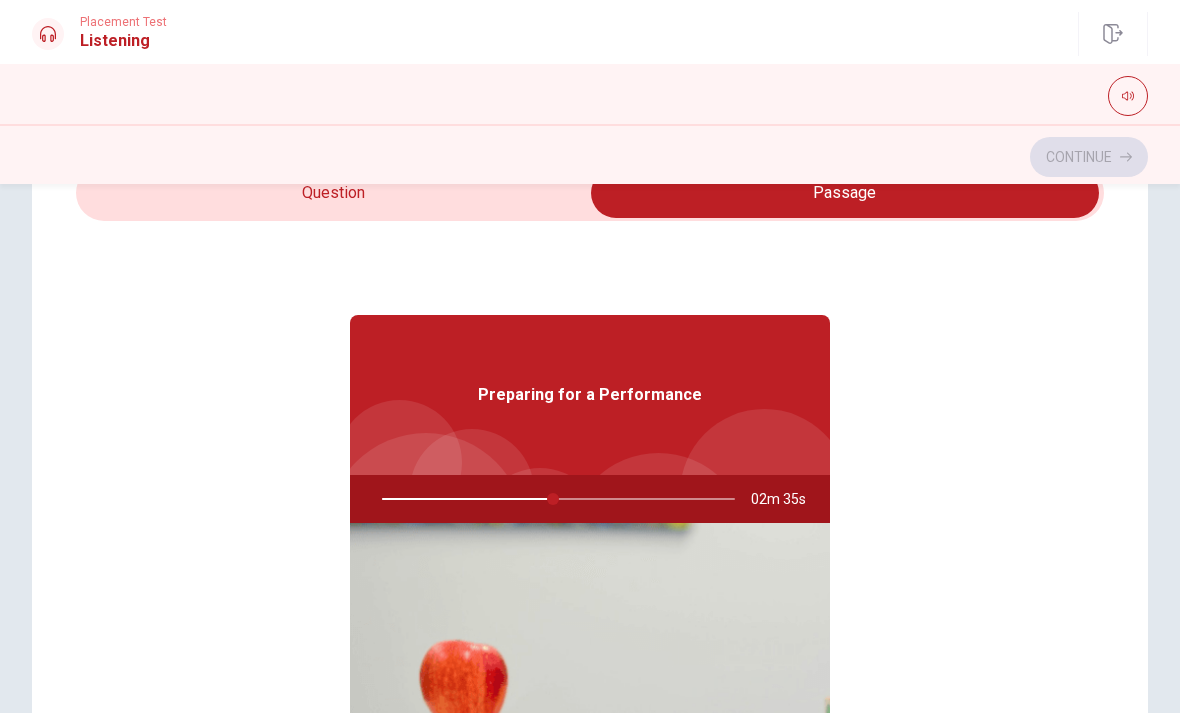 click at bounding box center (845, 193) 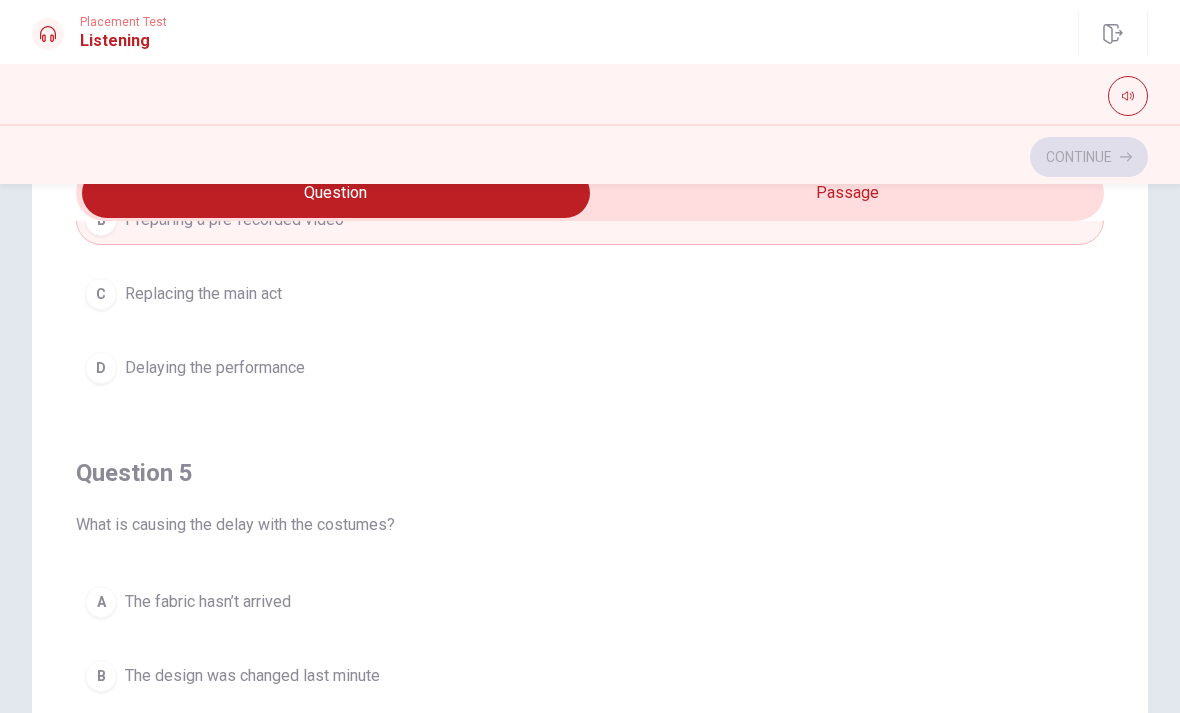 scroll, scrollTop: 1624, scrollLeft: 0, axis: vertical 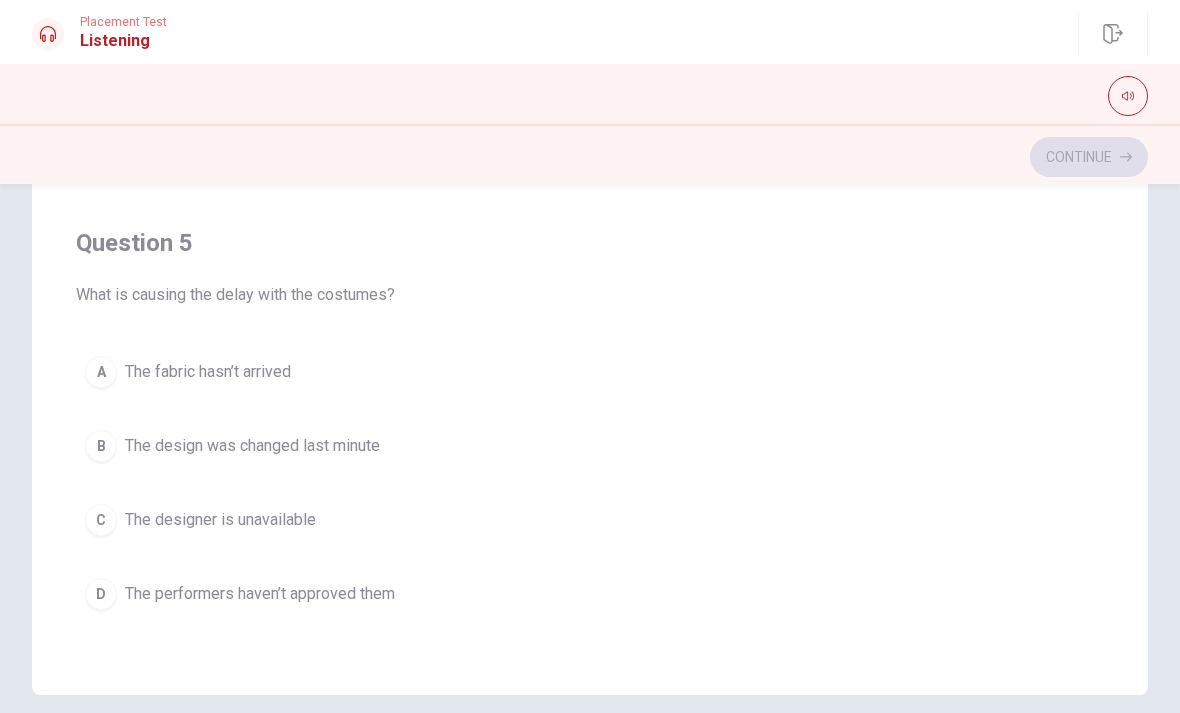 click on "A The fabric hasn’t arrived" at bounding box center (590, 372) 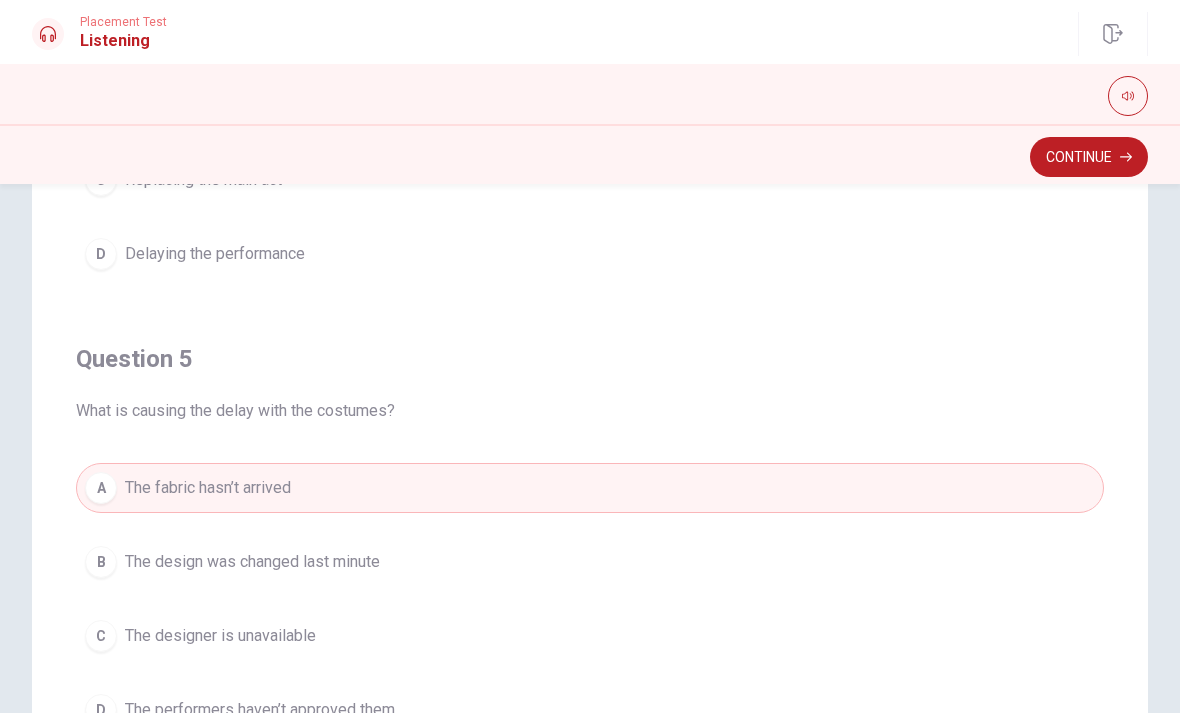 scroll, scrollTop: 238, scrollLeft: 0, axis: vertical 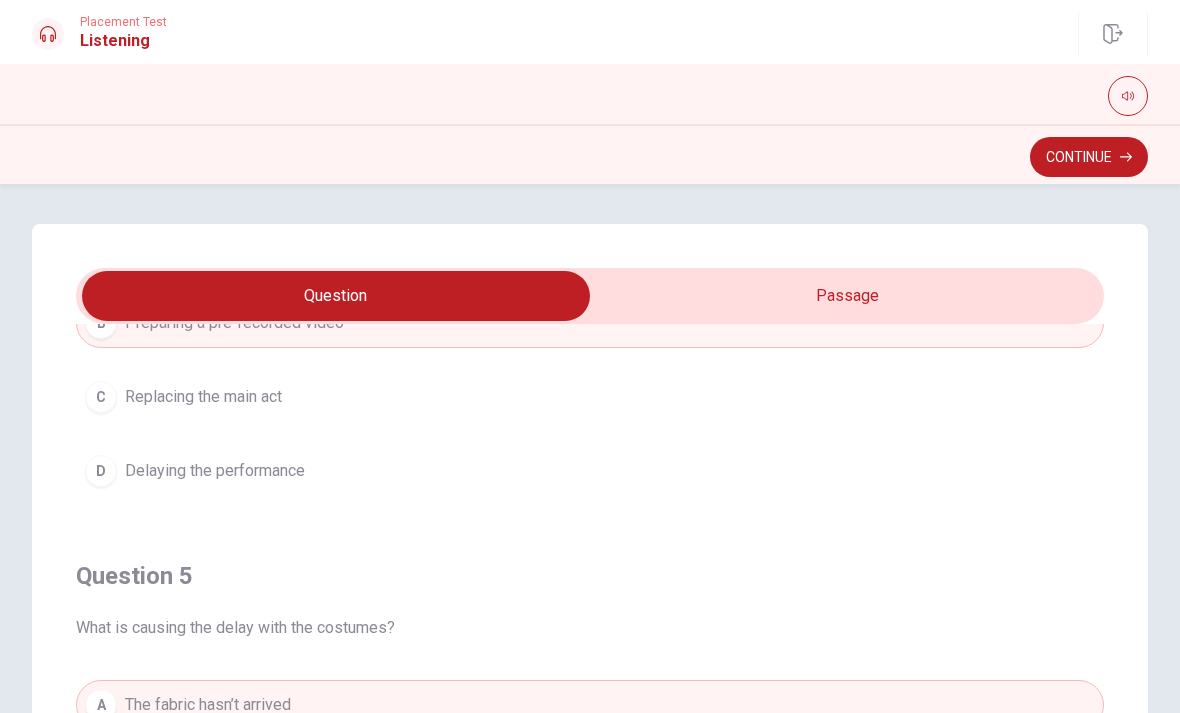 click on "Continue" at bounding box center (1089, 157) 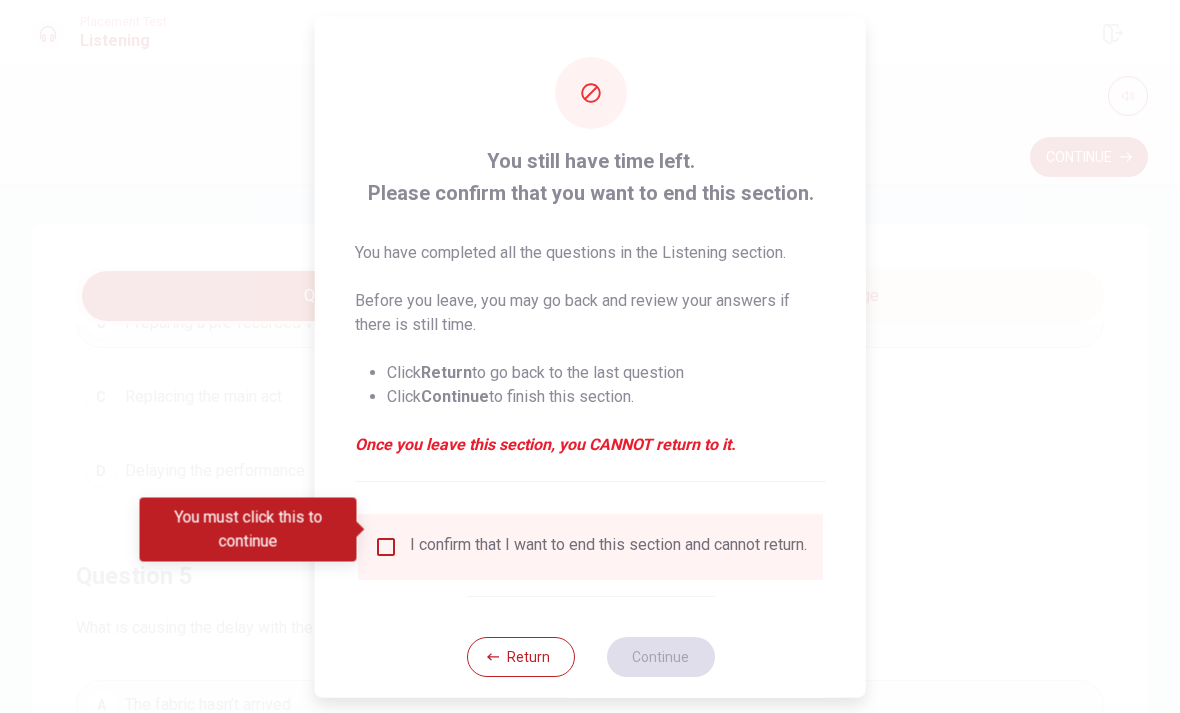 click at bounding box center [386, 546] 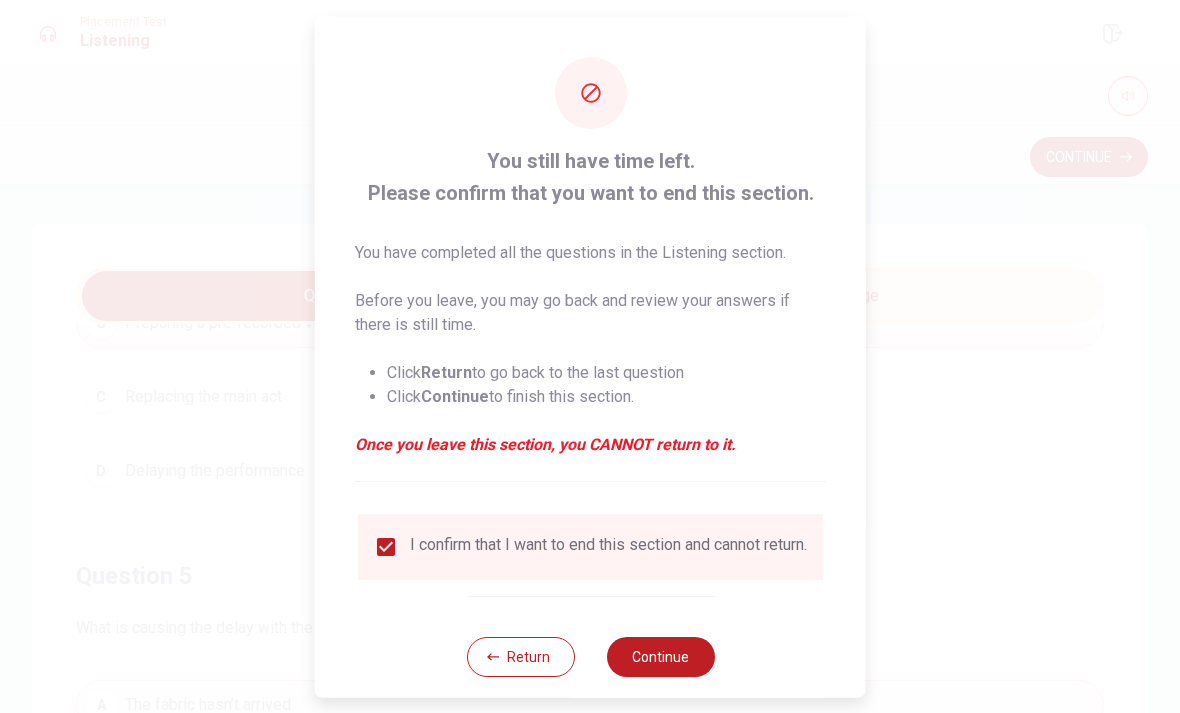 click on "Continue" at bounding box center (660, 656) 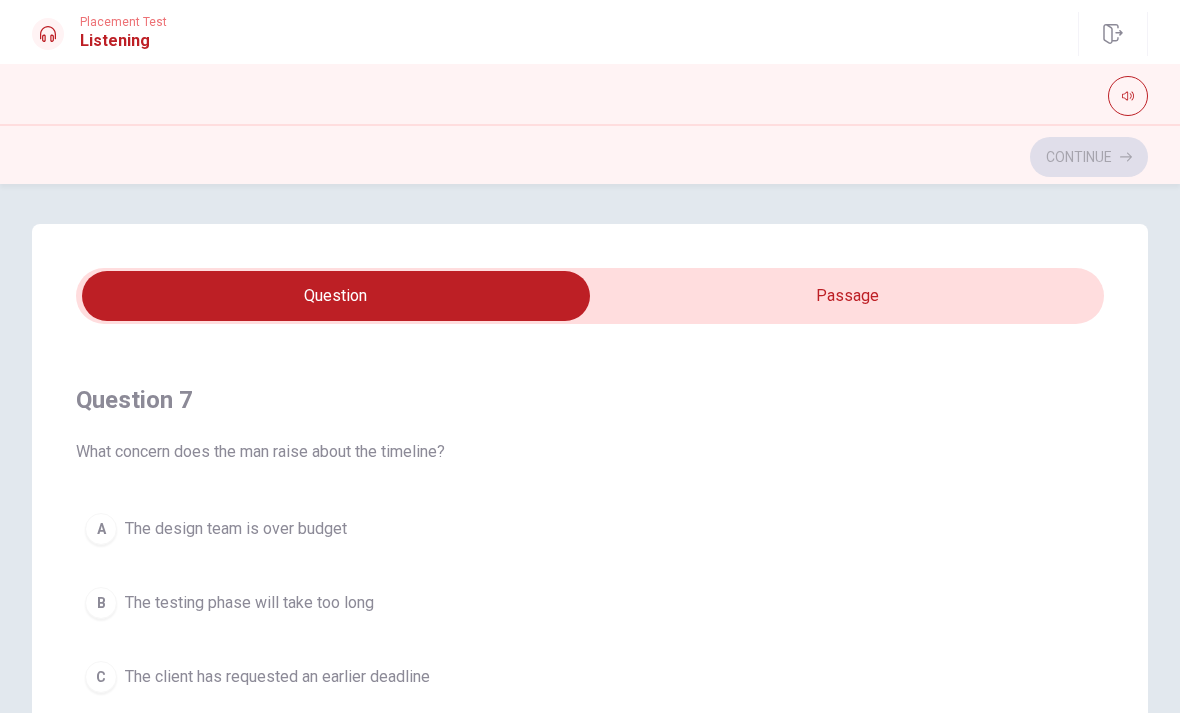 scroll, scrollTop: 431, scrollLeft: 0, axis: vertical 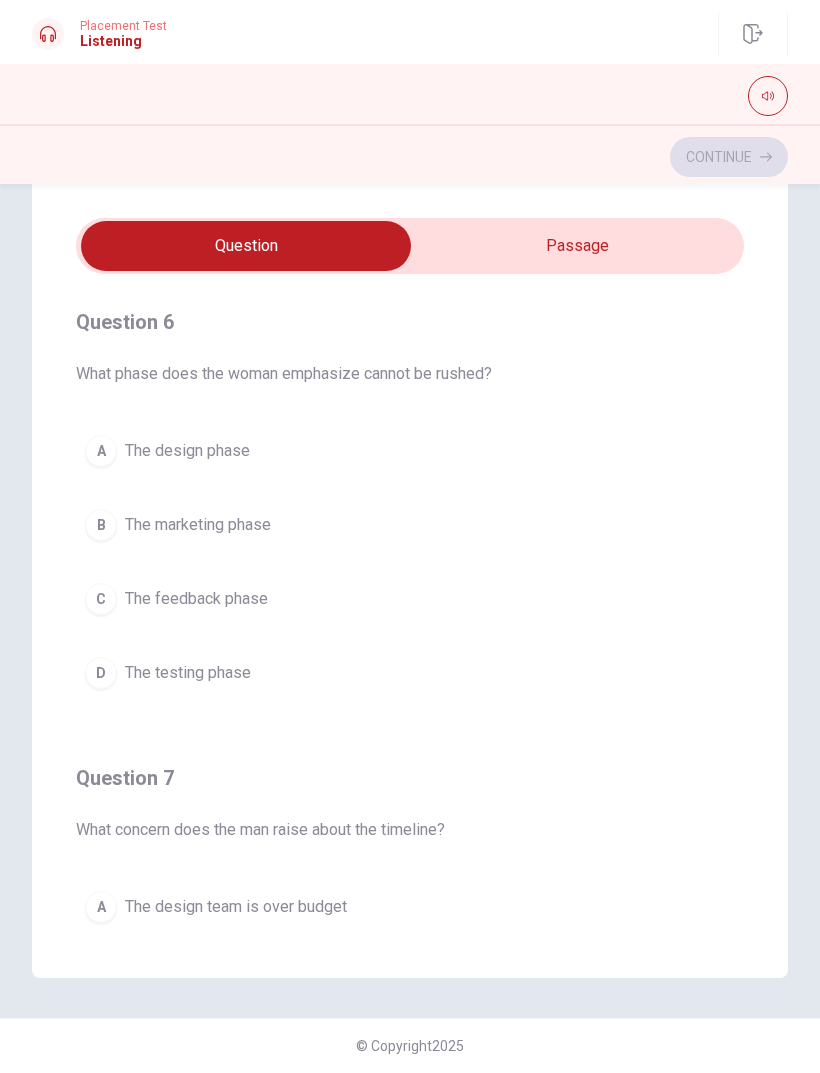 click at bounding box center (246, 246) 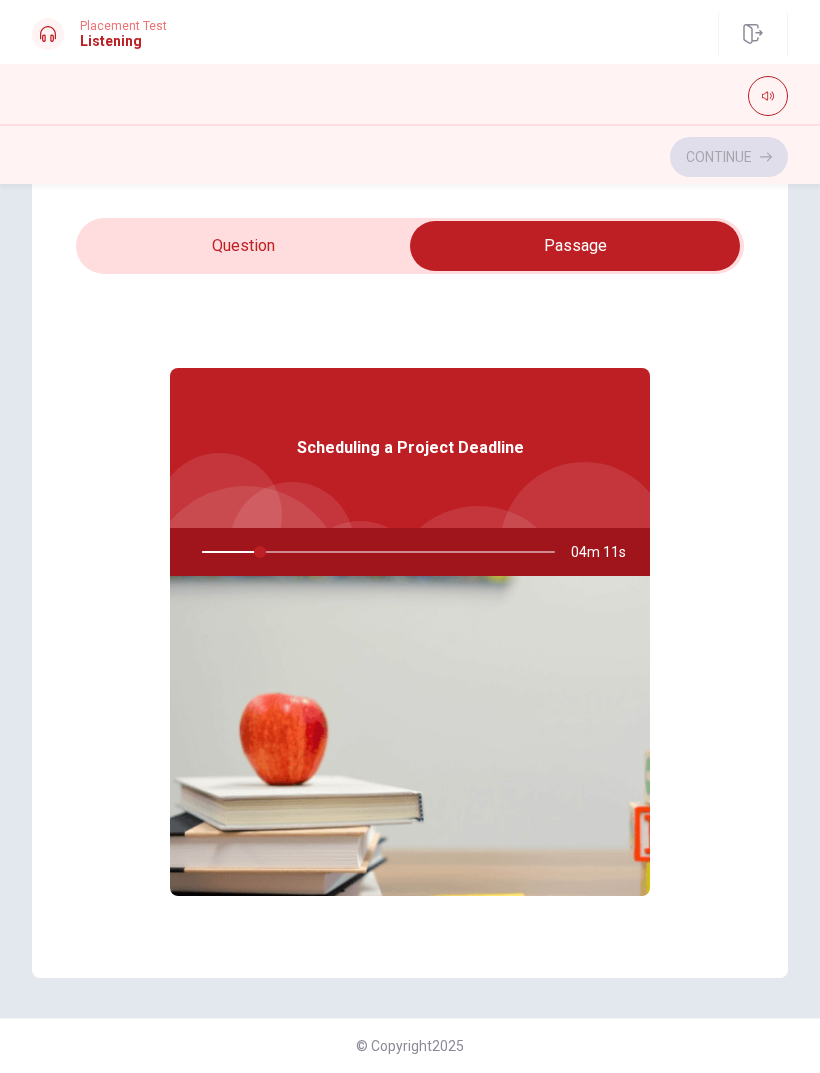 type on "17" 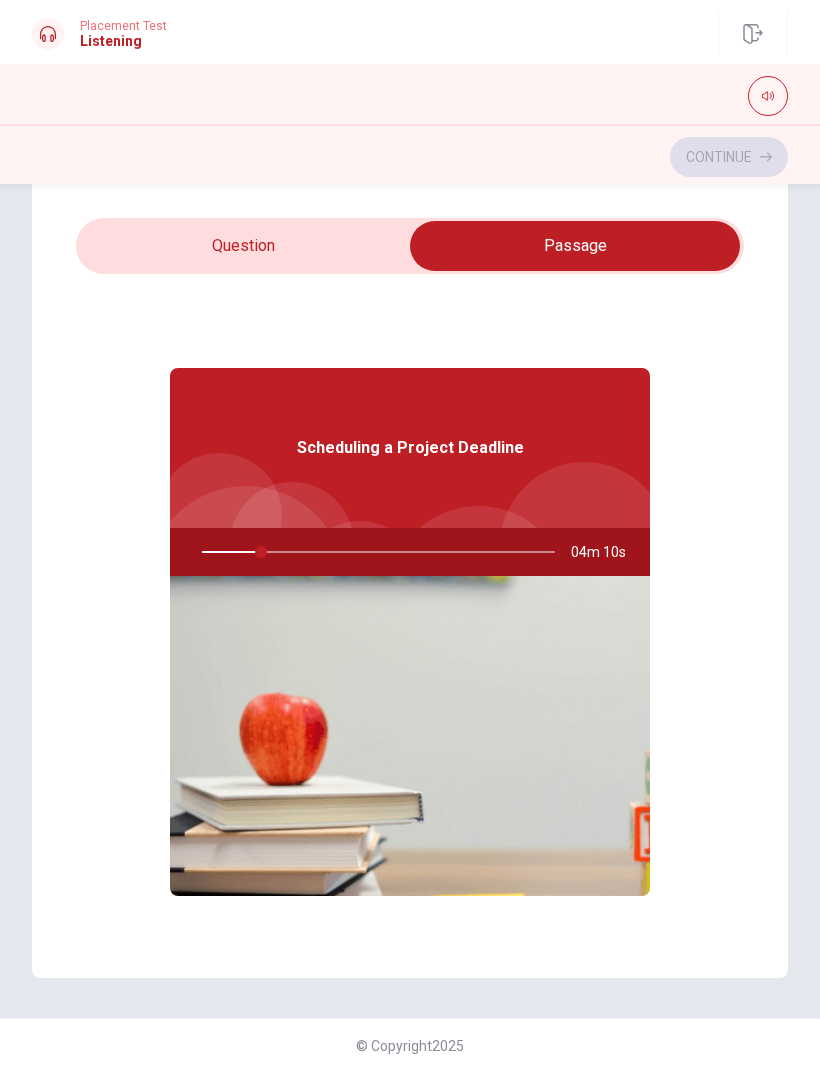 scroll, scrollTop: 0, scrollLeft: 0, axis: both 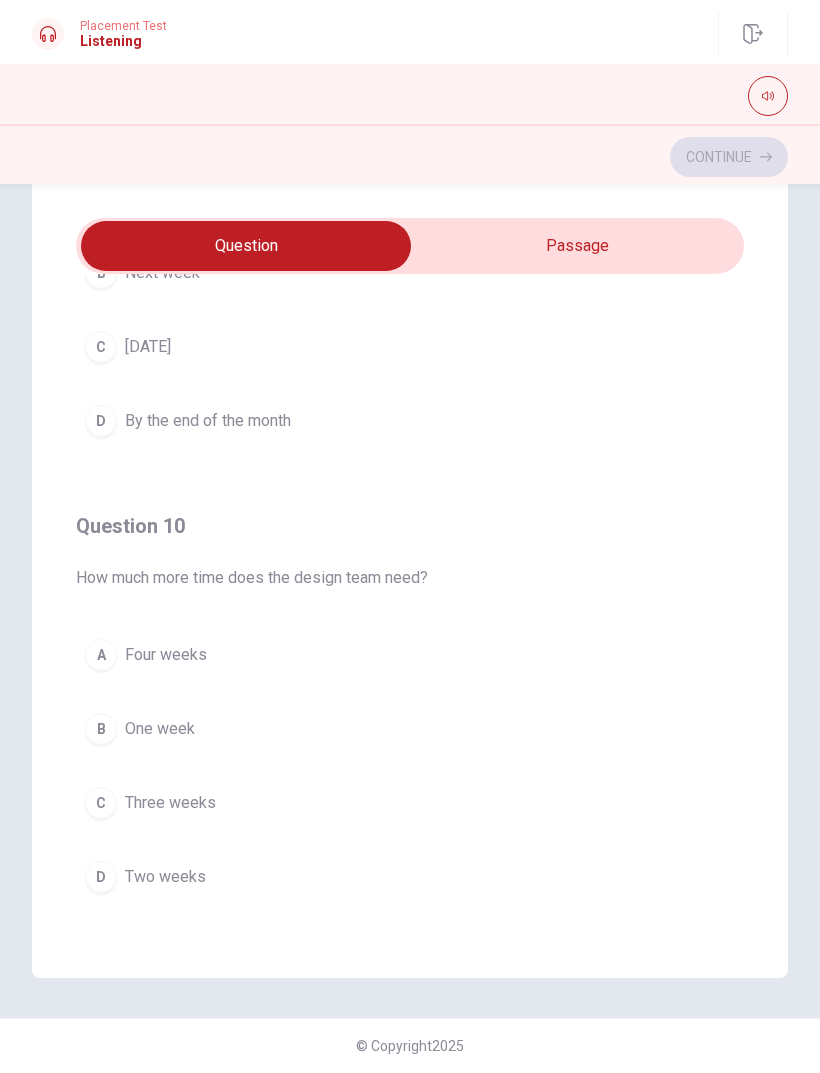 click on "D Two weeks" at bounding box center [410, 877] 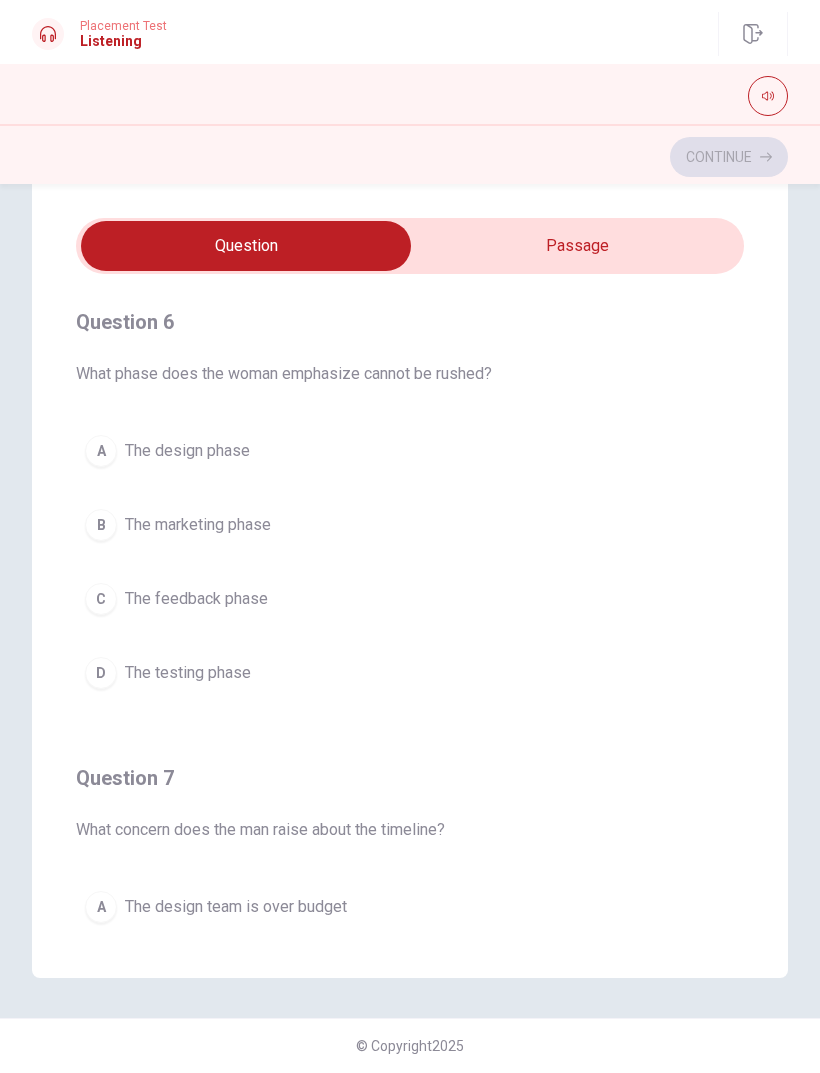 scroll, scrollTop: 0, scrollLeft: 0, axis: both 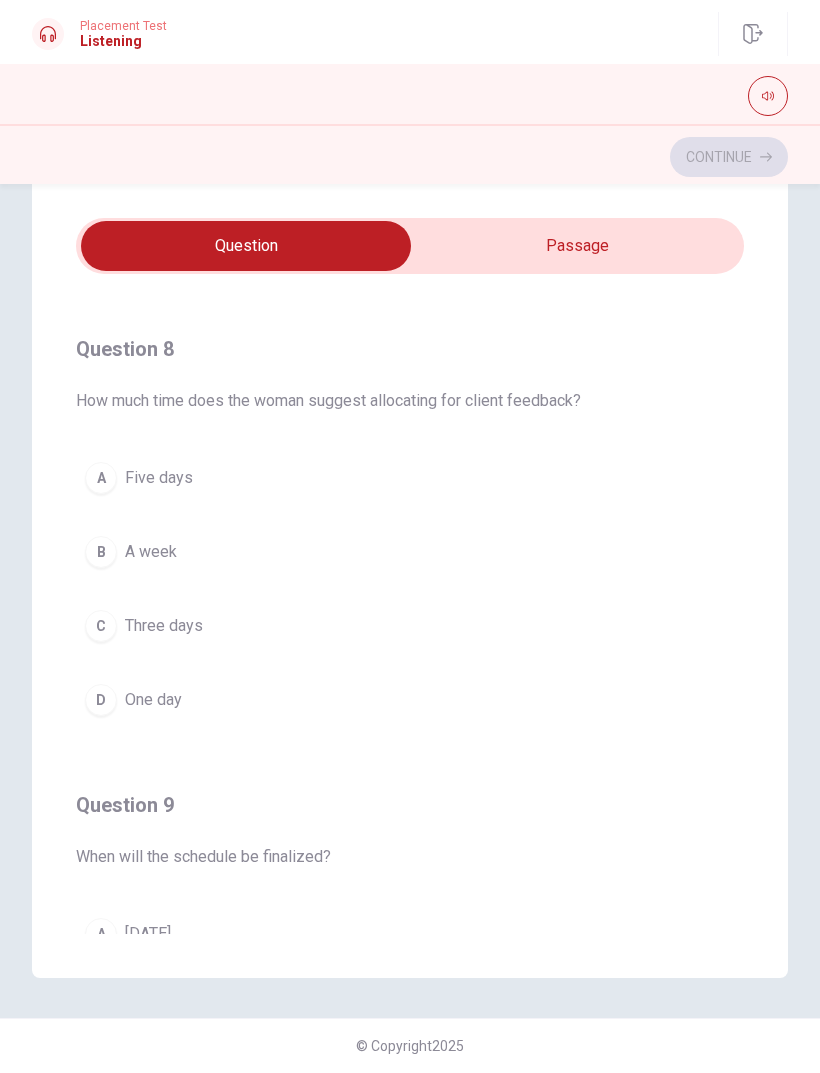 click on "C Three days" at bounding box center (410, 626) 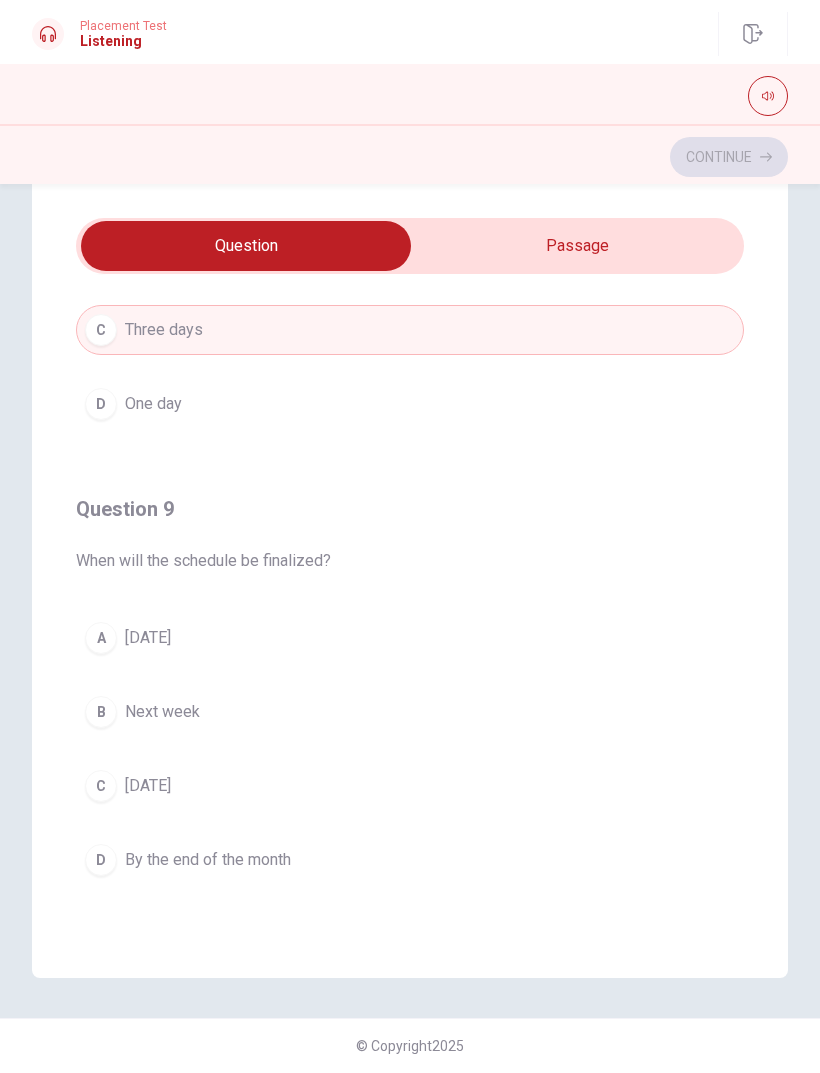 scroll, scrollTop: 1242, scrollLeft: 0, axis: vertical 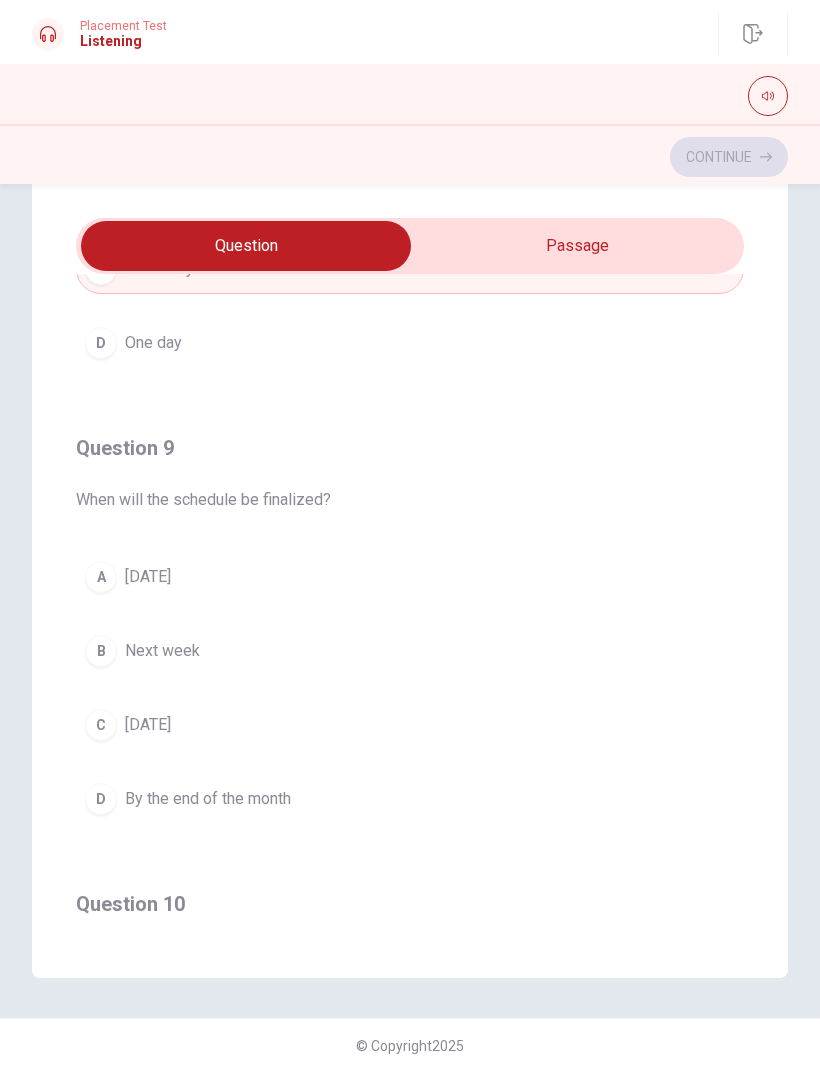 click on "C [DATE]" at bounding box center [410, 725] 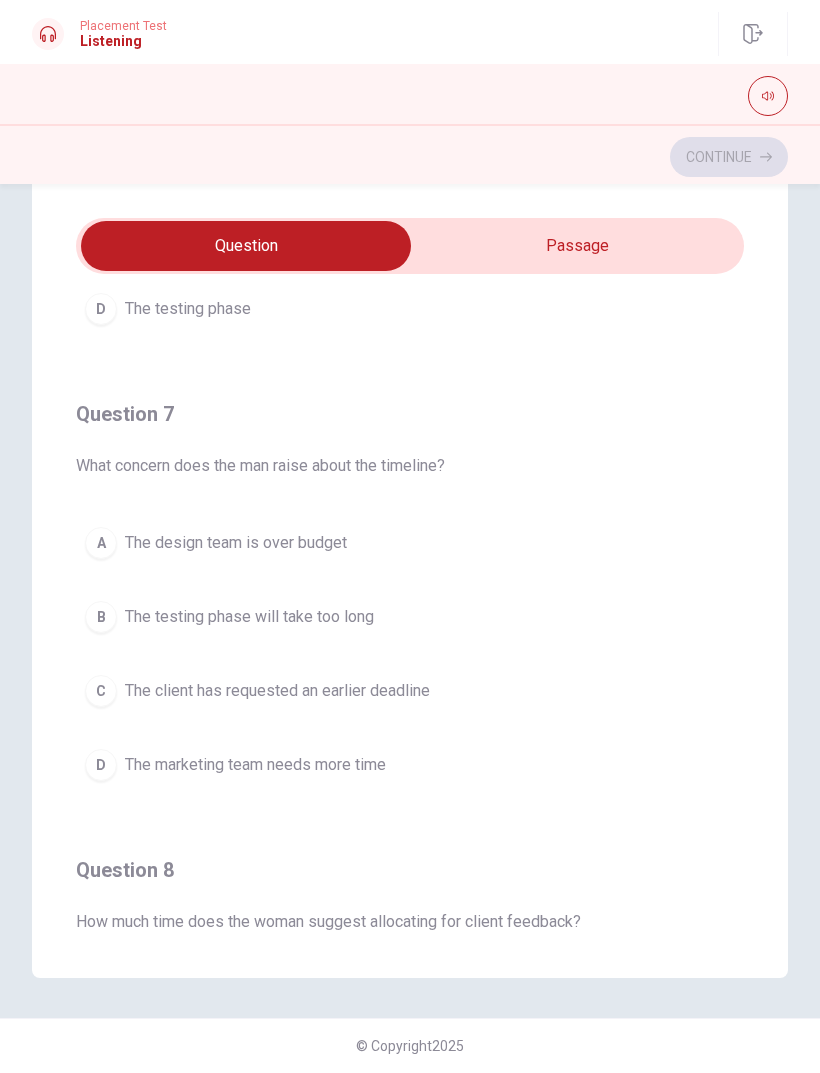 scroll, scrollTop: 363, scrollLeft: 0, axis: vertical 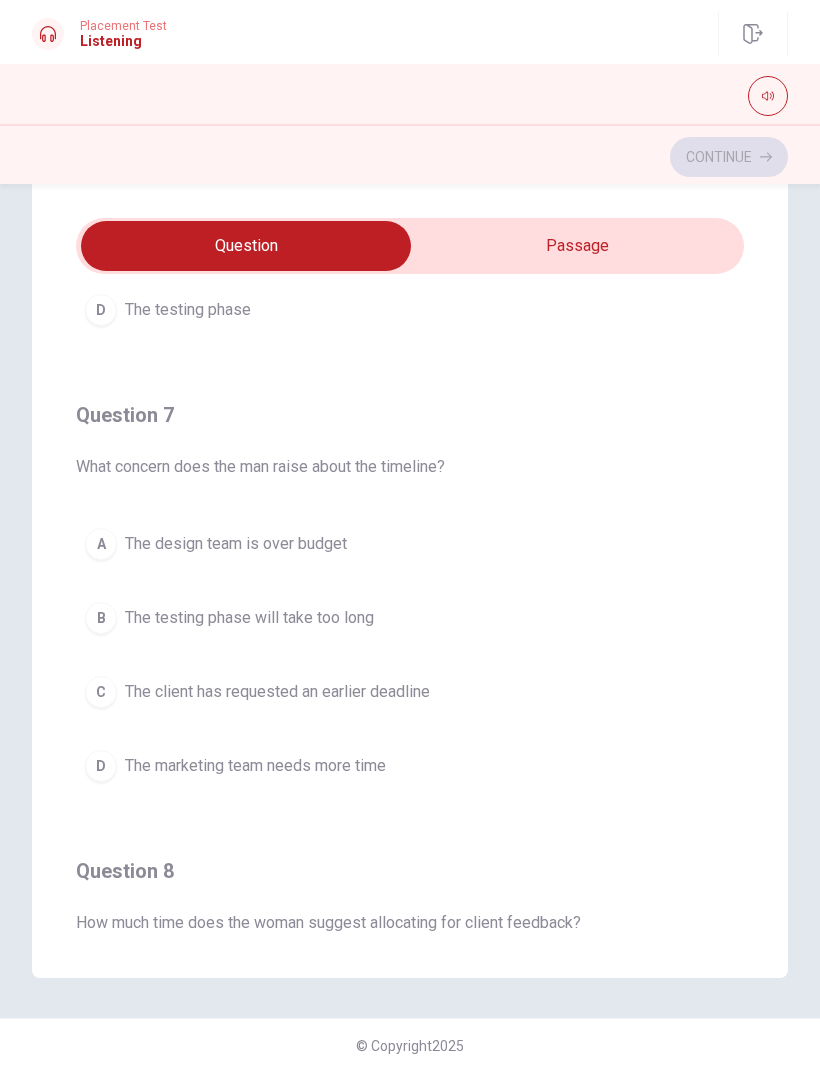 click on "A The design team is over budget" at bounding box center [410, 544] 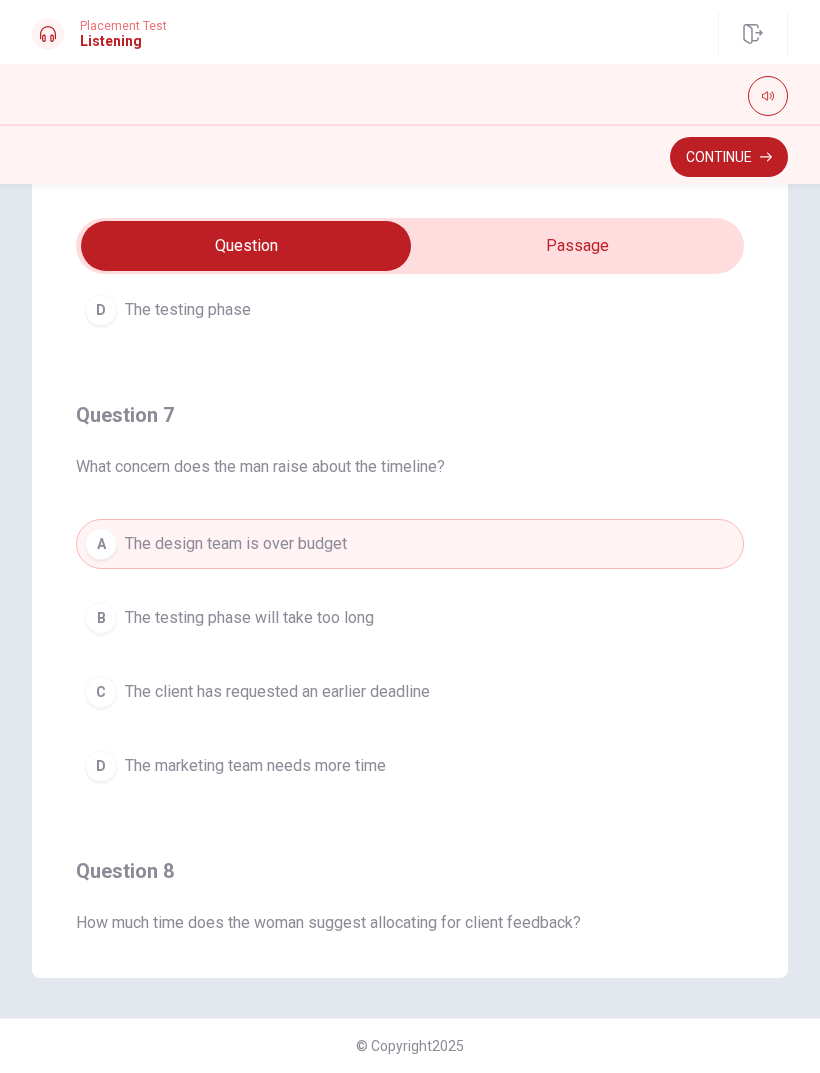 click 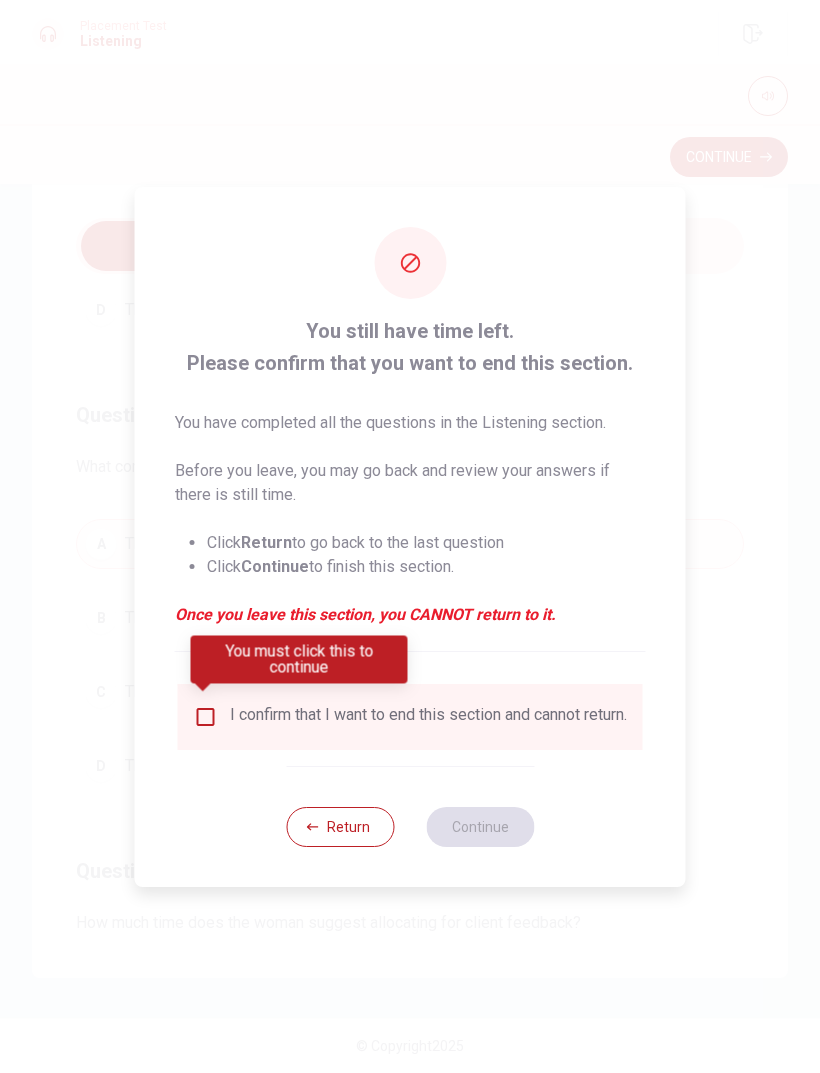 click at bounding box center (206, 717) 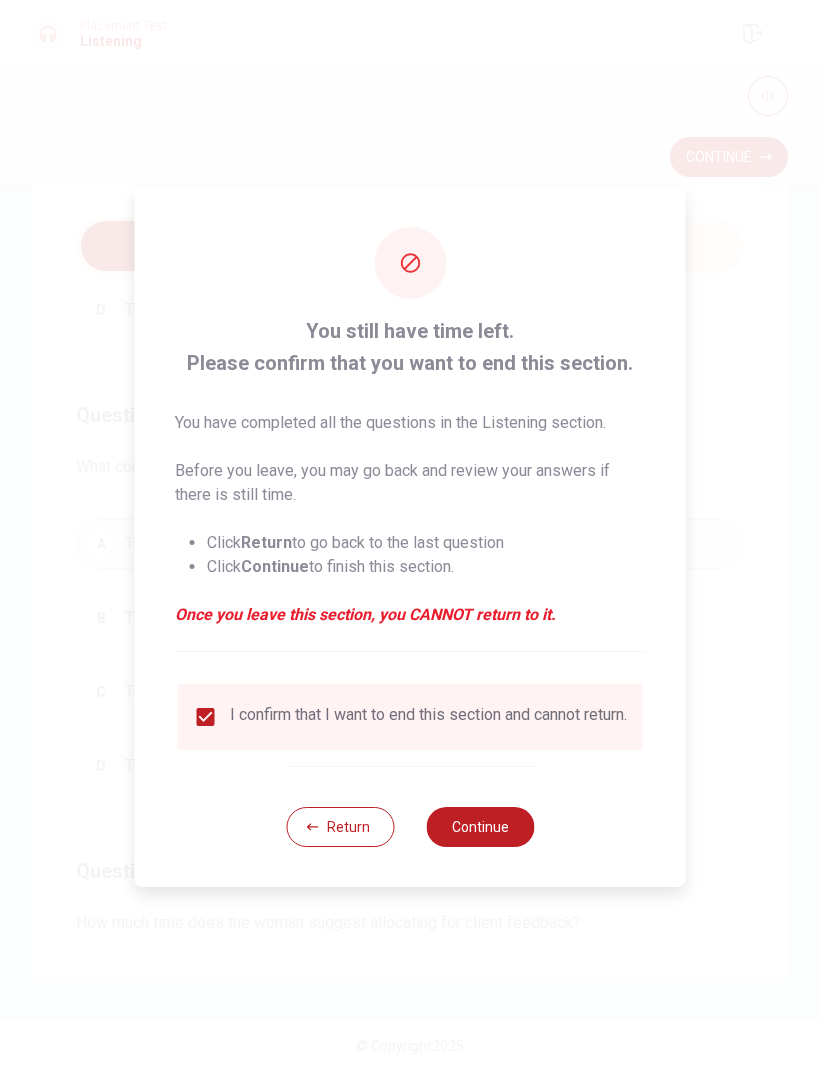 click on "Continue" at bounding box center (480, 827) 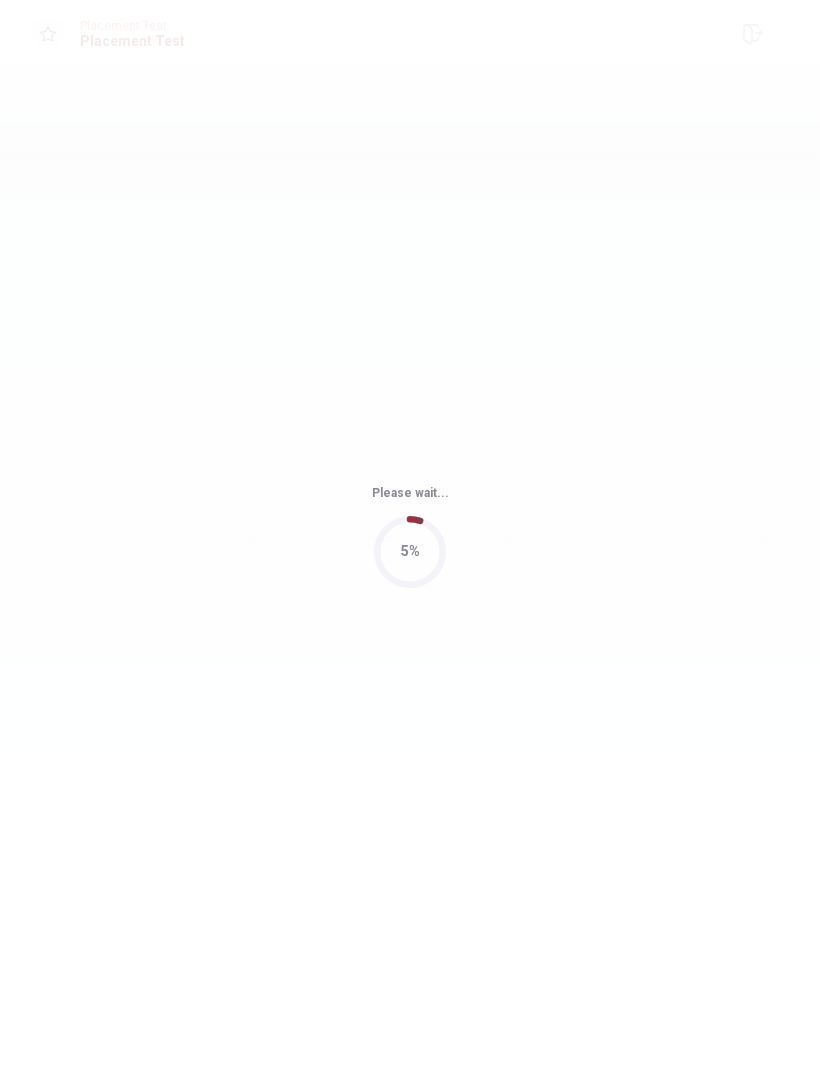 scroll, scrollTop: 0, scrollLeft: 0, axis: both 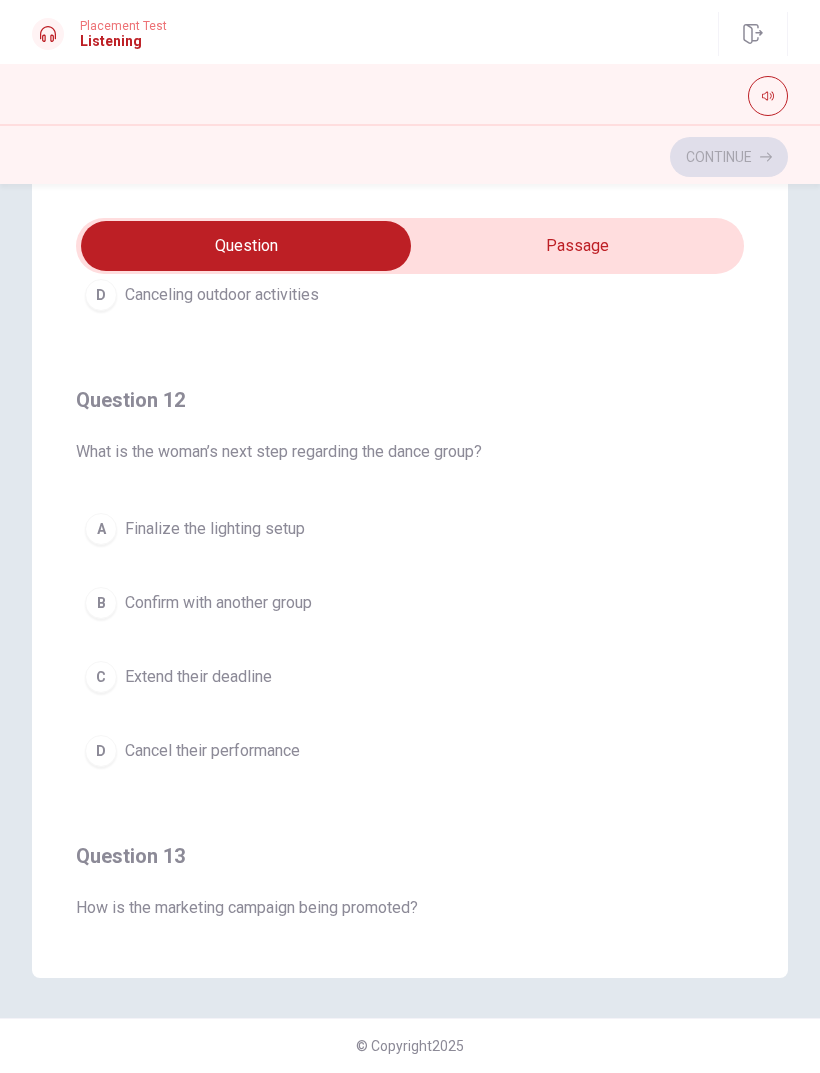 click on "B Confirm with another group" at bounding box center [410, 603] 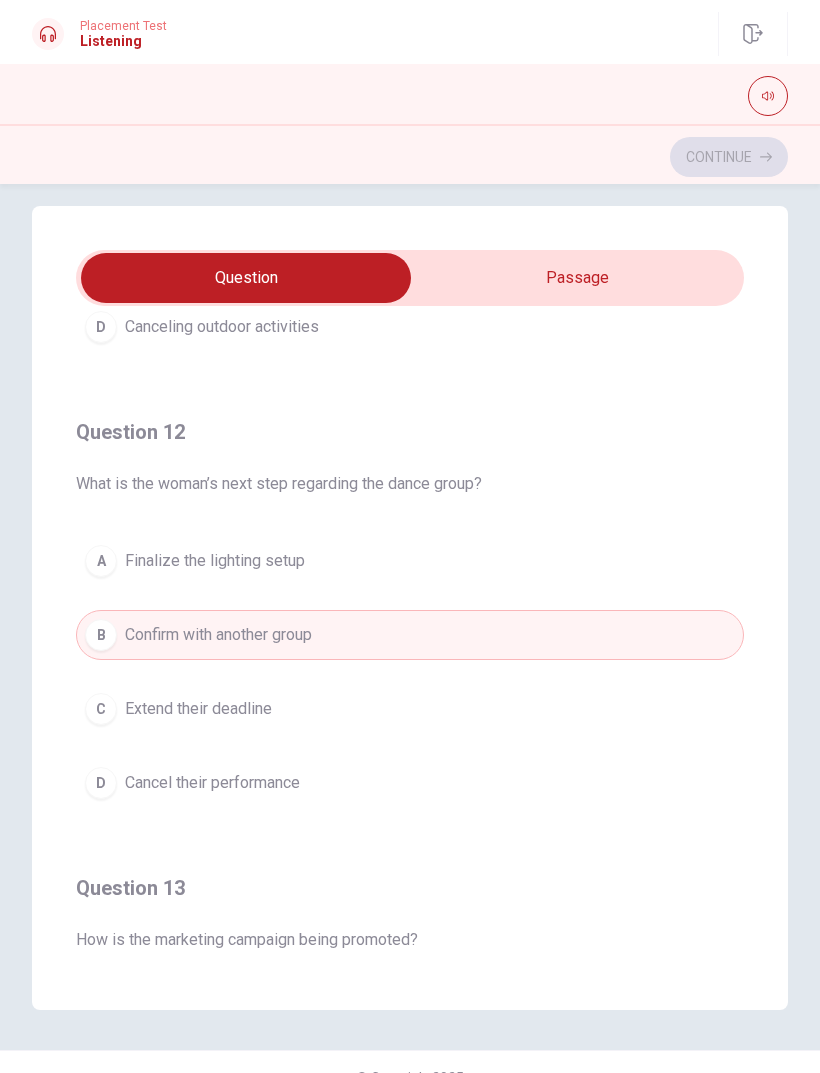 scroll, scrollTop: 16, scrollLeft: 0, axis: vertical 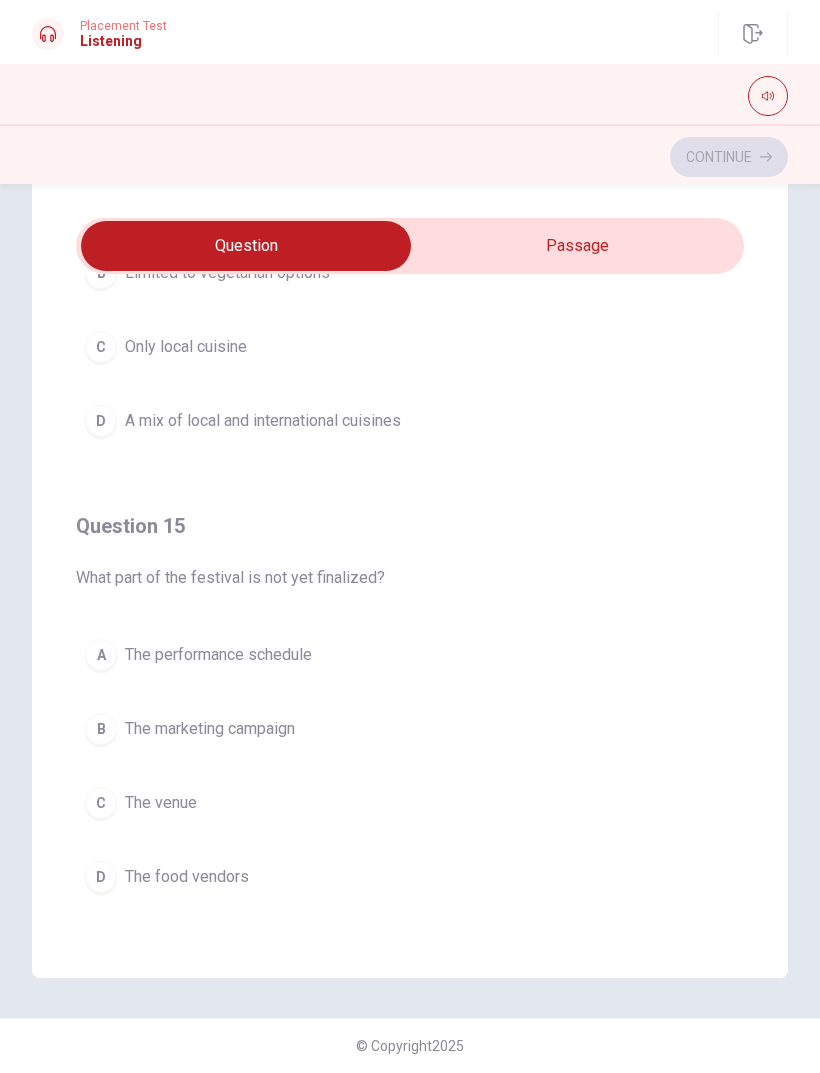 click on "A" at bounding box center [101, 655] 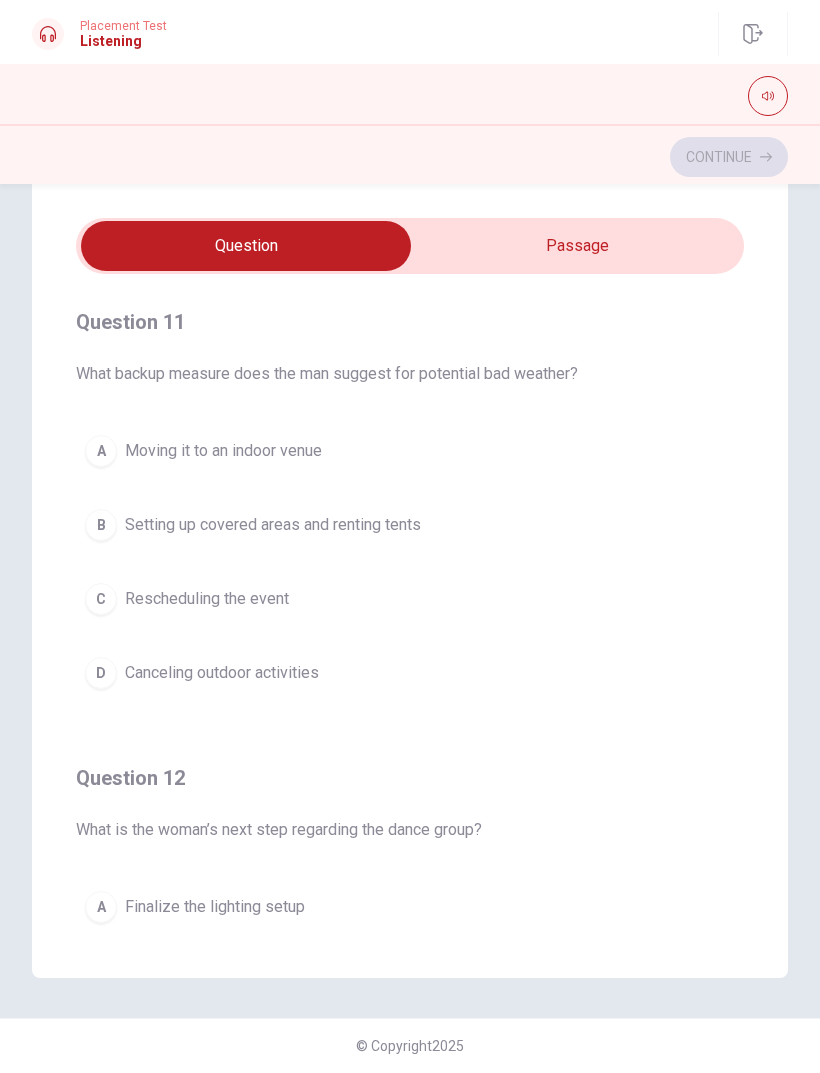 scroll, scrollTop: 0, scrollLeft: 0, axis: both 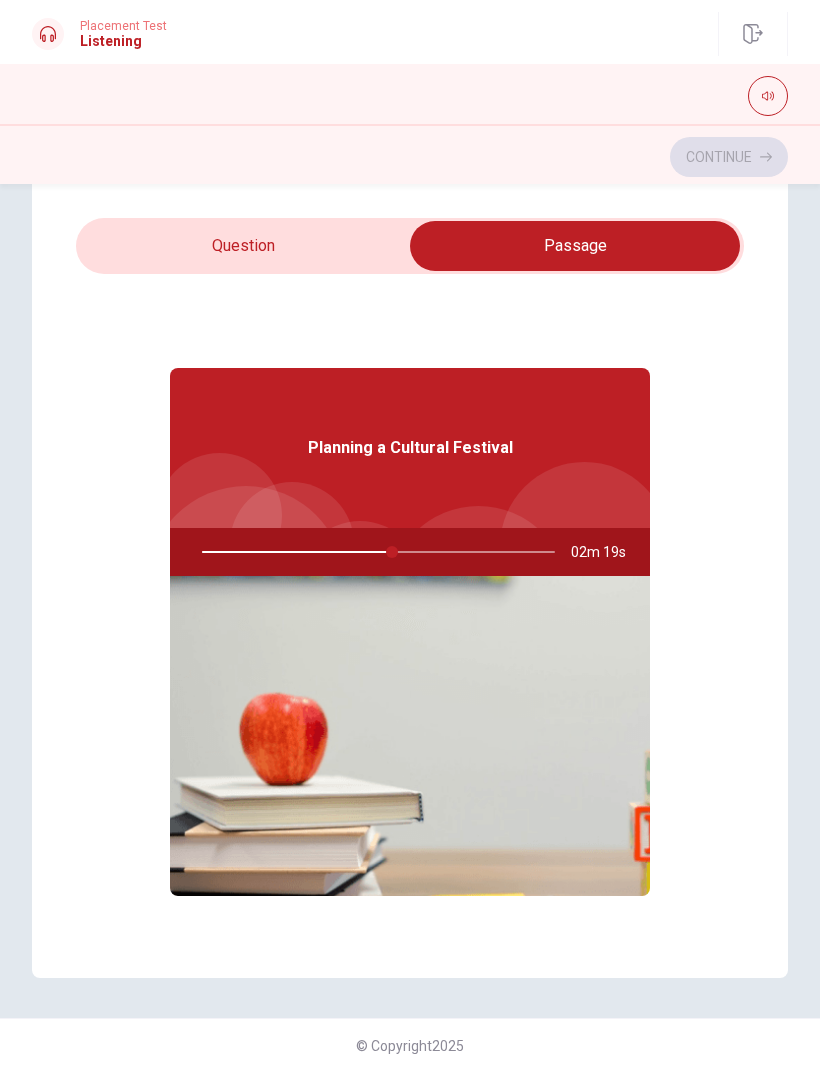 type on "54" 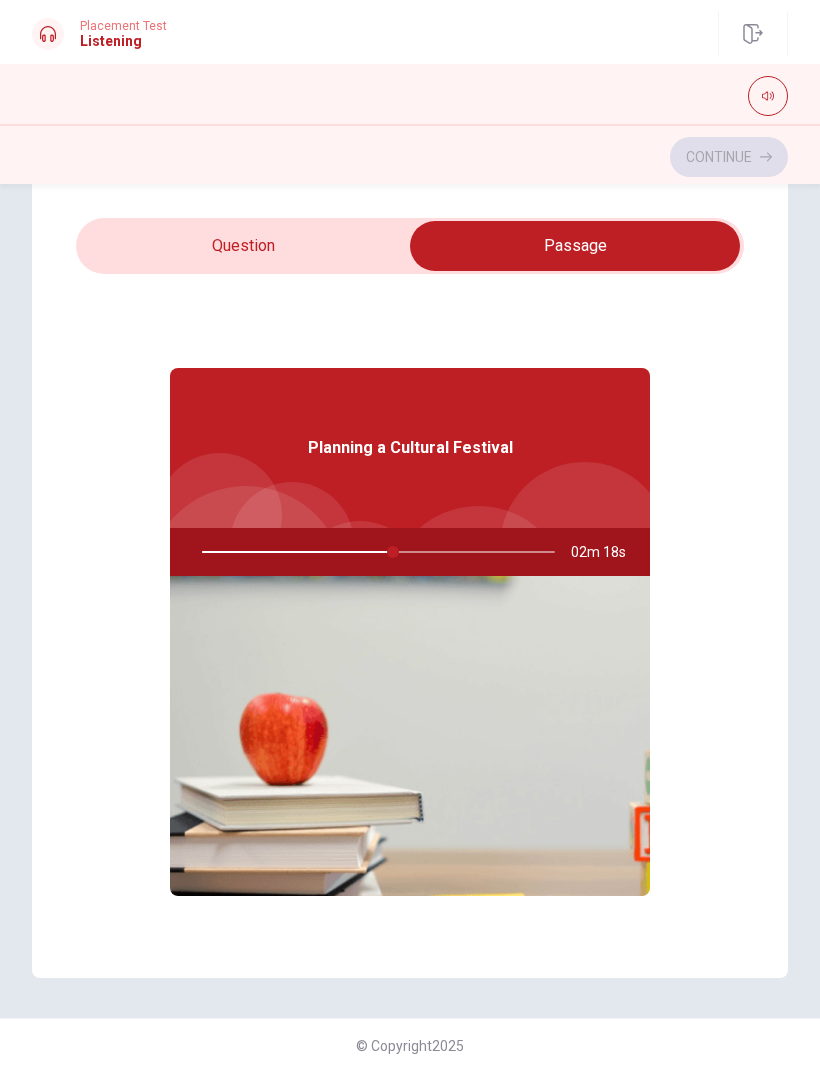click at bounding box center (575, 246) 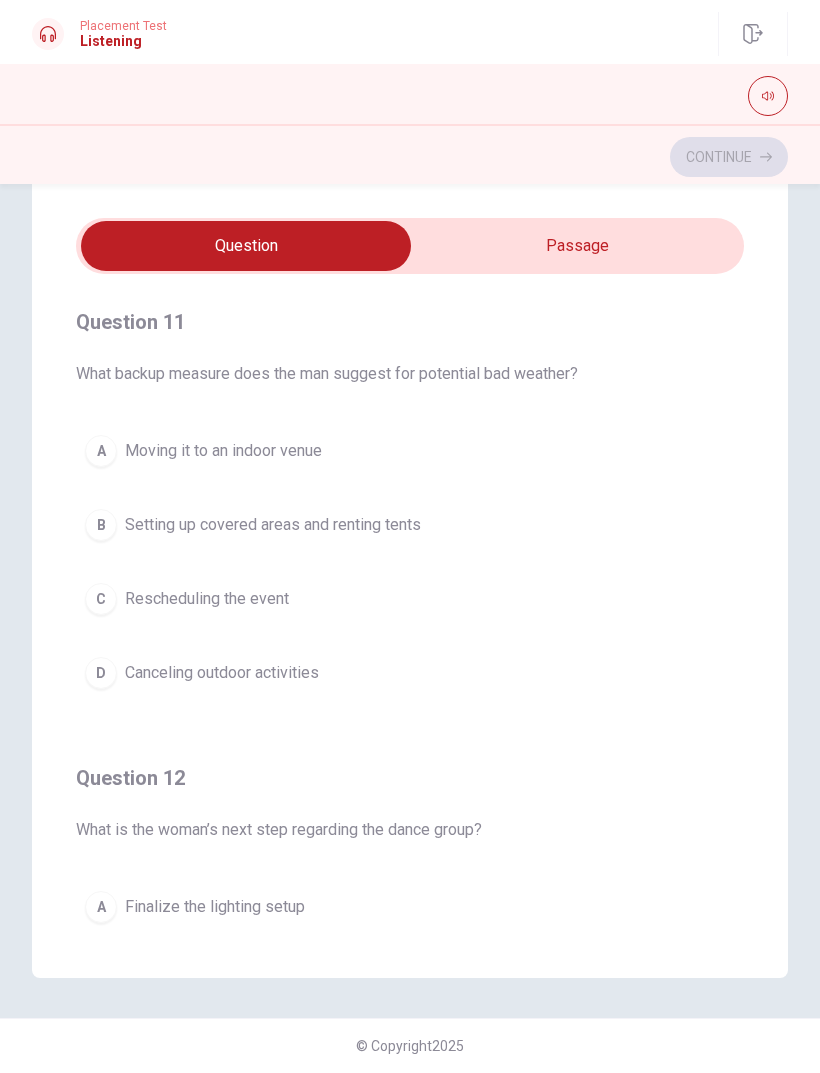 click on "B" at bounding box center (101, 525) 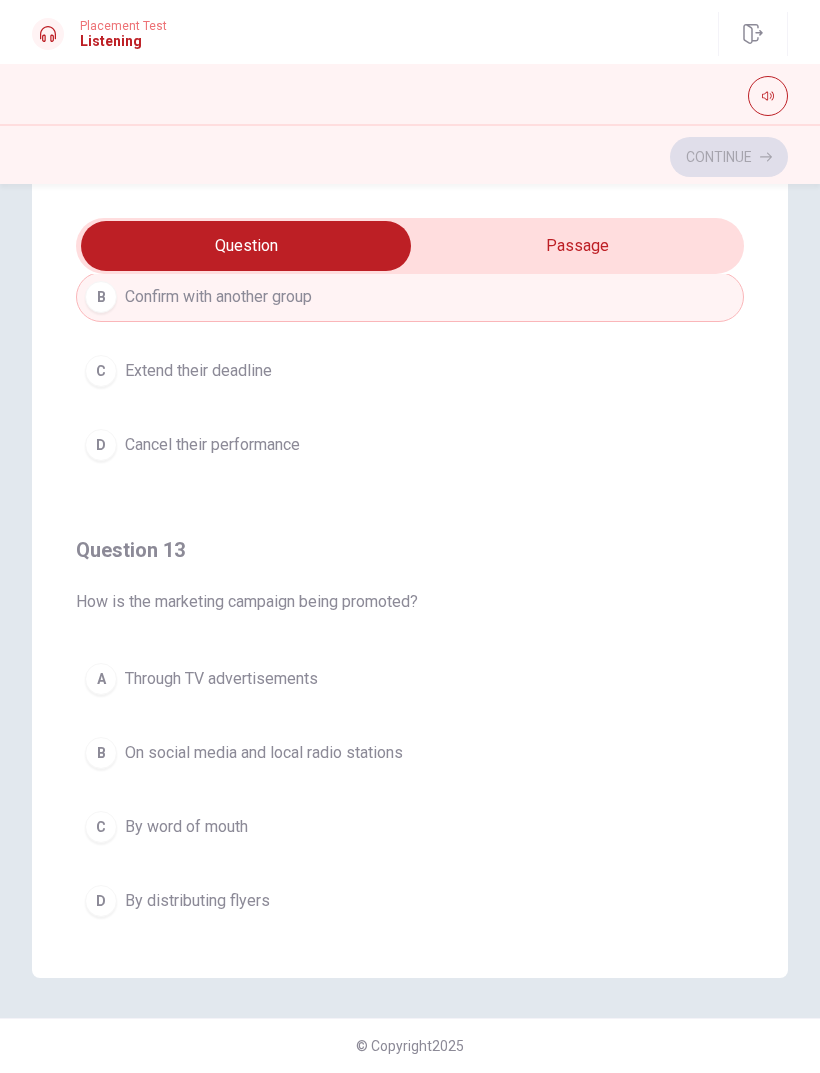 scroll, scrollTop: 682, scrollLeft: 0, axis: vertical 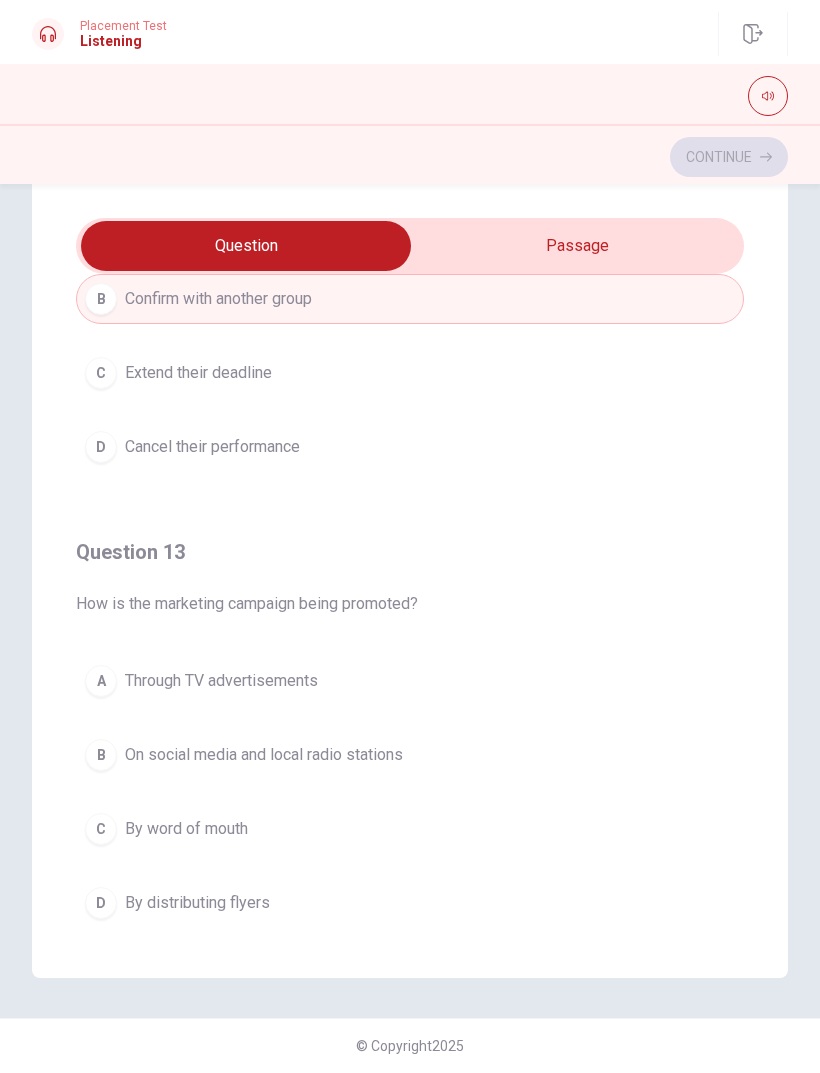 click on "On social media and local radio stations" at bounding box center (264, 755) 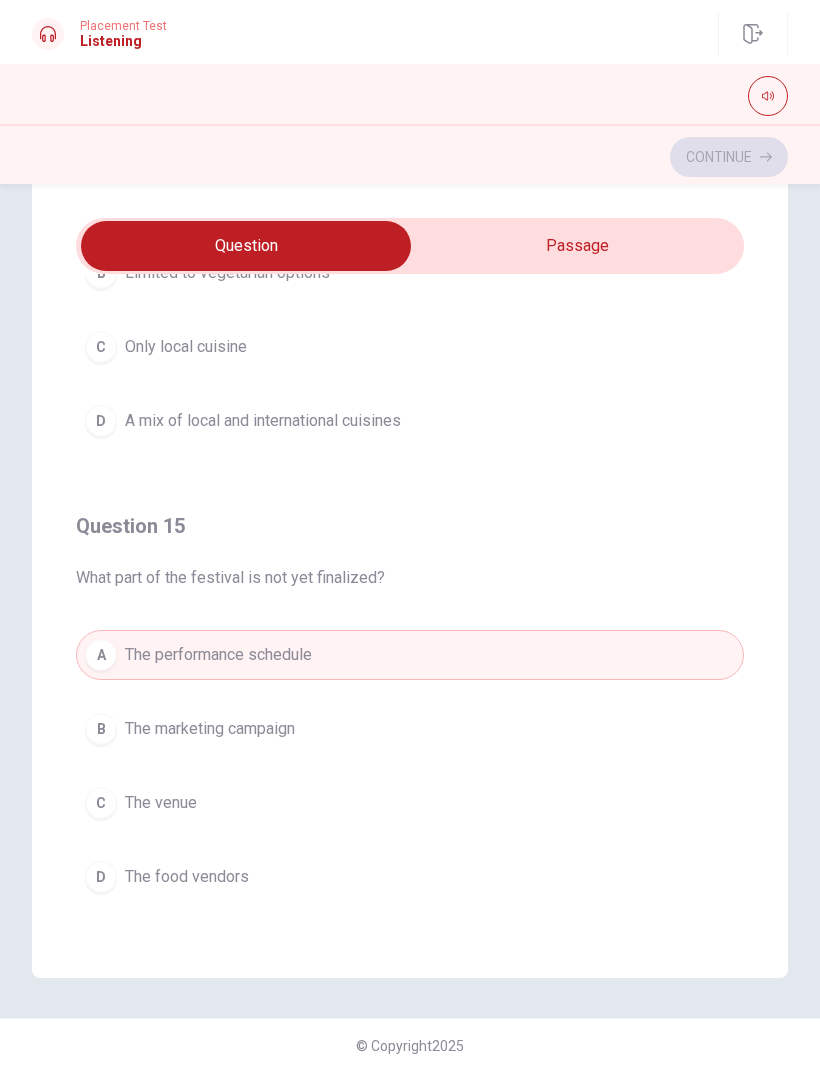 scroll, scrollTop: 1620, scrollLeft: 0, axis: vertical 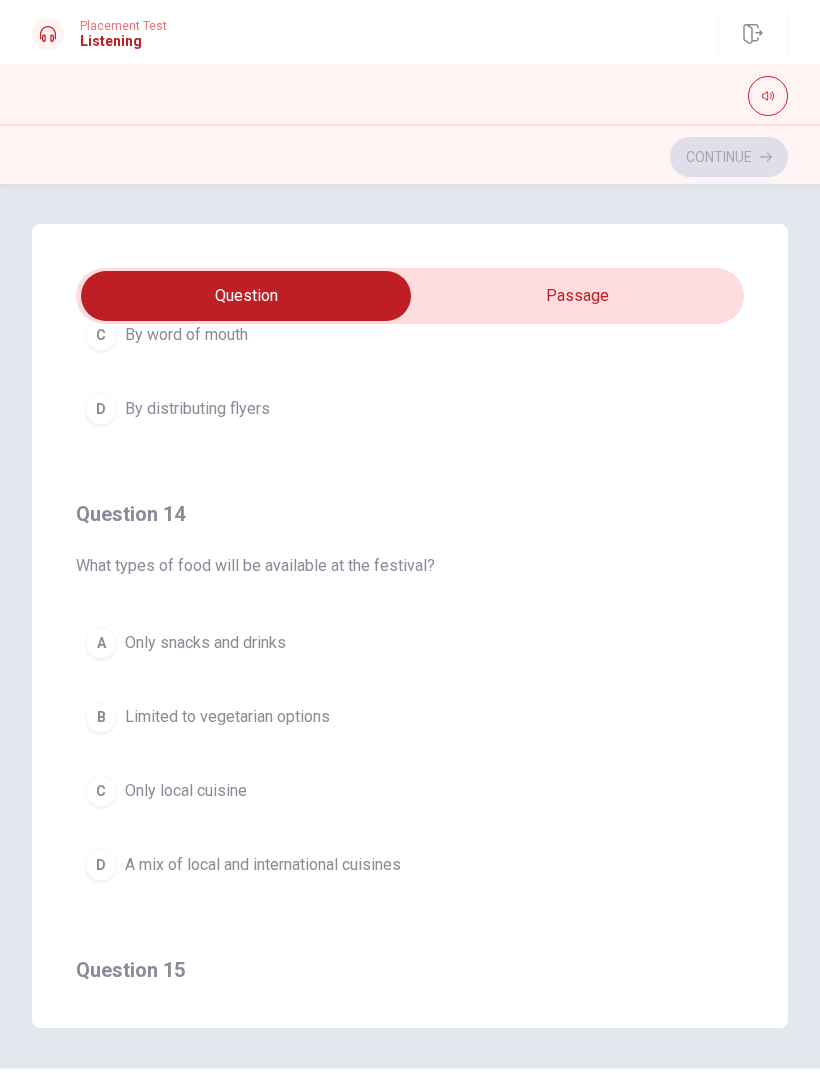 click on "D" at bounding box center [101, 865] 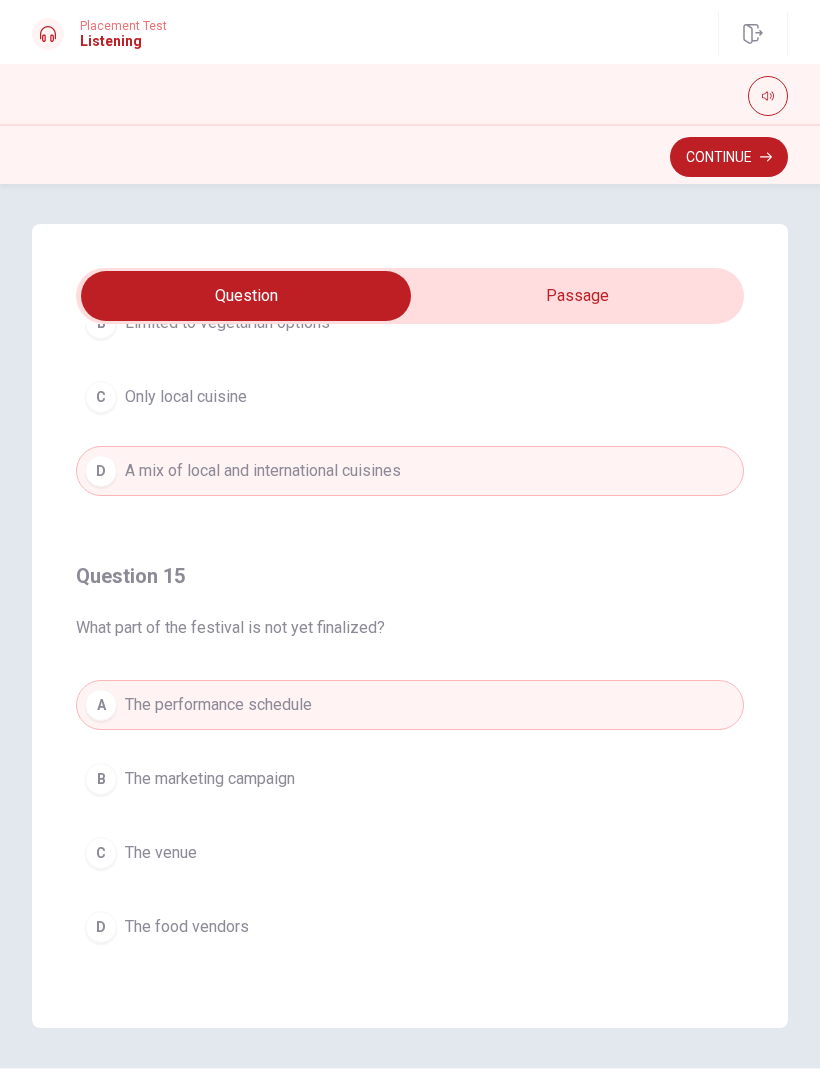 scroll, scrollTop: 1620, scrollLeft: 0, axis: vertical 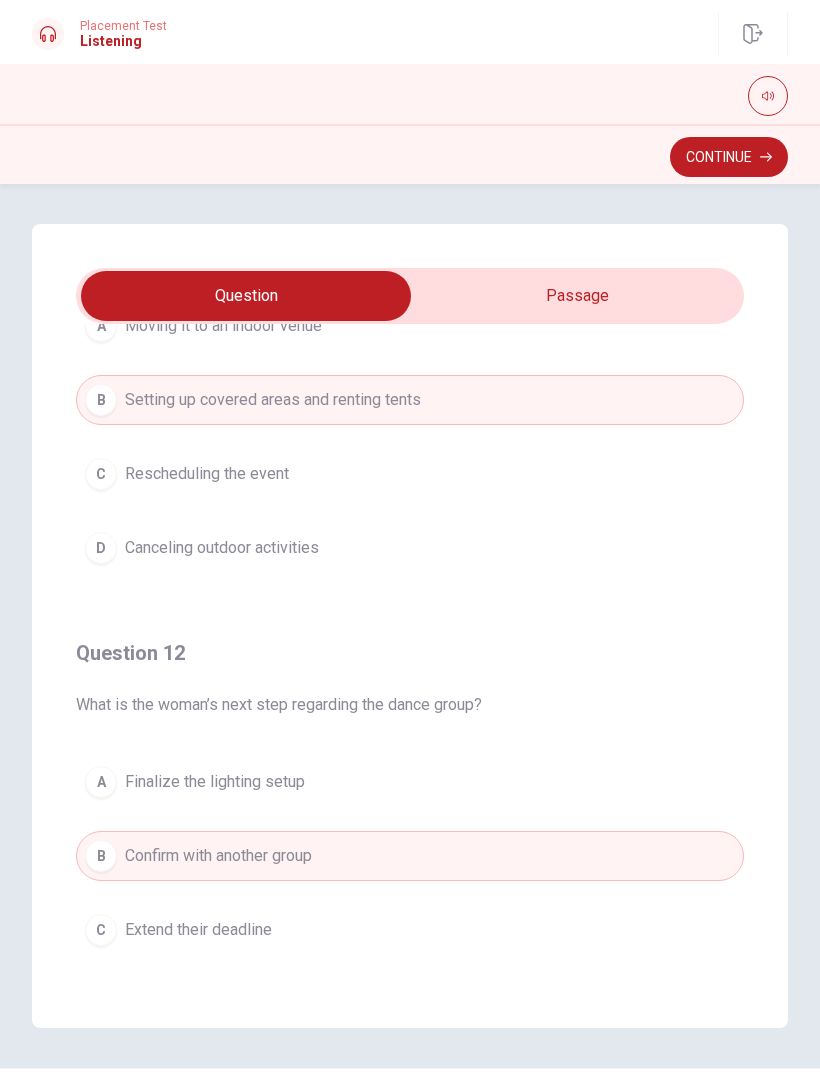click on "Continue" at bounding box center (729, 157) 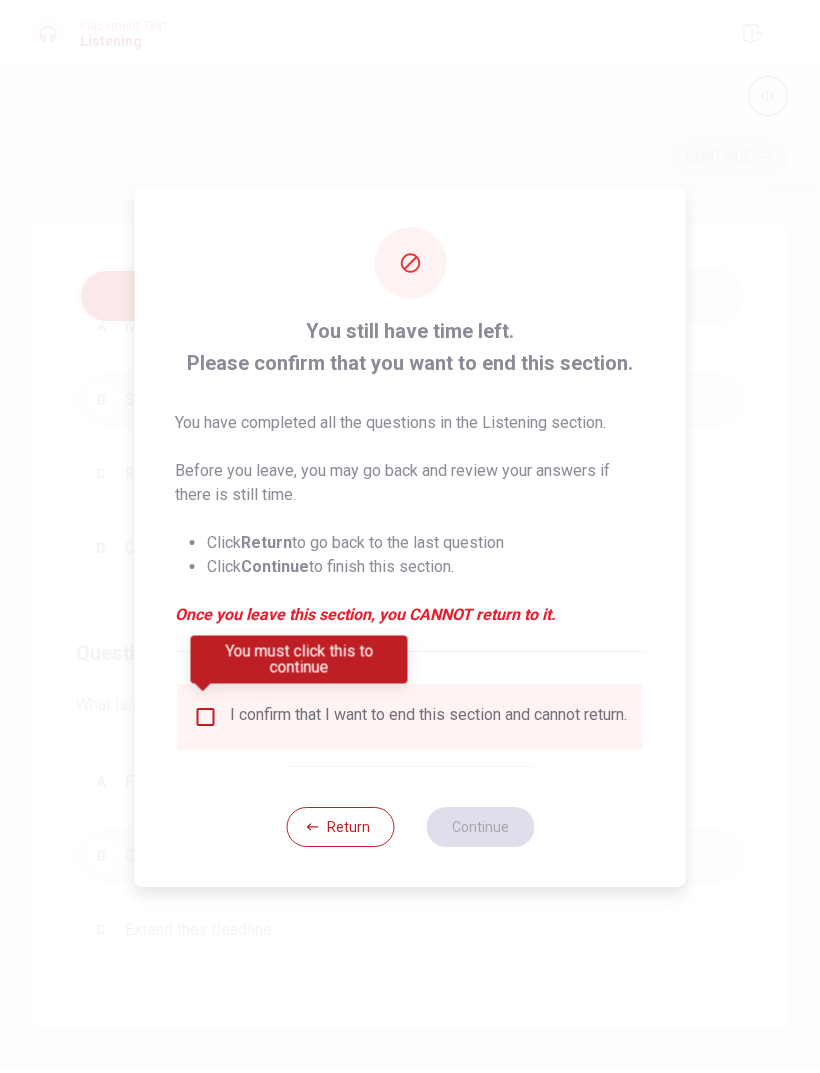 click at bounding box center (206, 717) 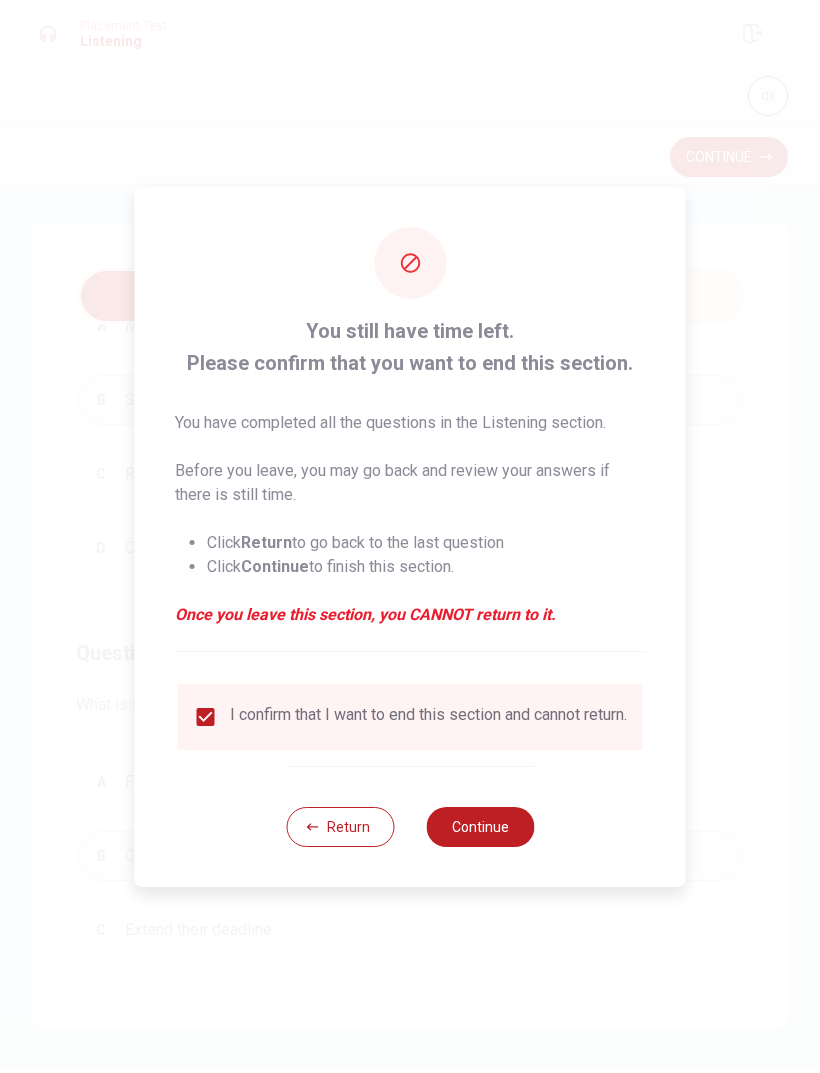 click on "Continue" at bounding box center (480, 827) 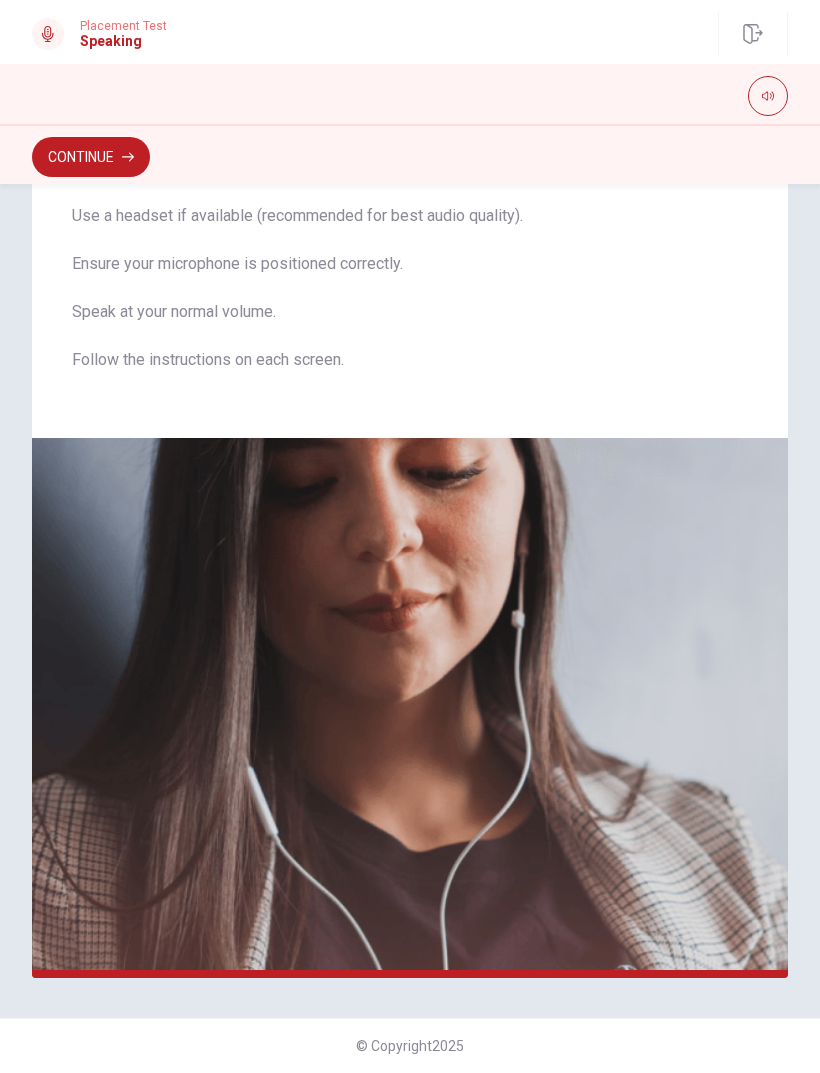 scroll, scrollTop: 118, scrollLeft: 0, axis: vertical 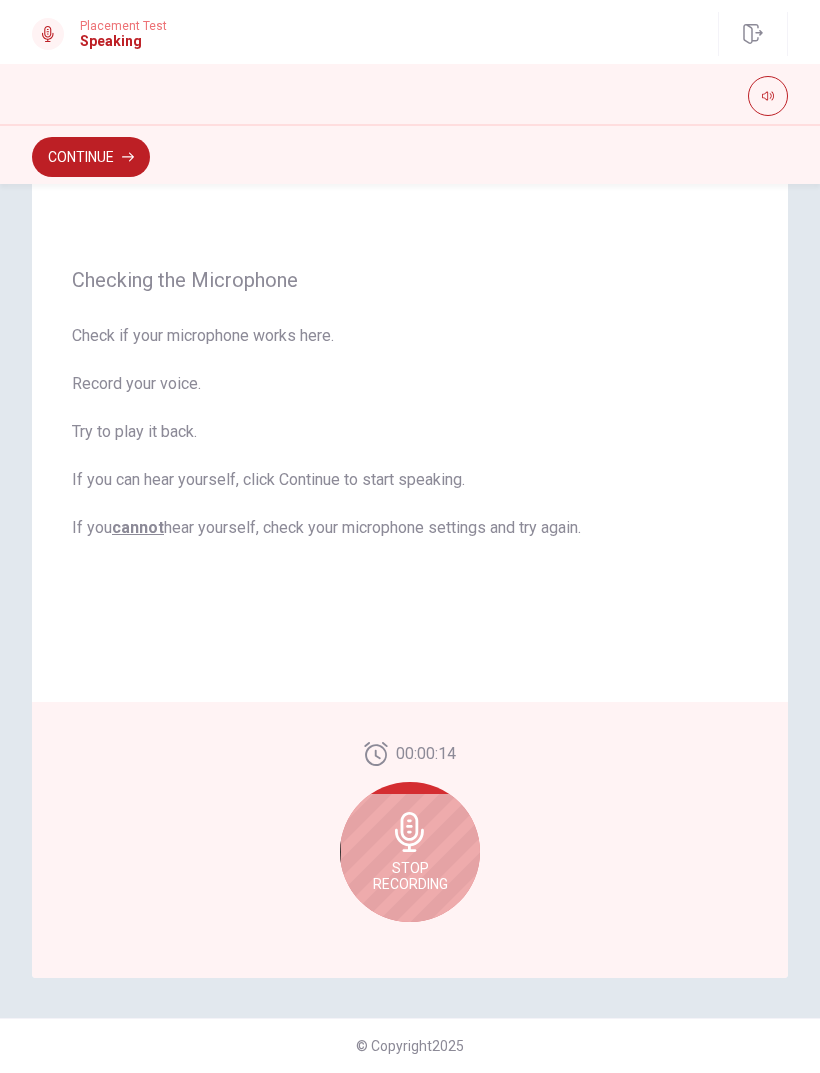 click 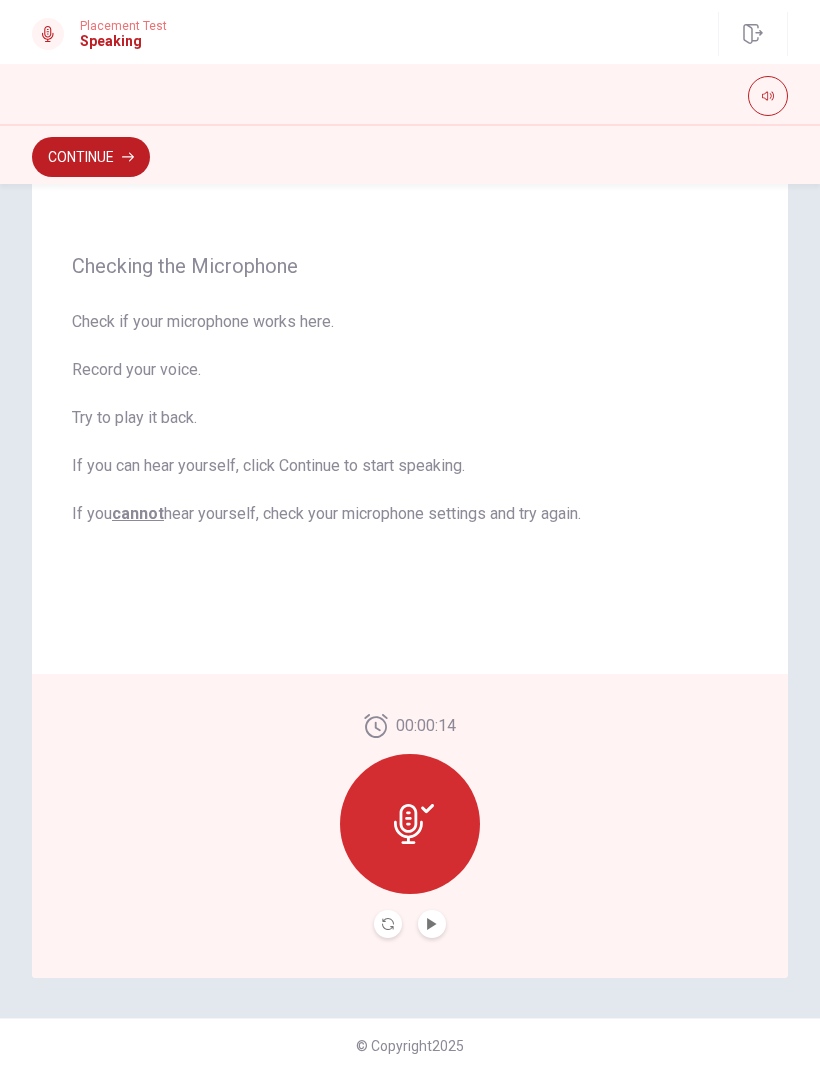 click on "Continue" at bounding box center (91, 157) 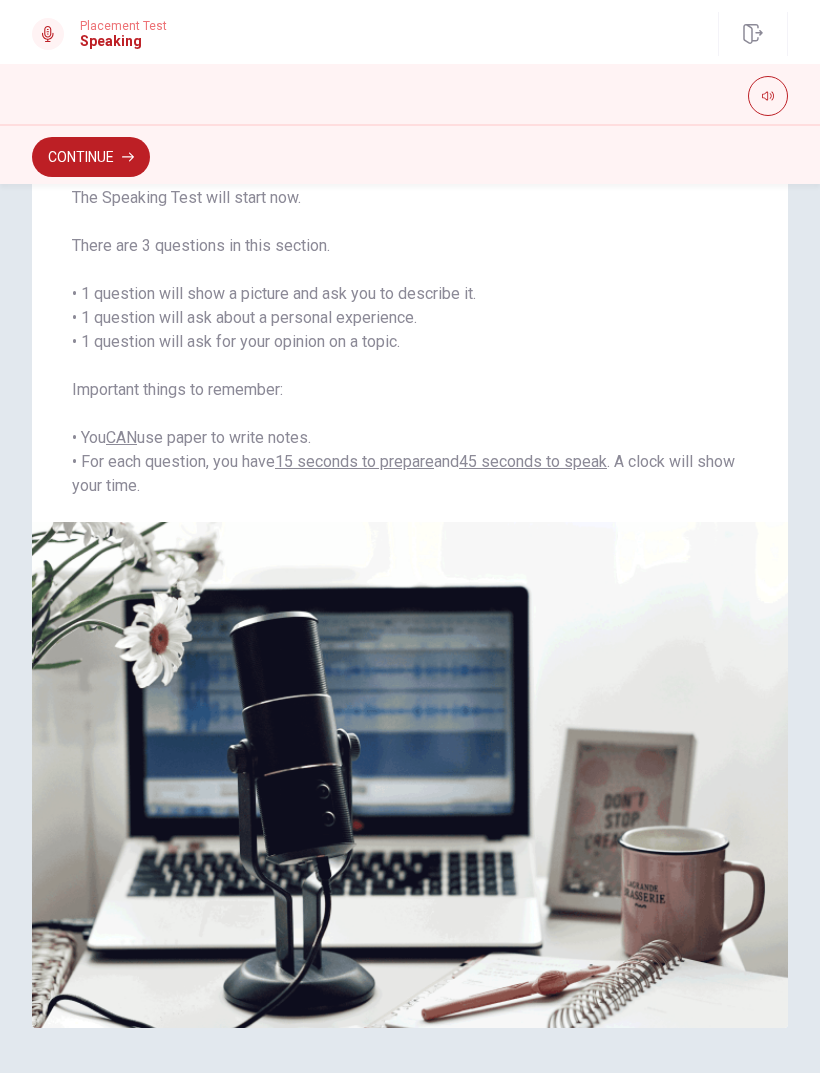 click on "Continue" at bounding box center [91, 157] 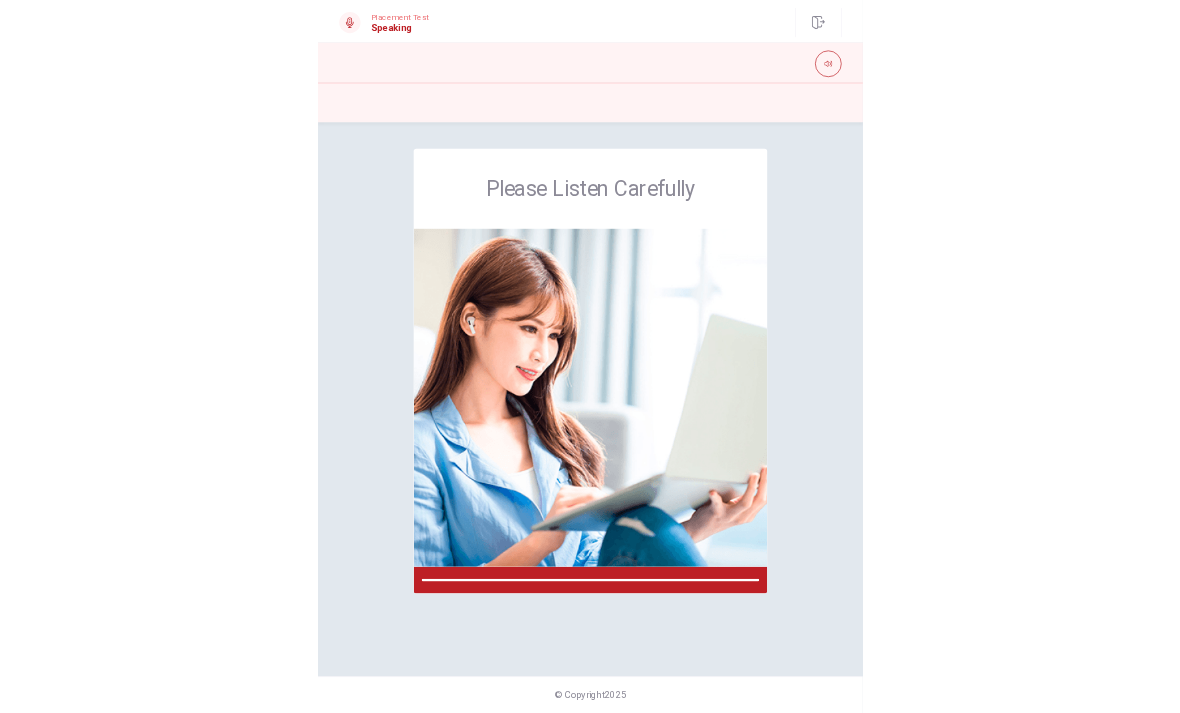 scroll, scrollTop: 0, scrollLeft: 0, axis: both 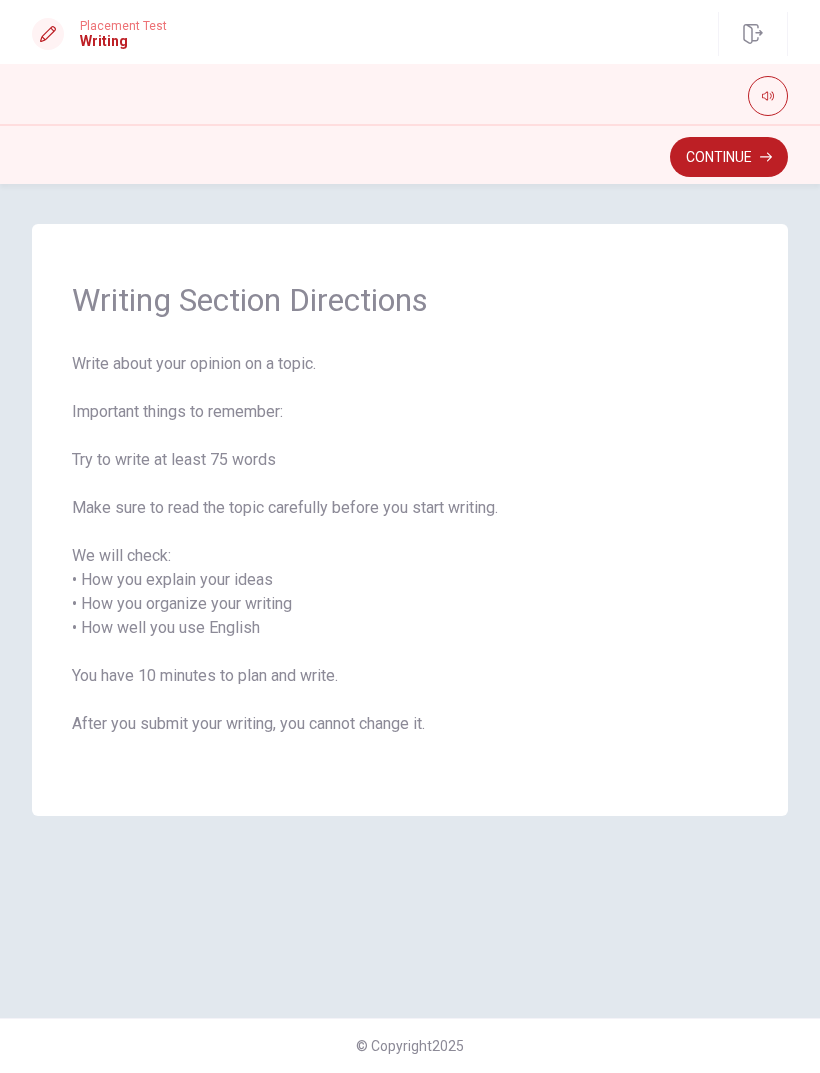click on "Continue" at bounding box center (729, 157) 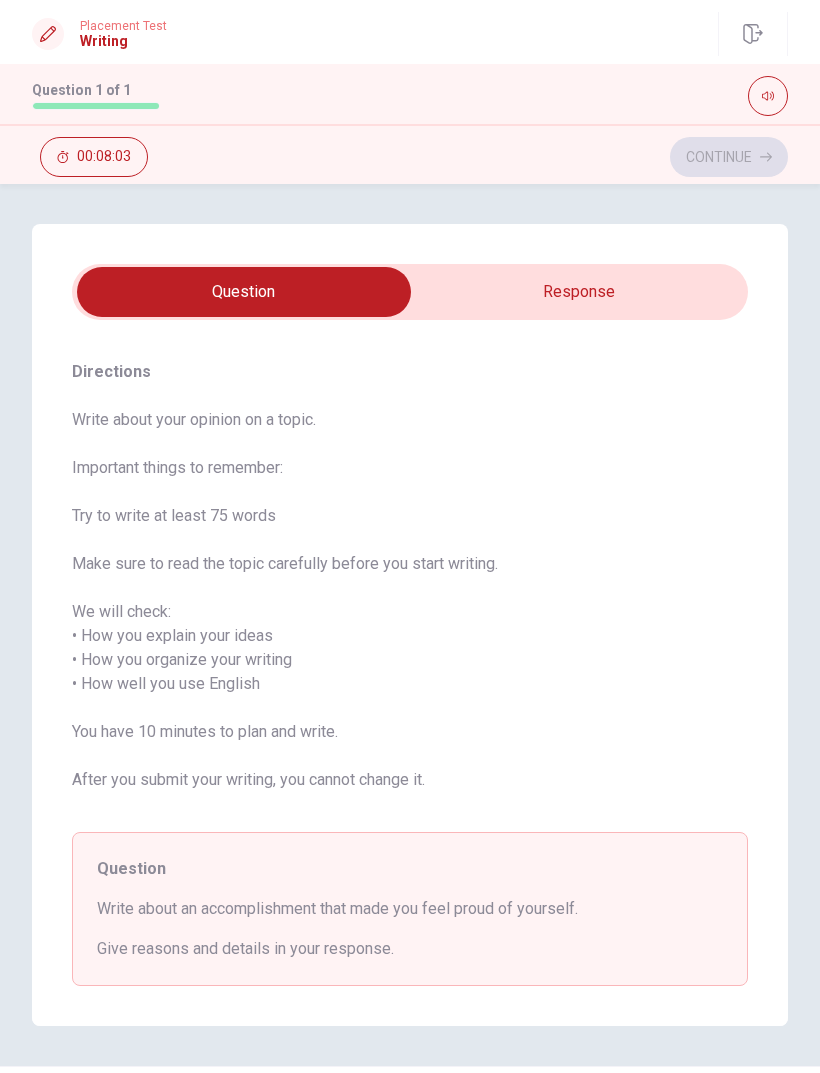 click at bounding box center [244, 292] 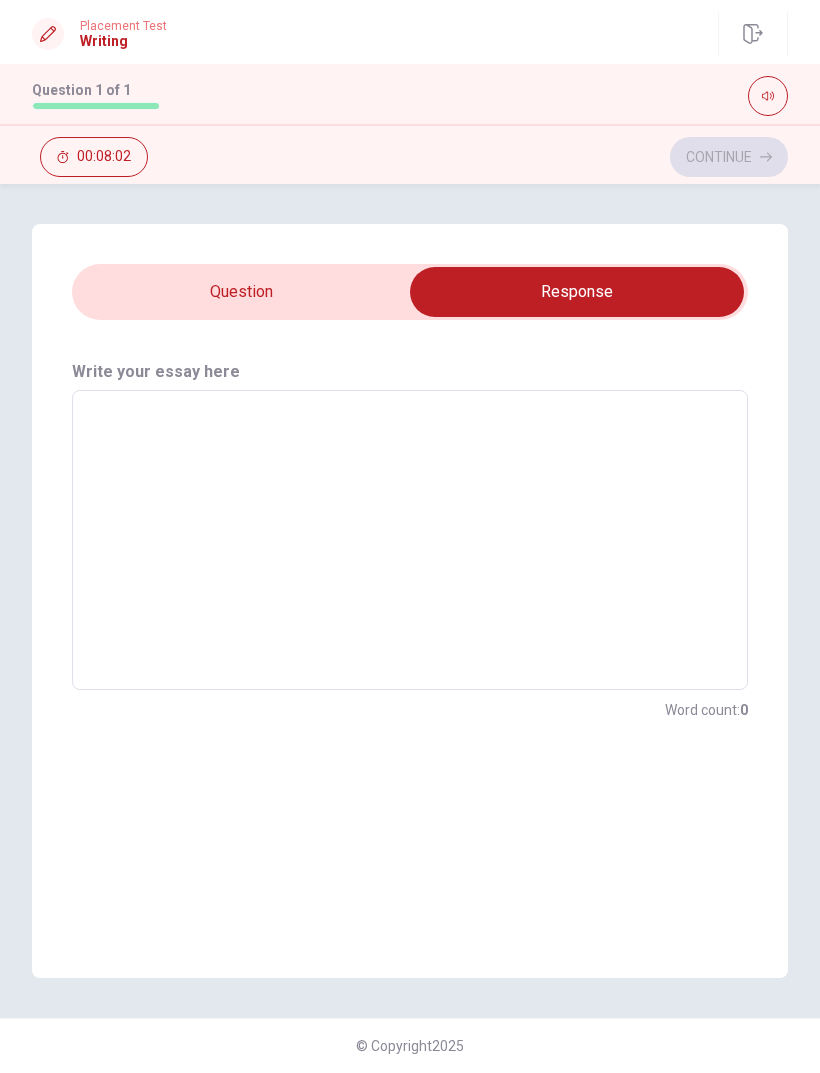 click at bounding box center [410, 540] 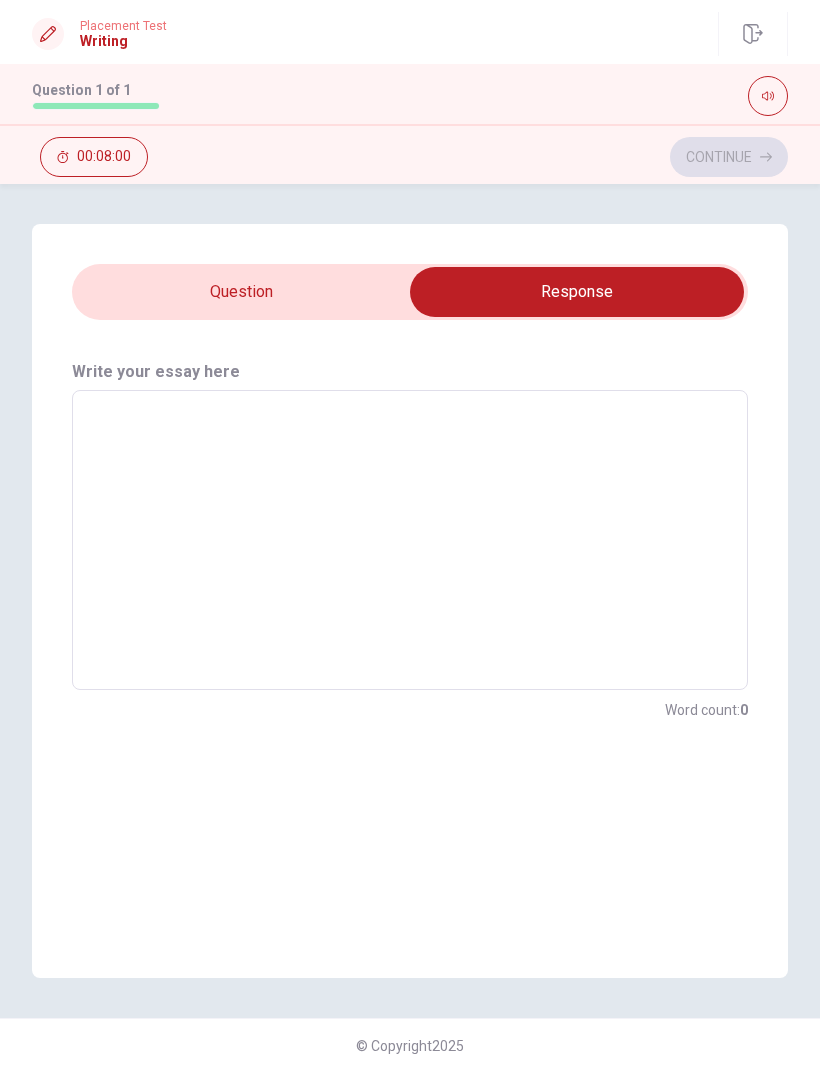 click at bounding box center (410, 540) 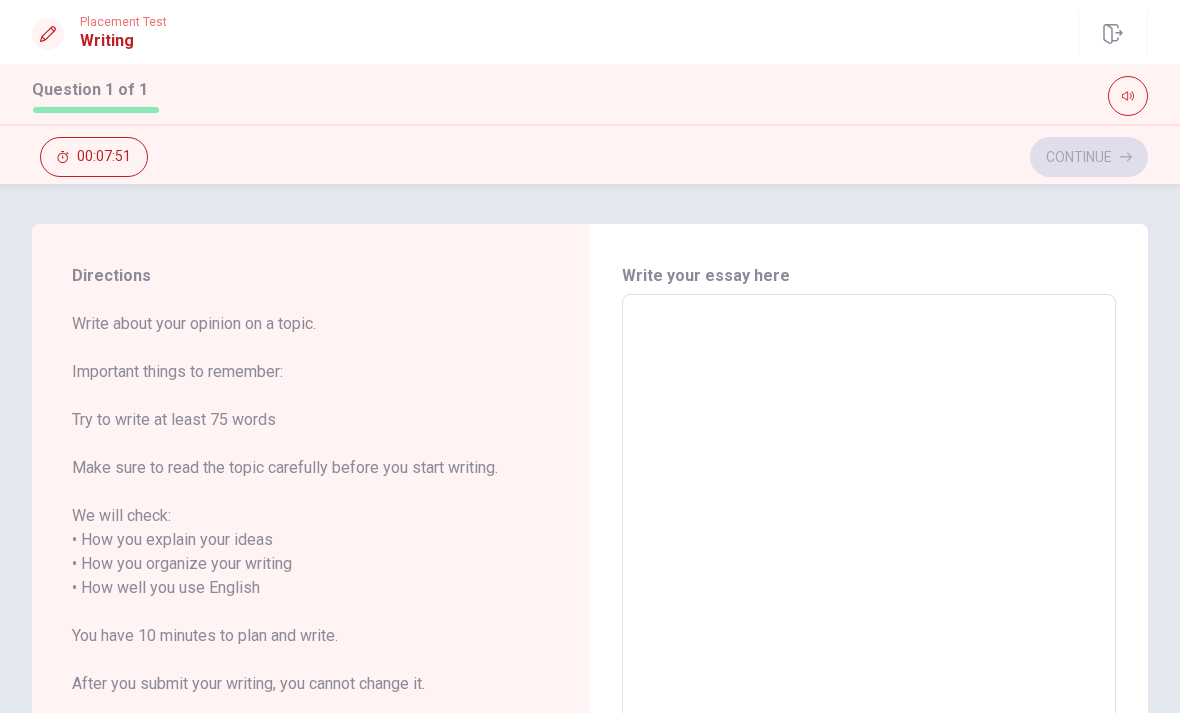 click at bounding box center [869, 588] 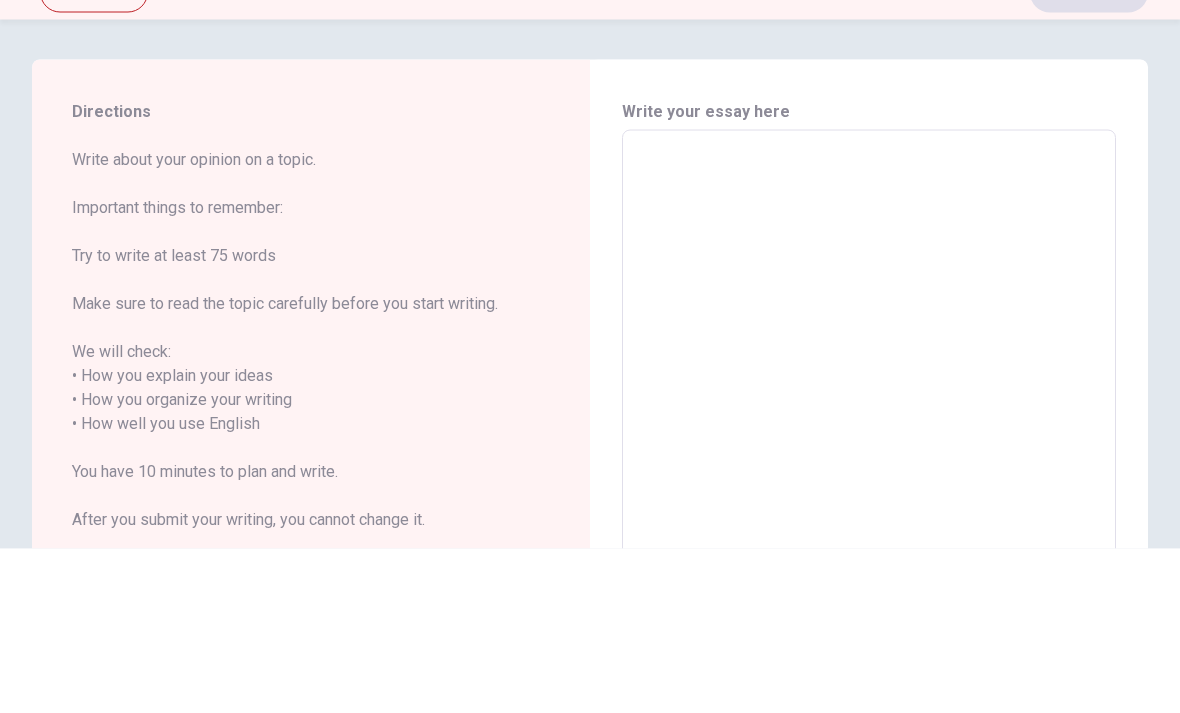 type on "I" 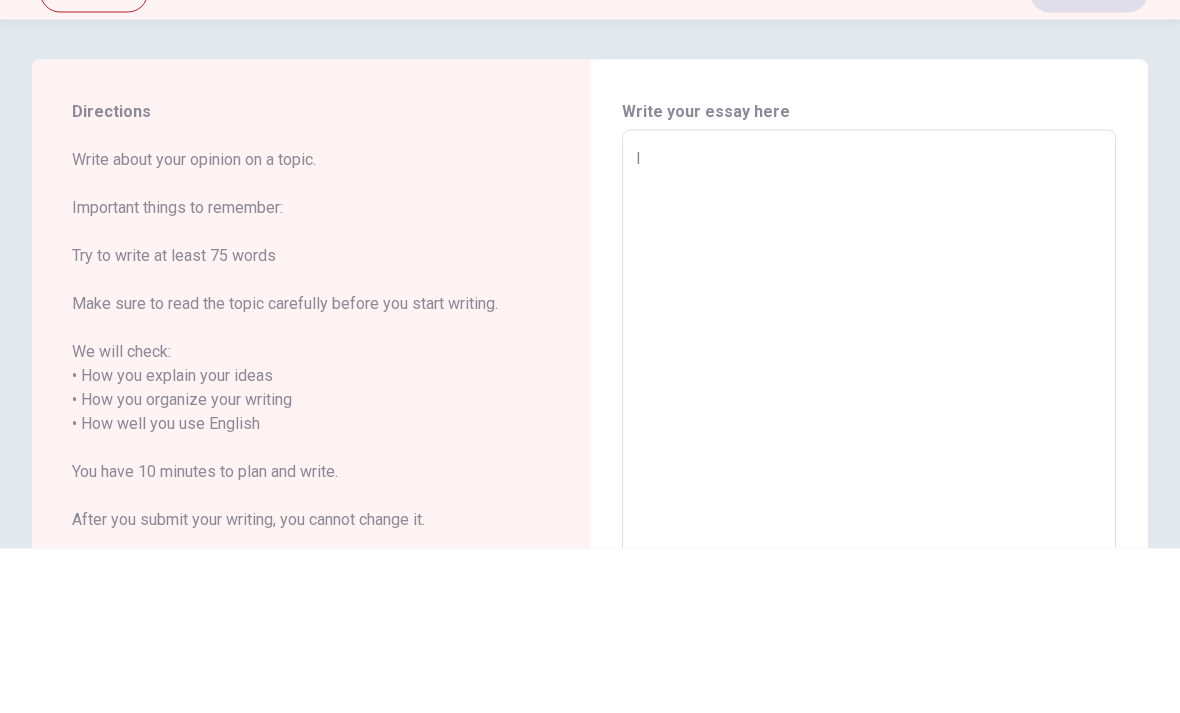 type on "x" 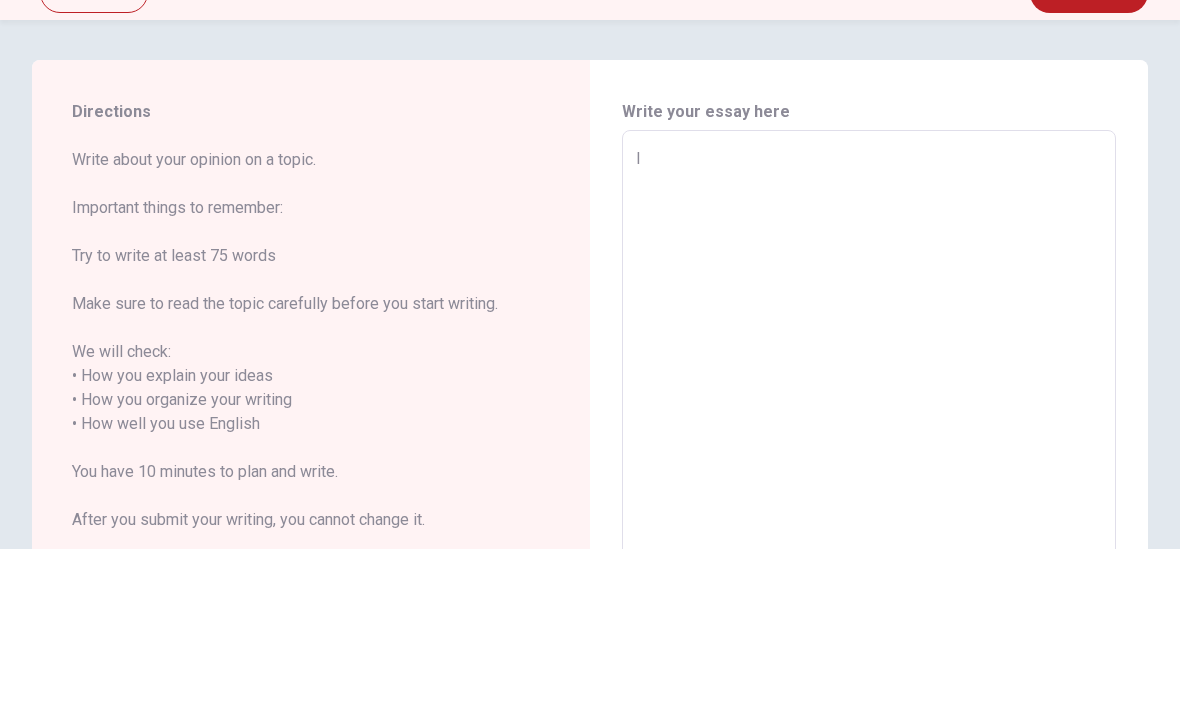 type on "Im" 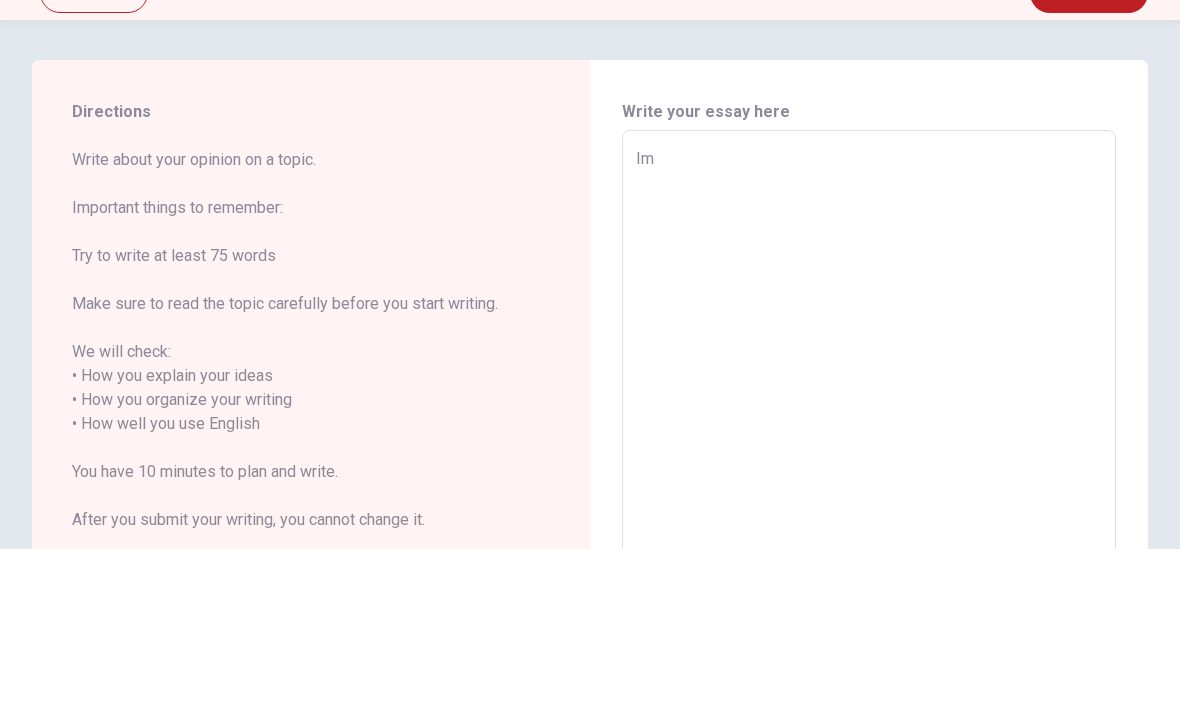 type on "x" 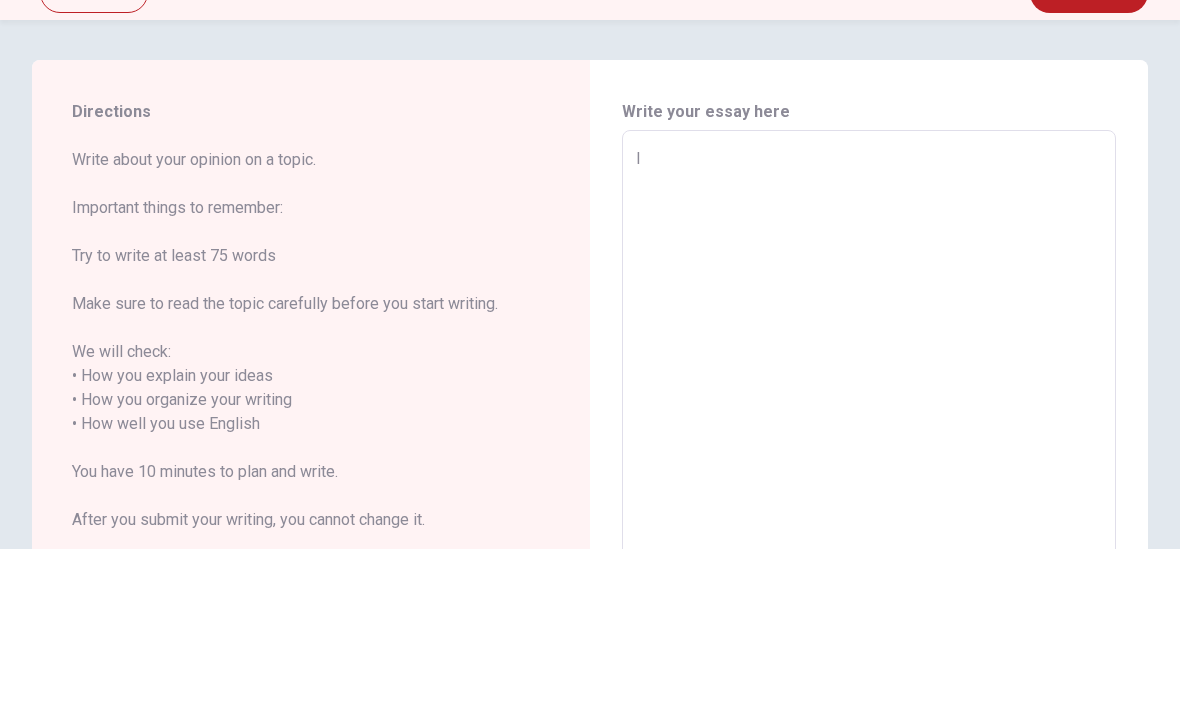 type on "x" 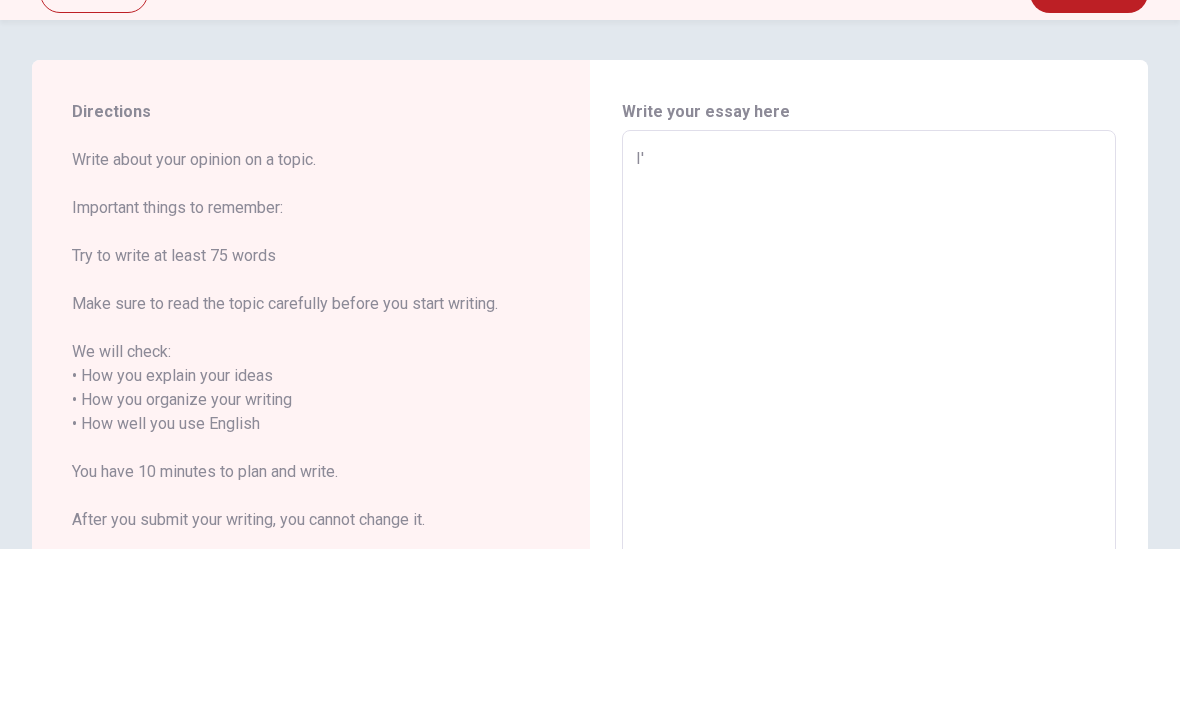 type on "x" 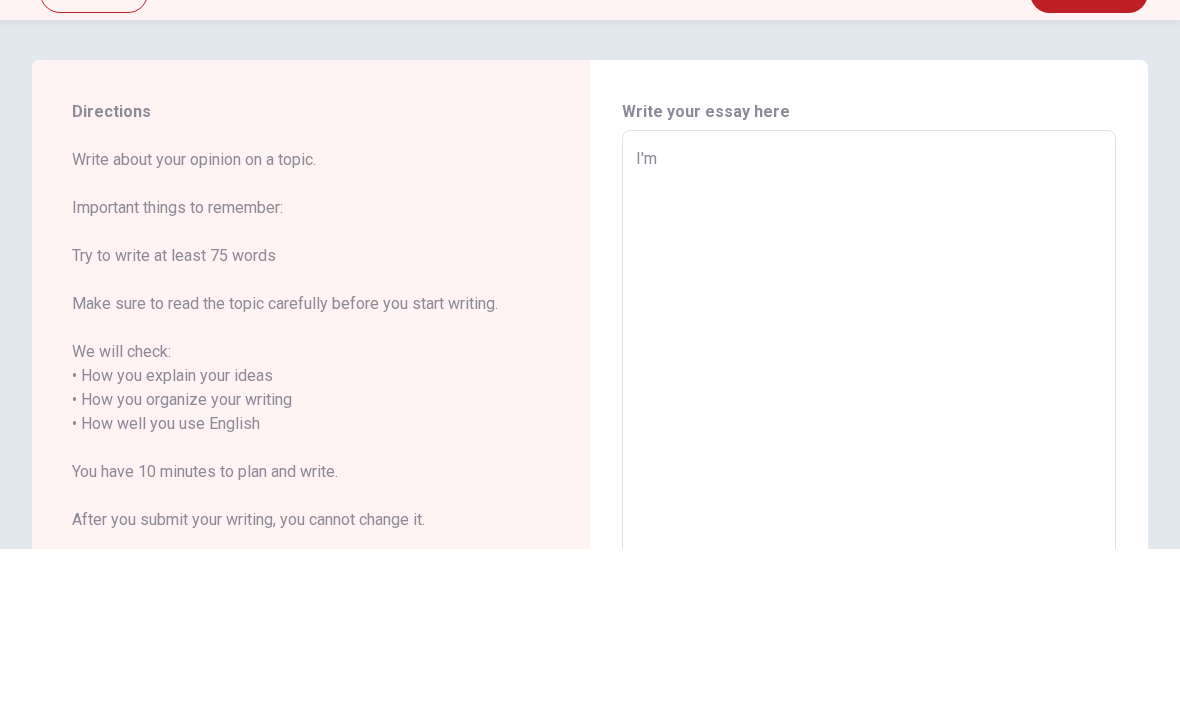 type on "x" 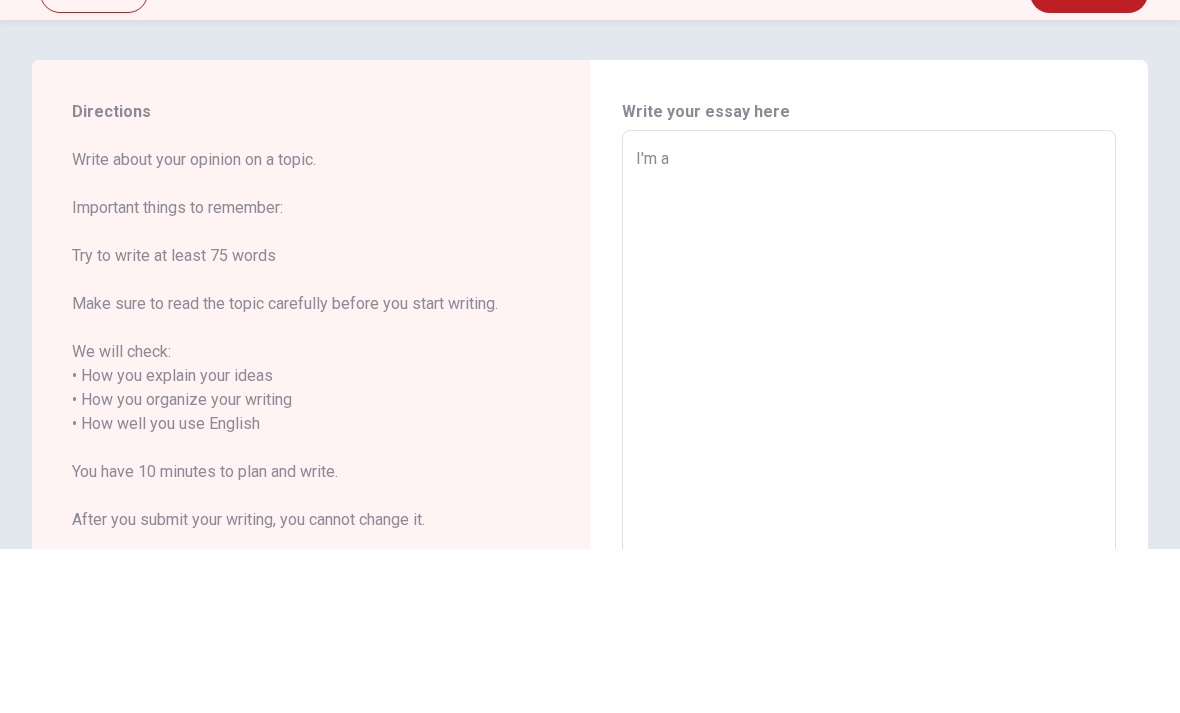 type on "x" 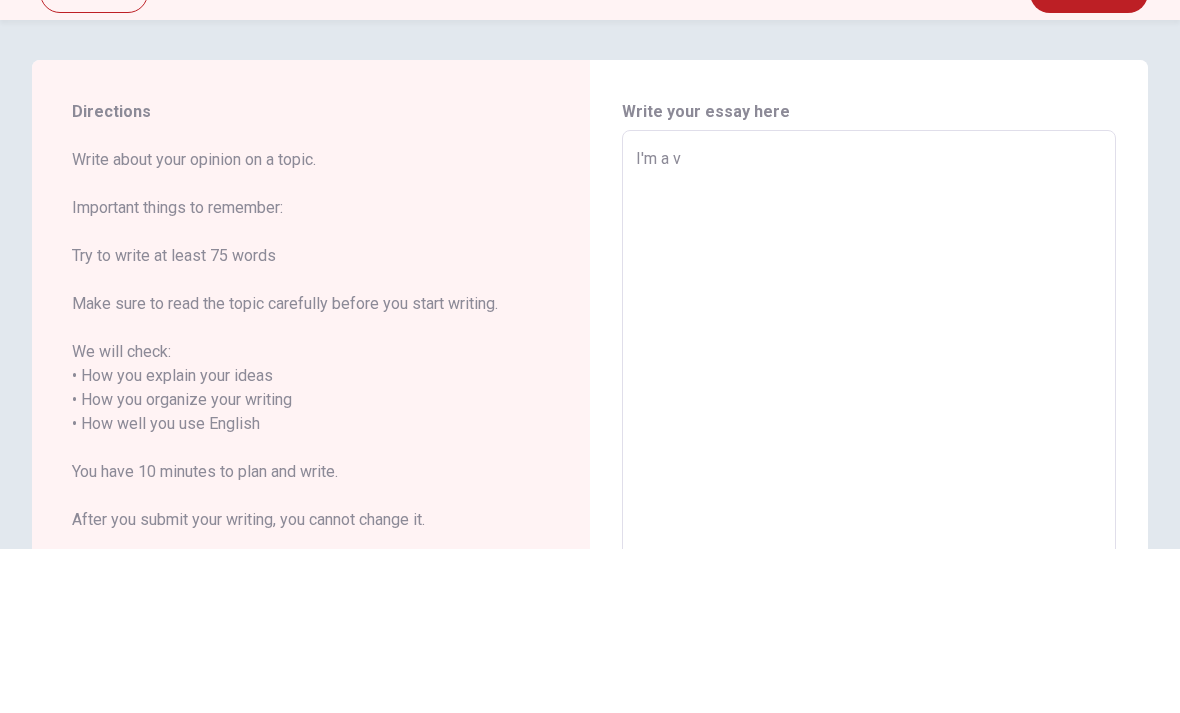 type on "x" 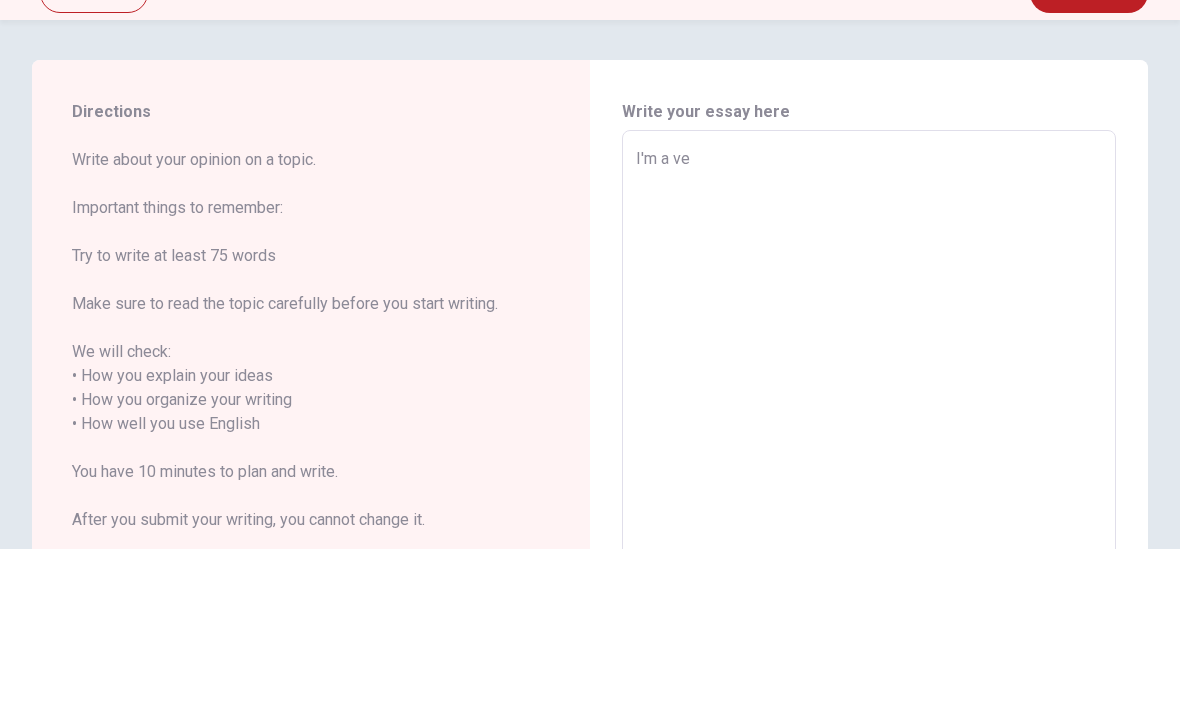 type on "x" 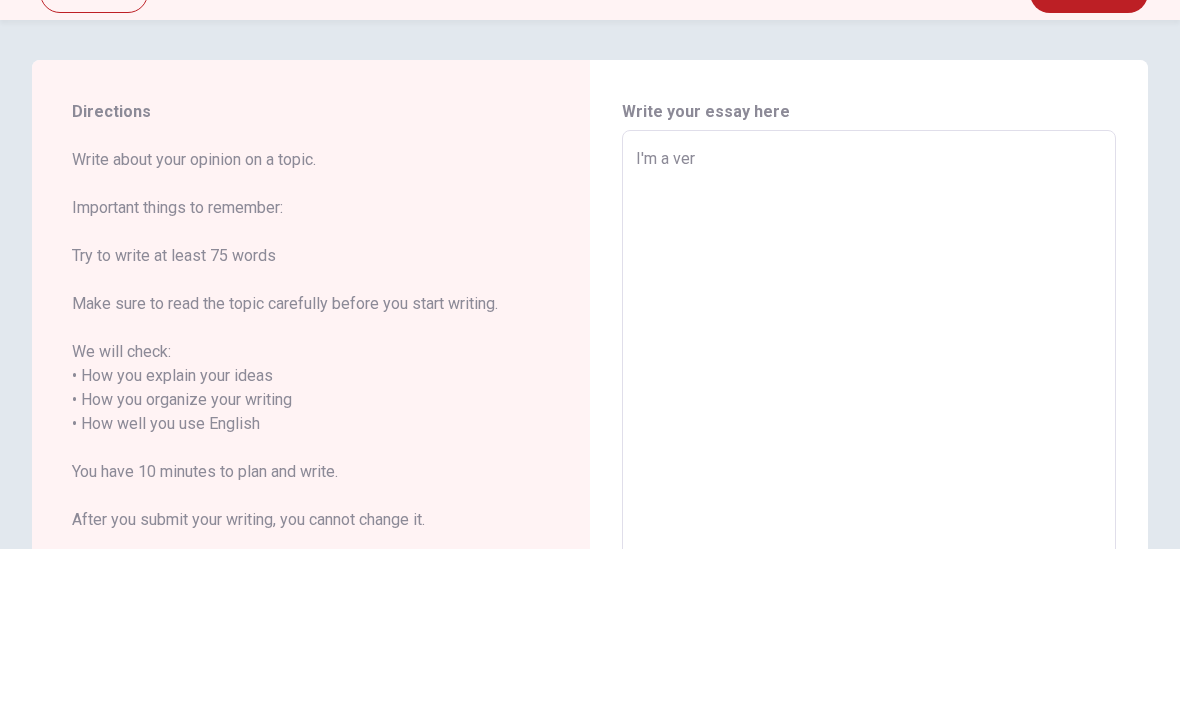 type on "x" 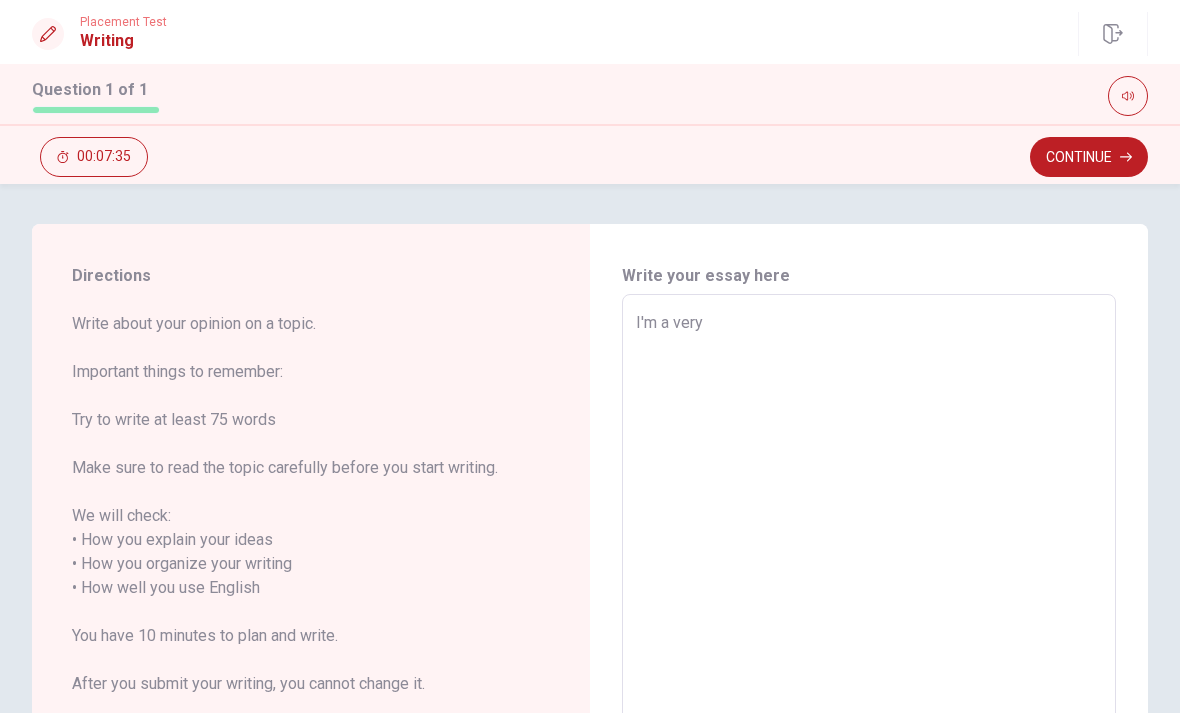 scroll, scrollTop: 0, scrollLeft: 0, axis: both 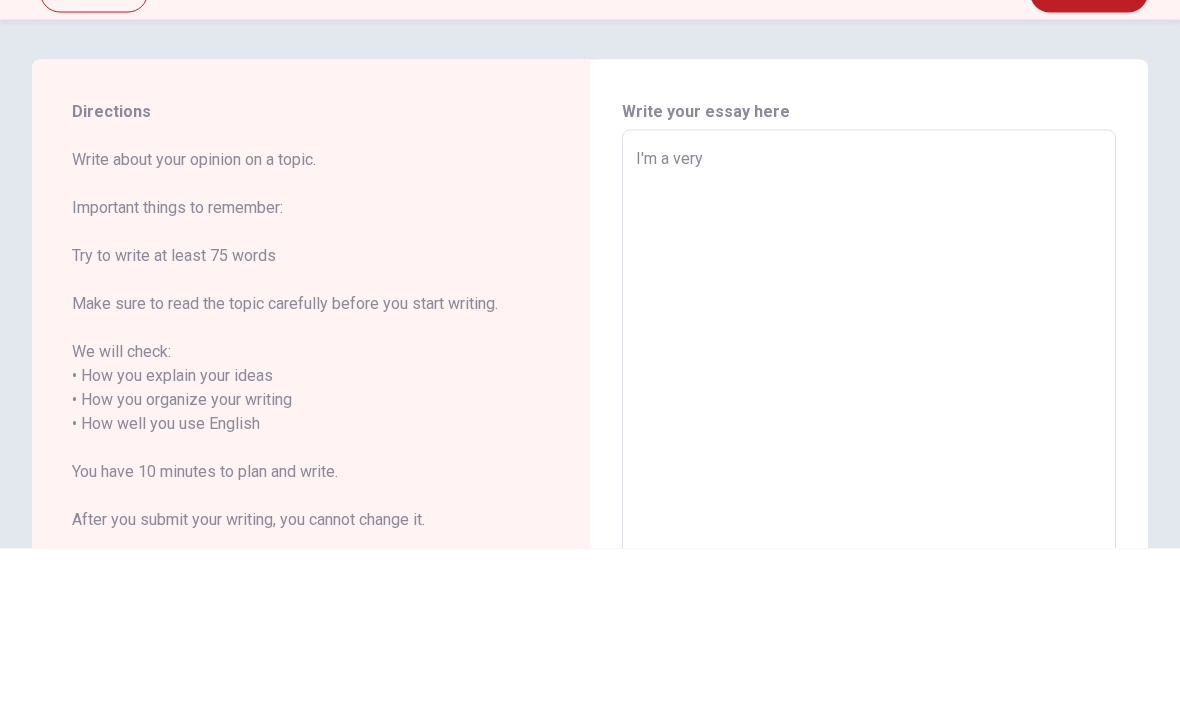 type on "x" 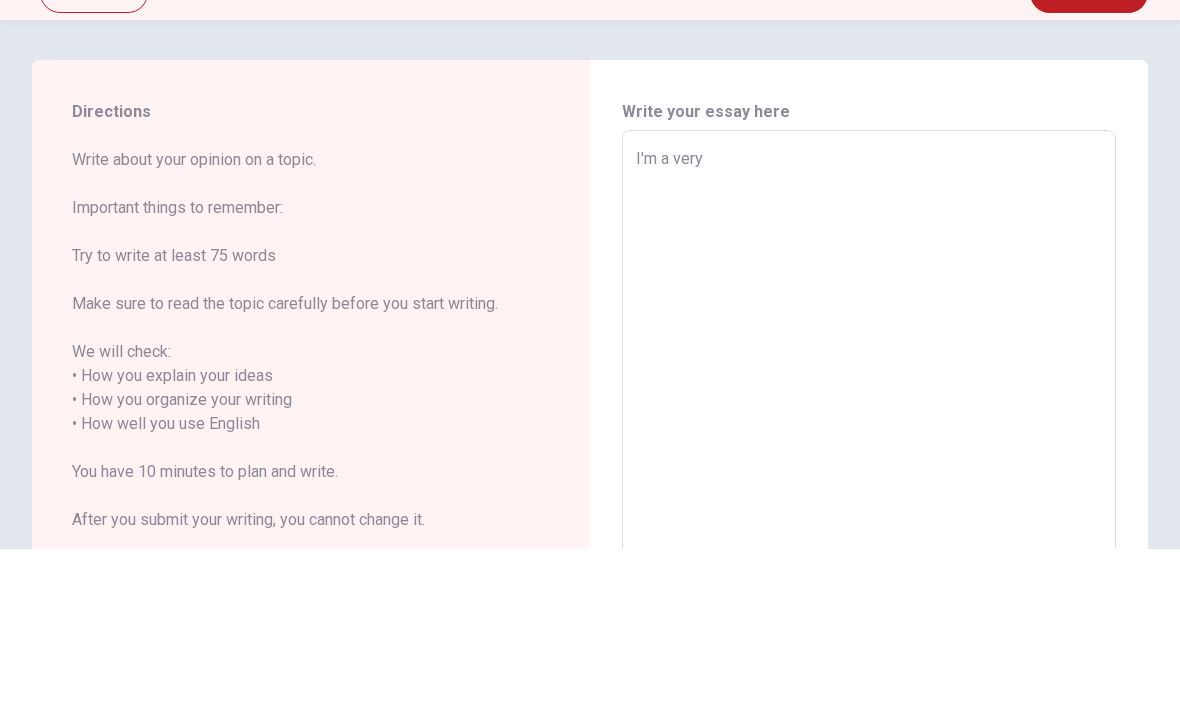 type on "I'm a very p" 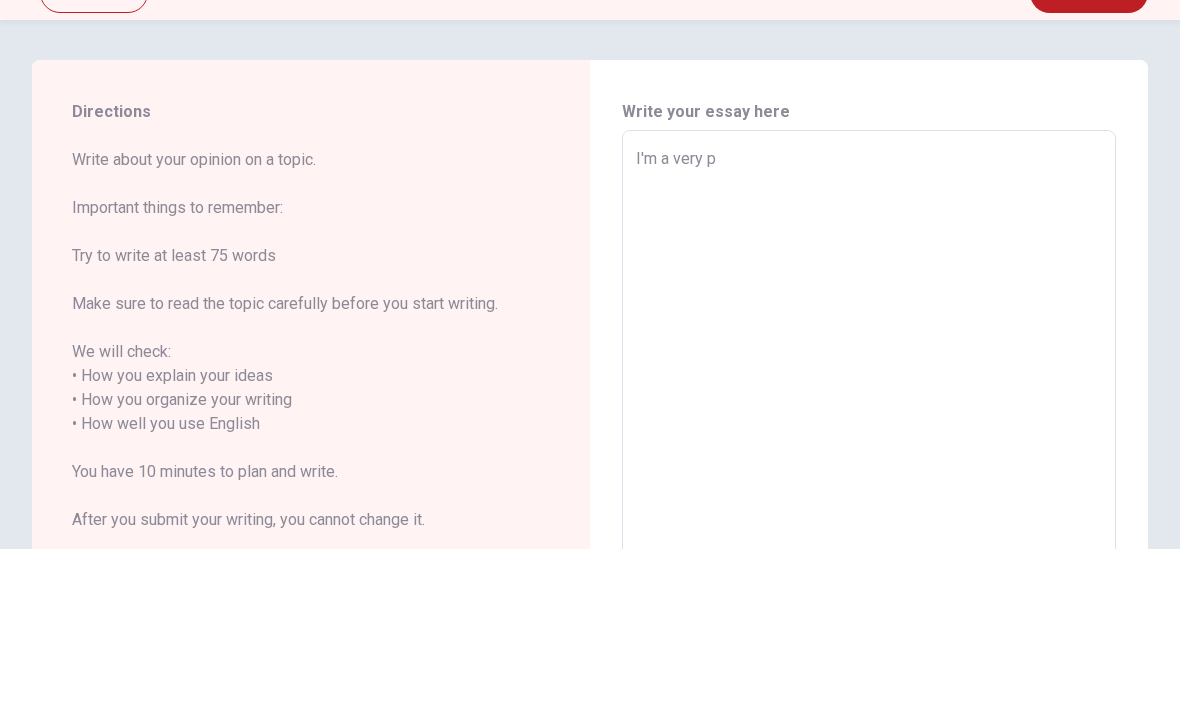 type on "x" 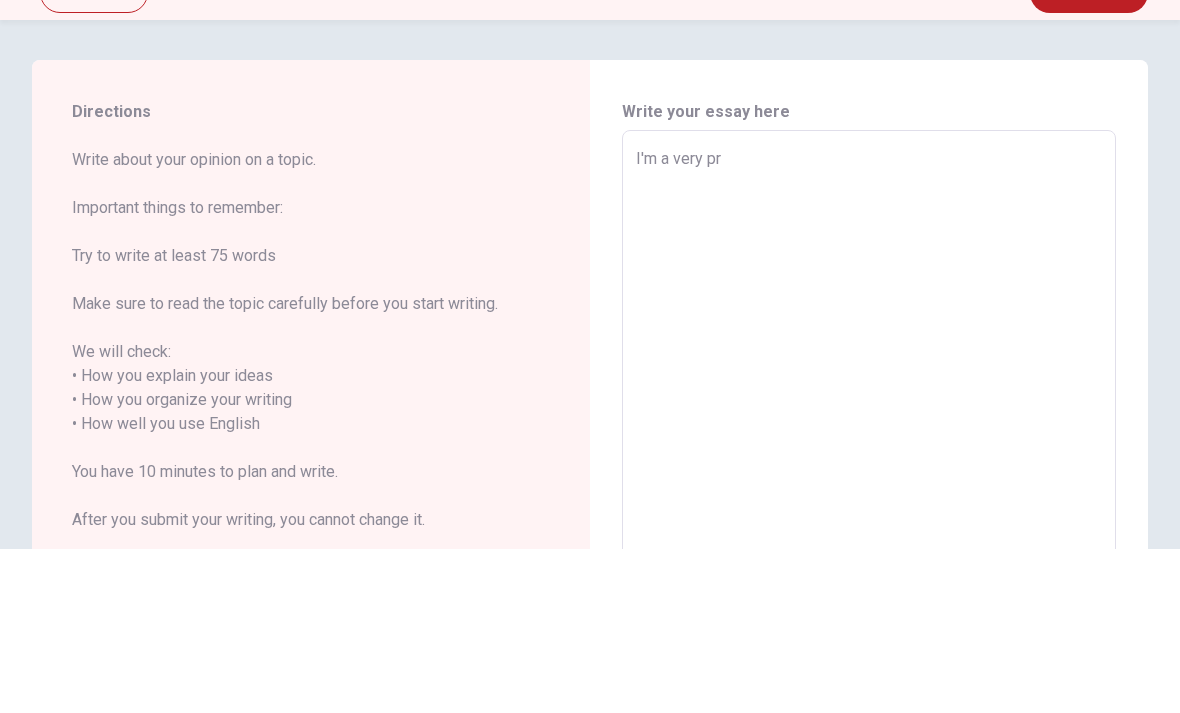 type on "x" 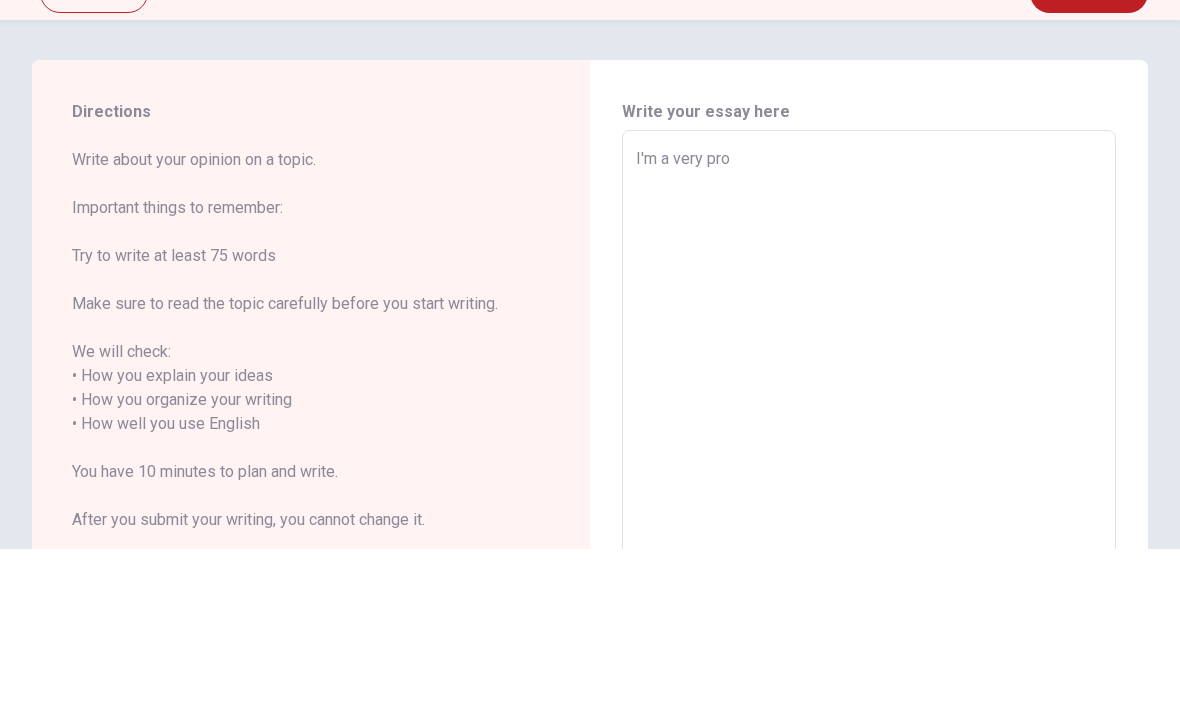 type on "x" 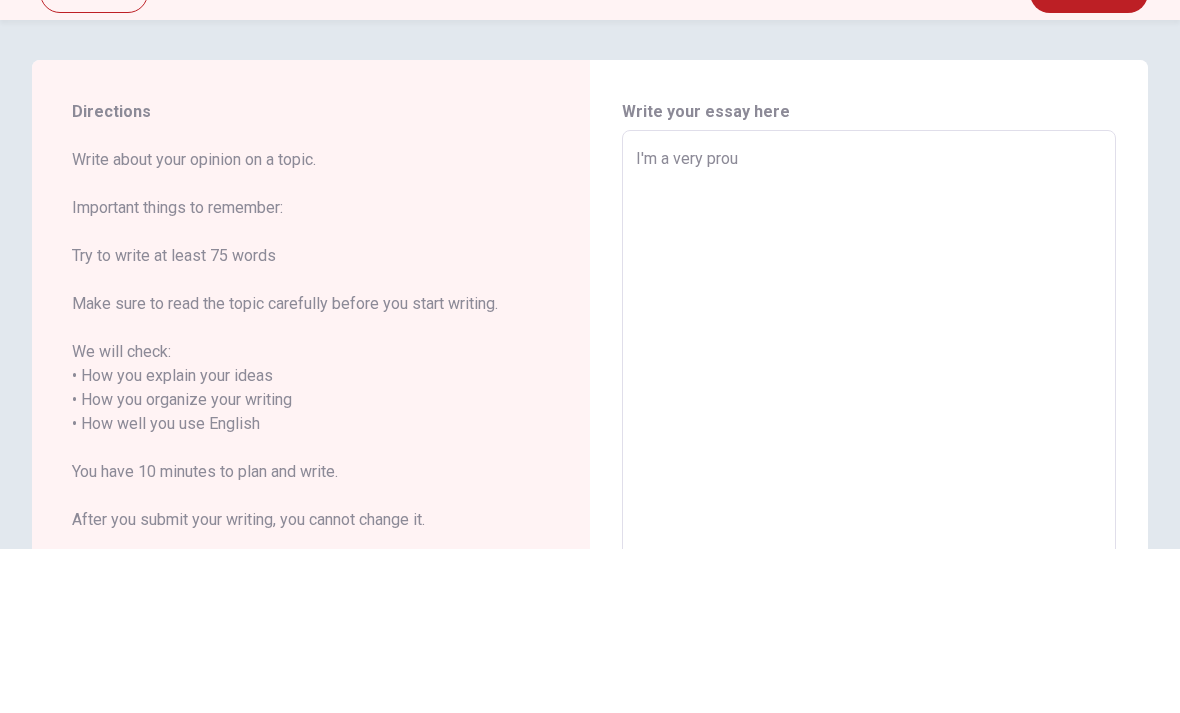 type on "x" 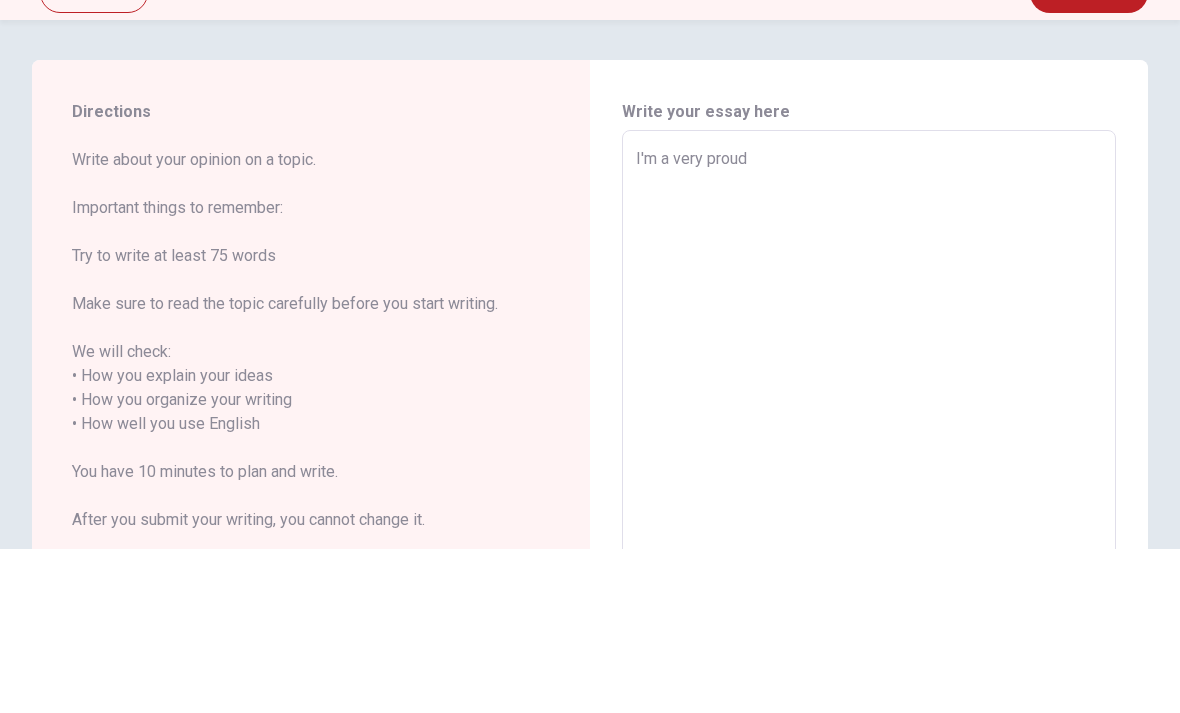 type on "x" 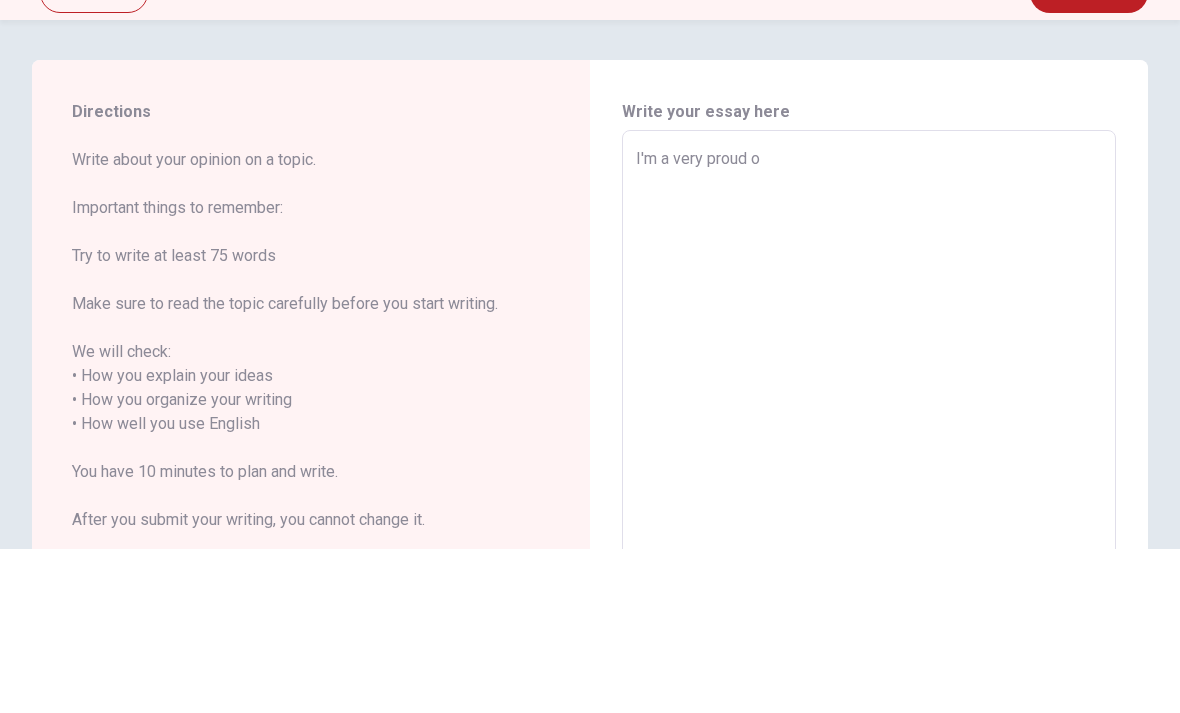 type on "x" 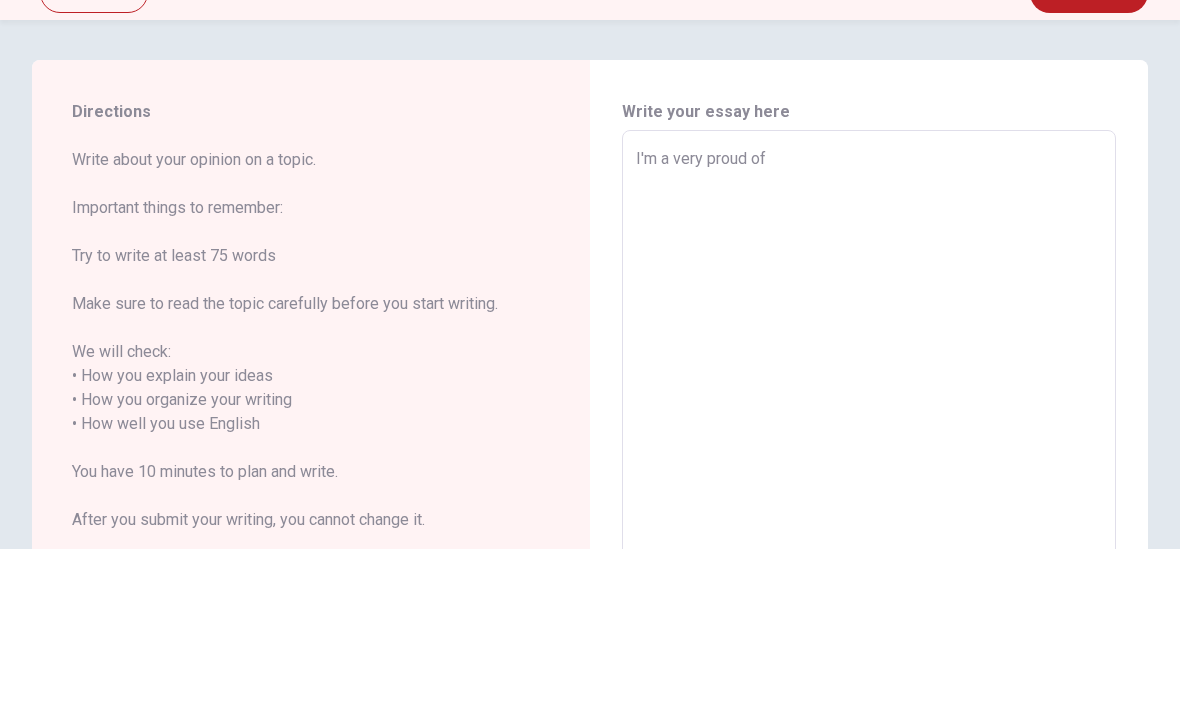 type on "x" 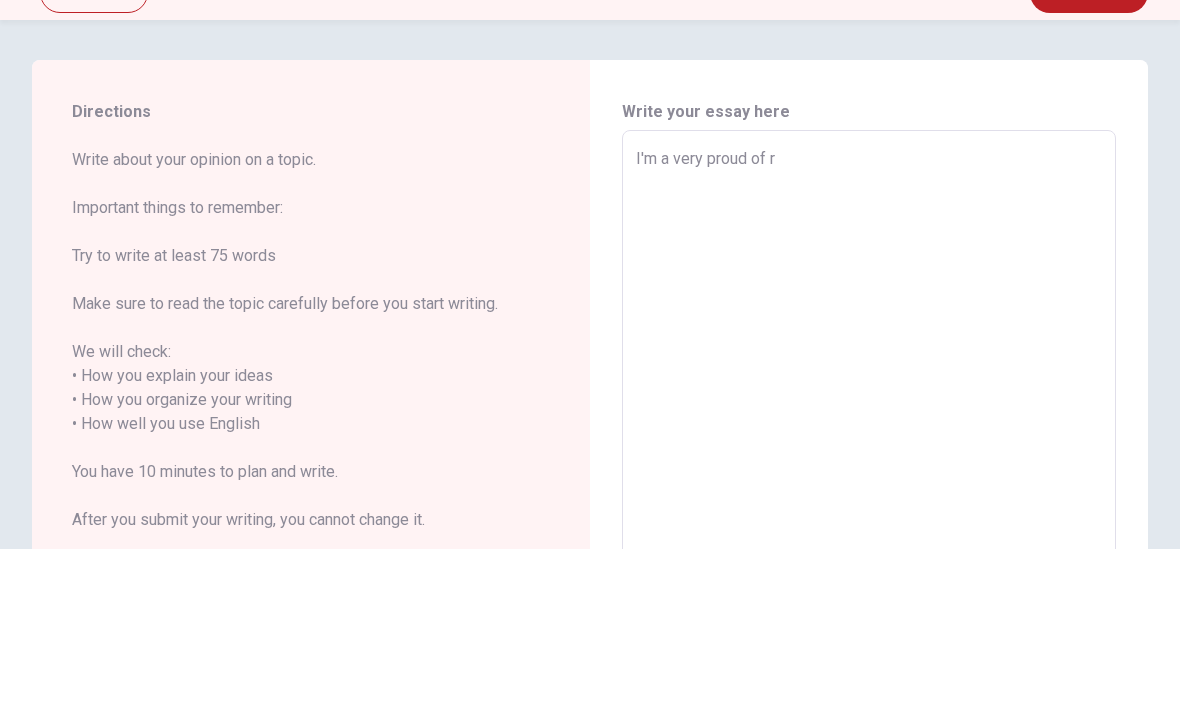 type on "x" 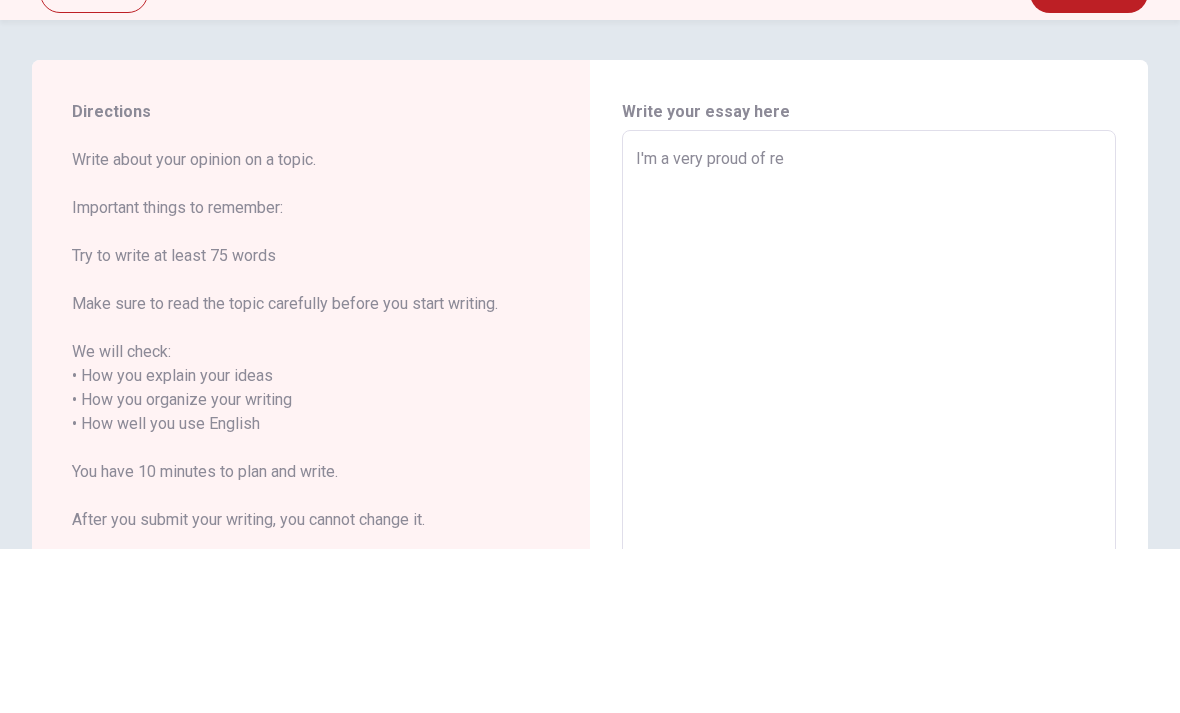type on "x" 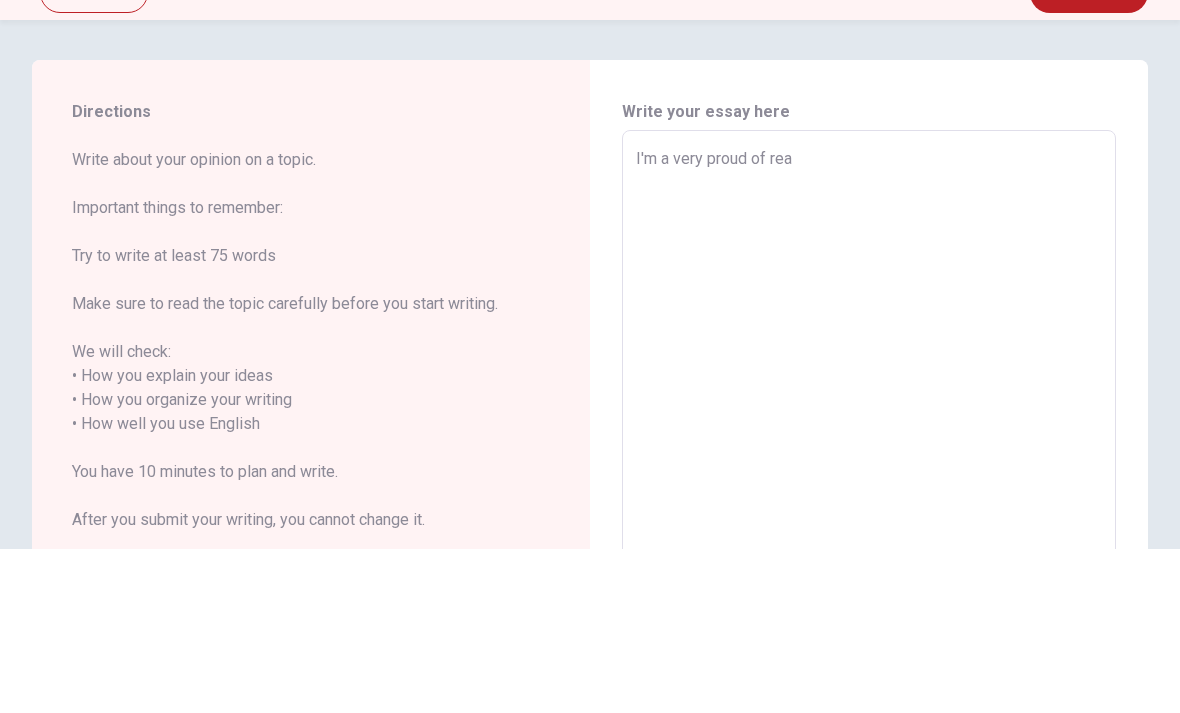 type on "x" 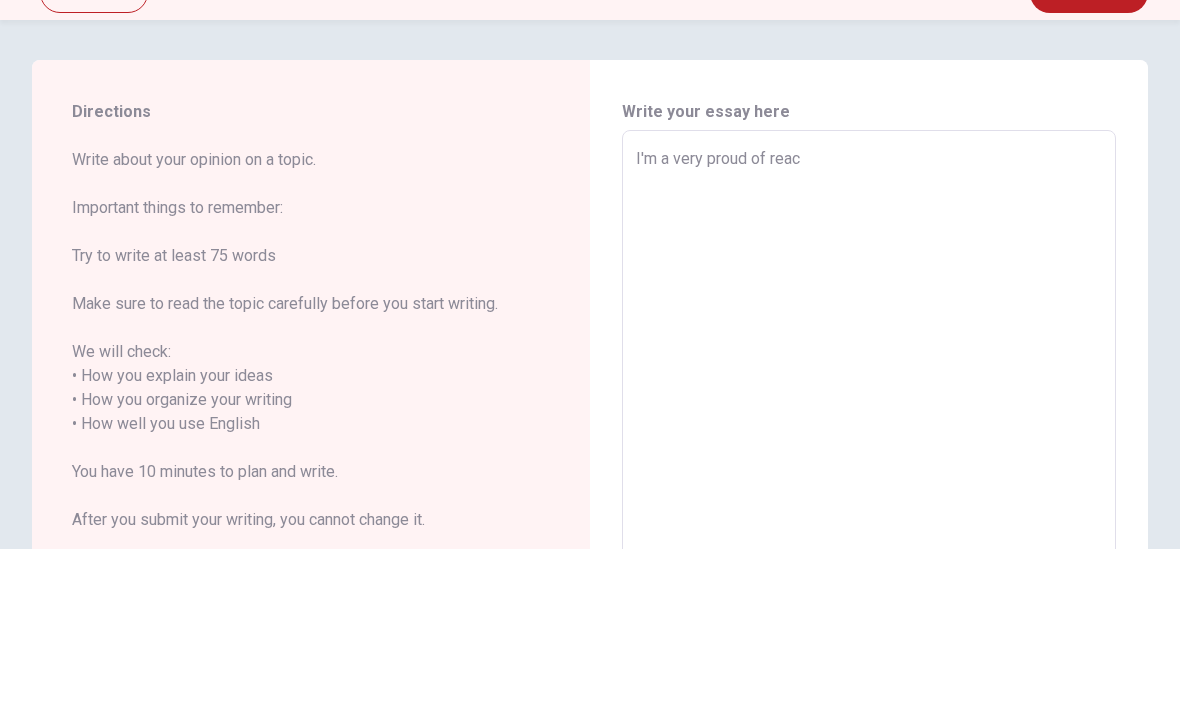 type on "x" 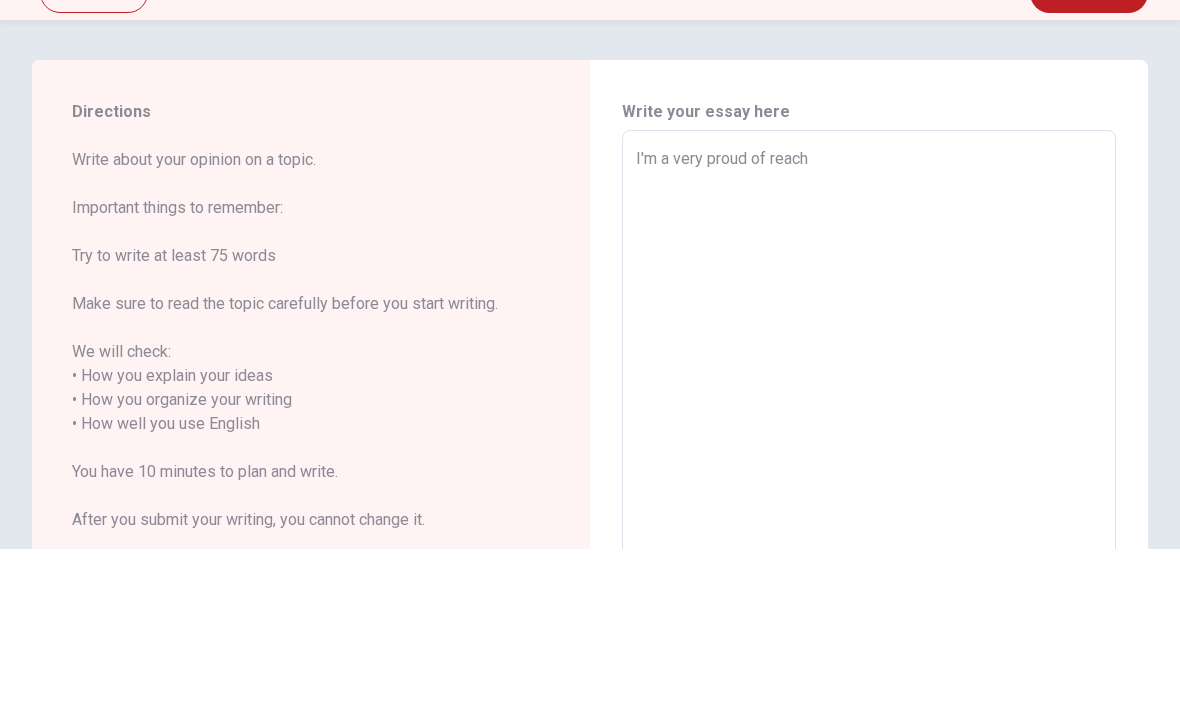 type on "x" 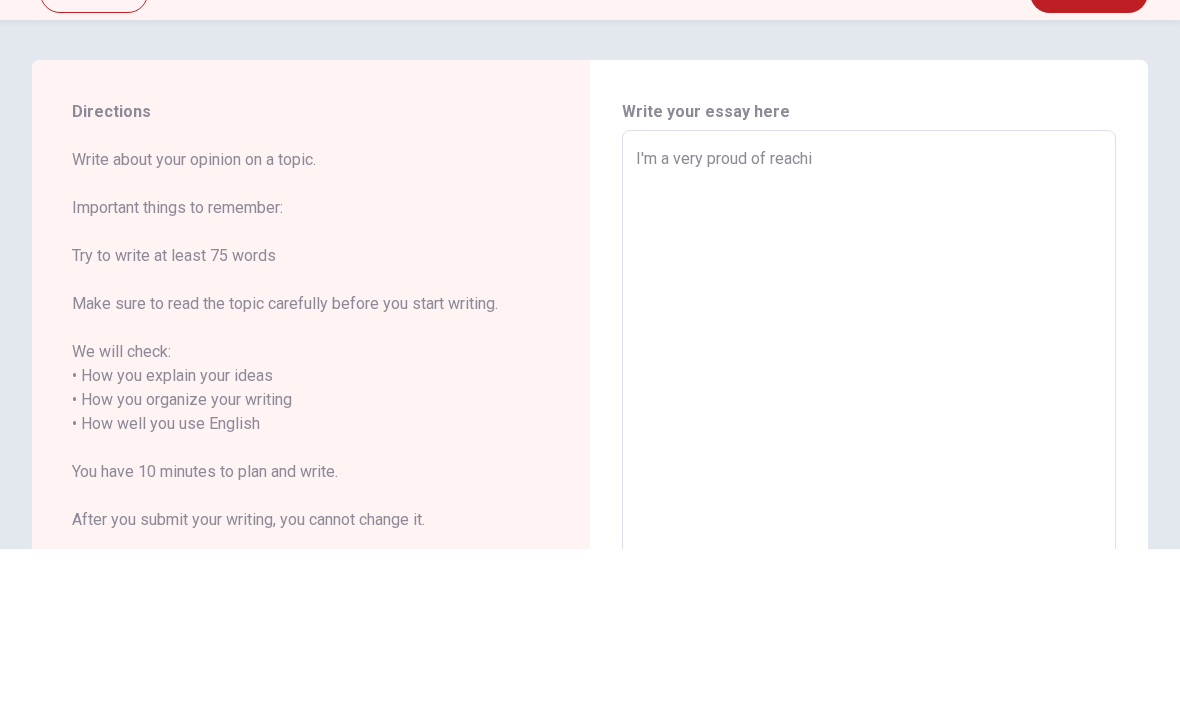 type on "x" 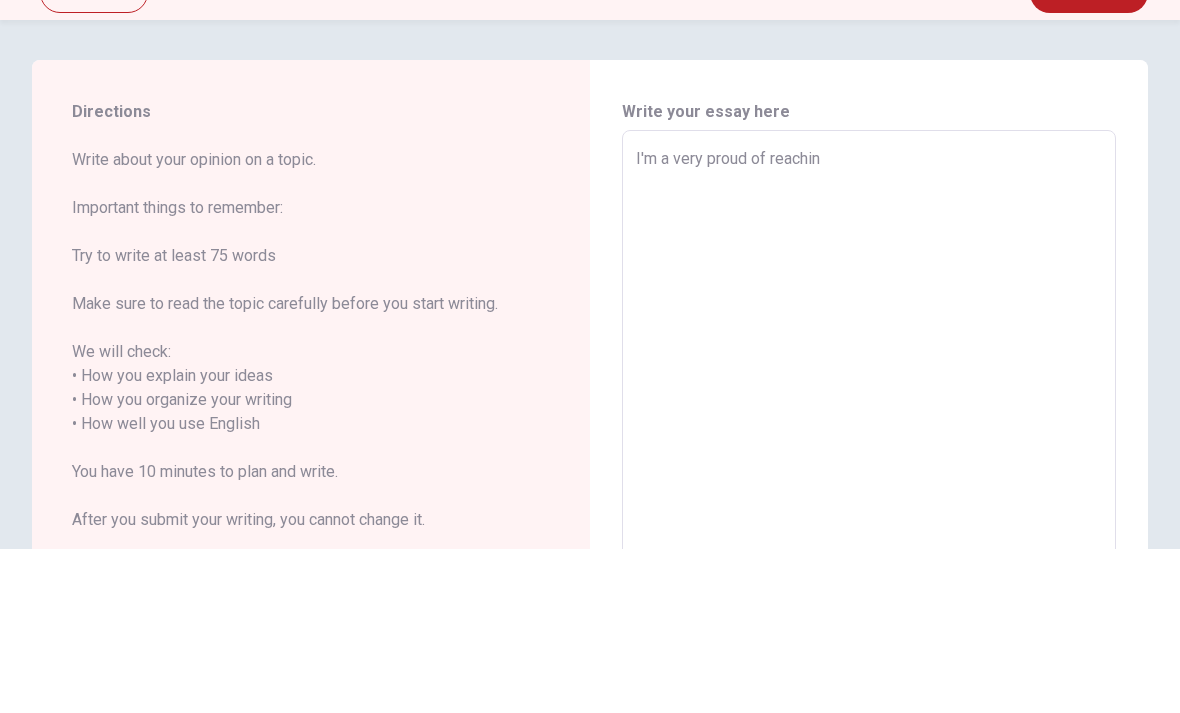 type on "x" 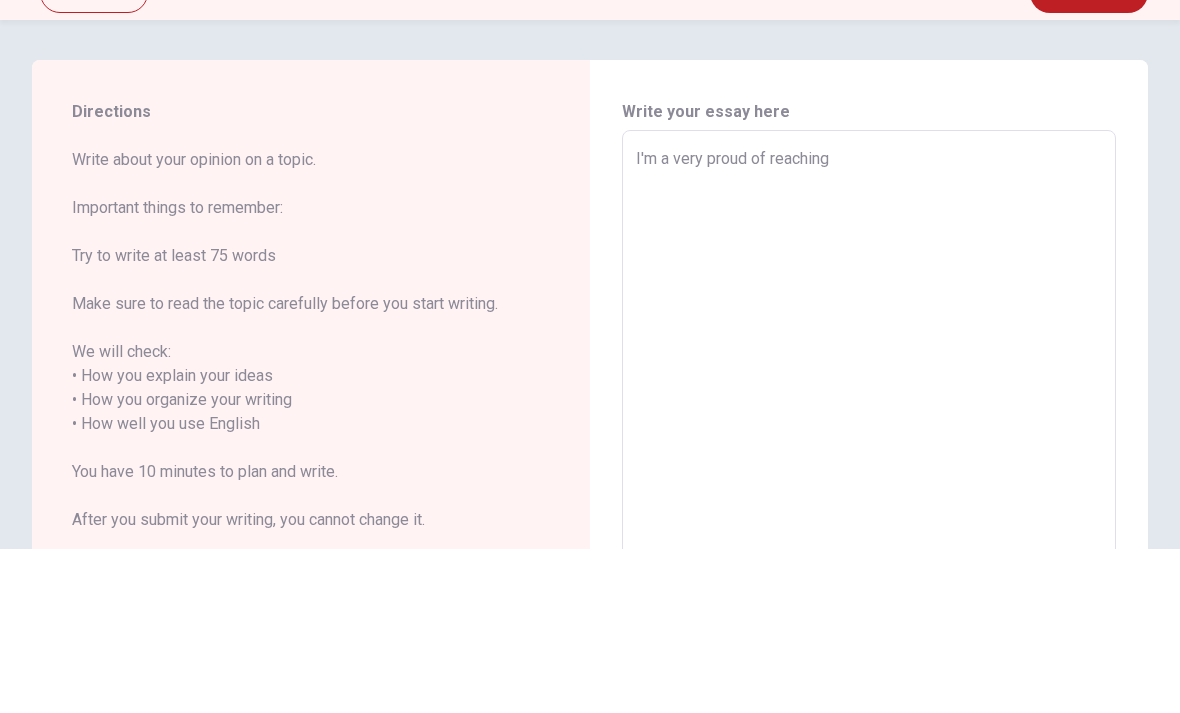 type on "x" 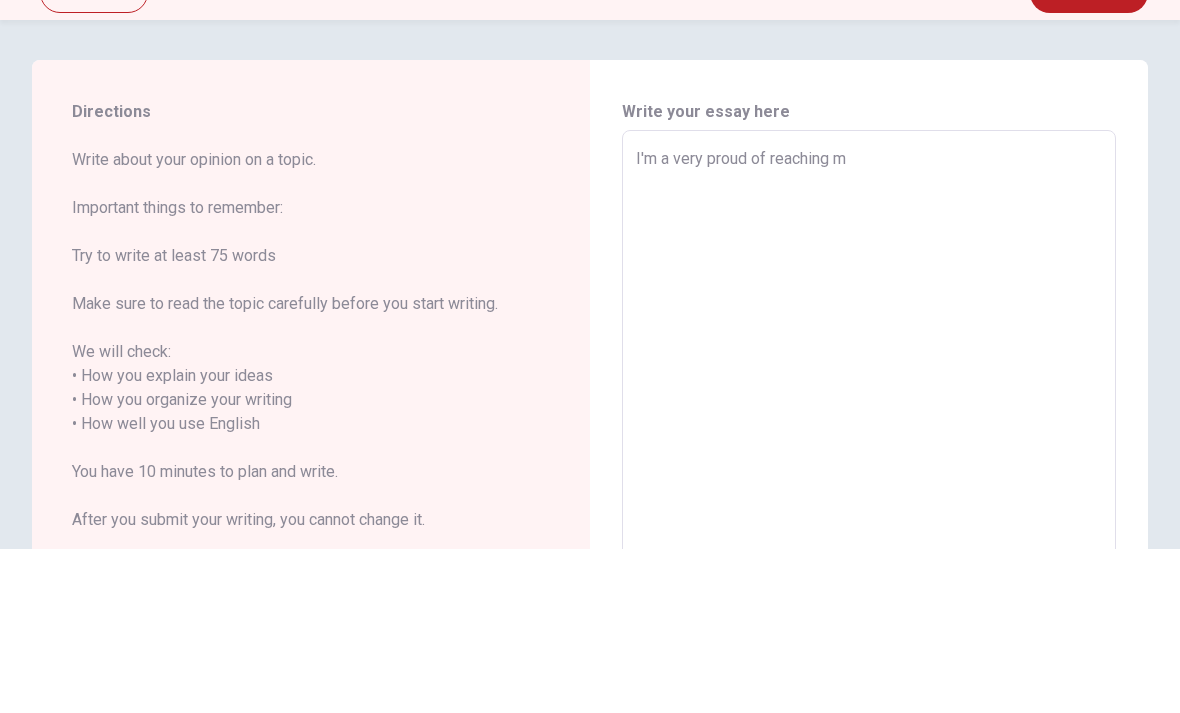 type on "x" 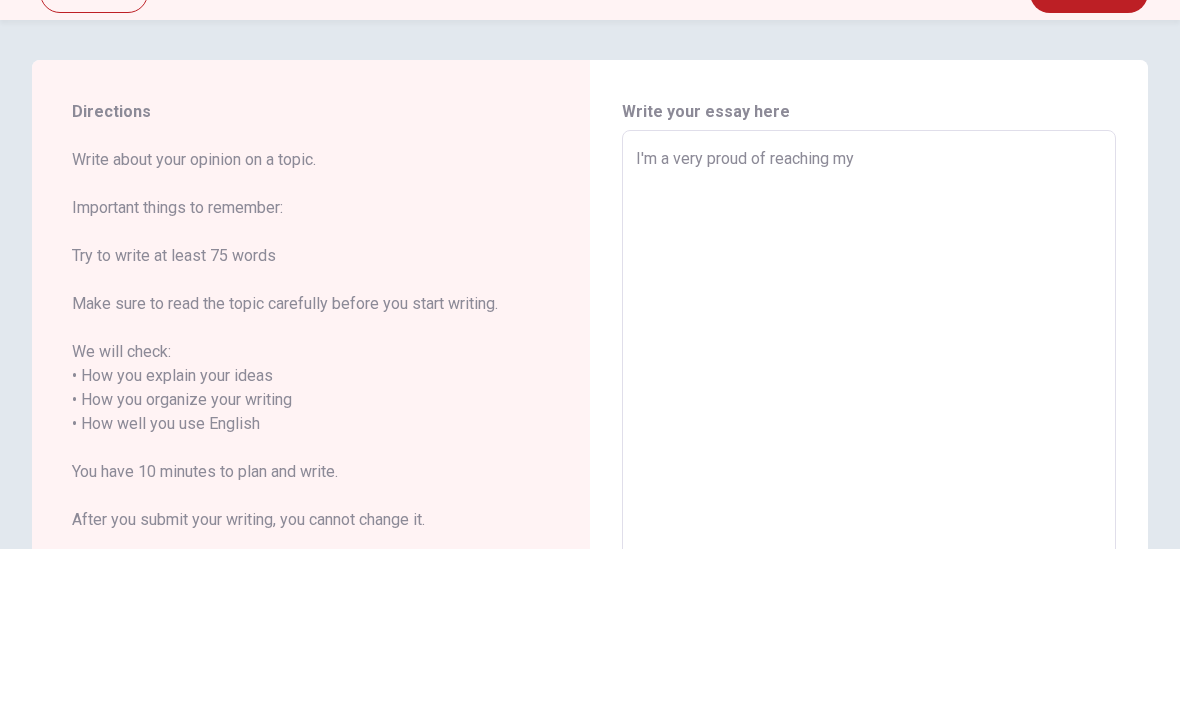 type on "x" 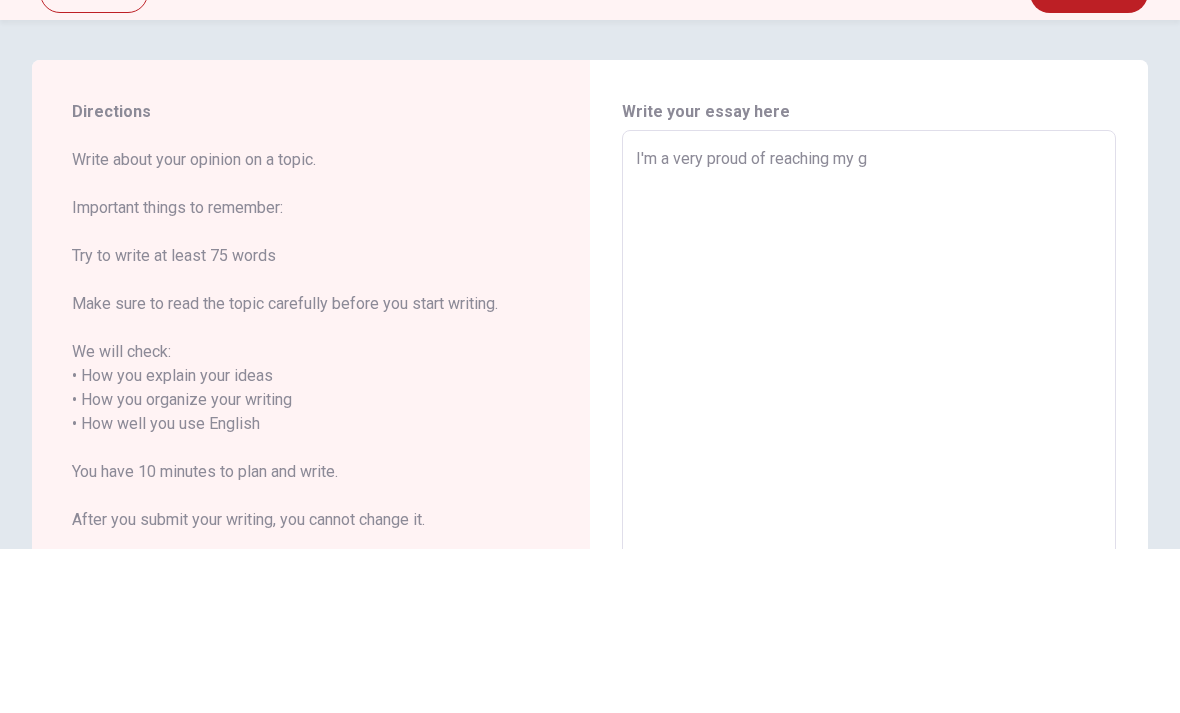 type on "x" 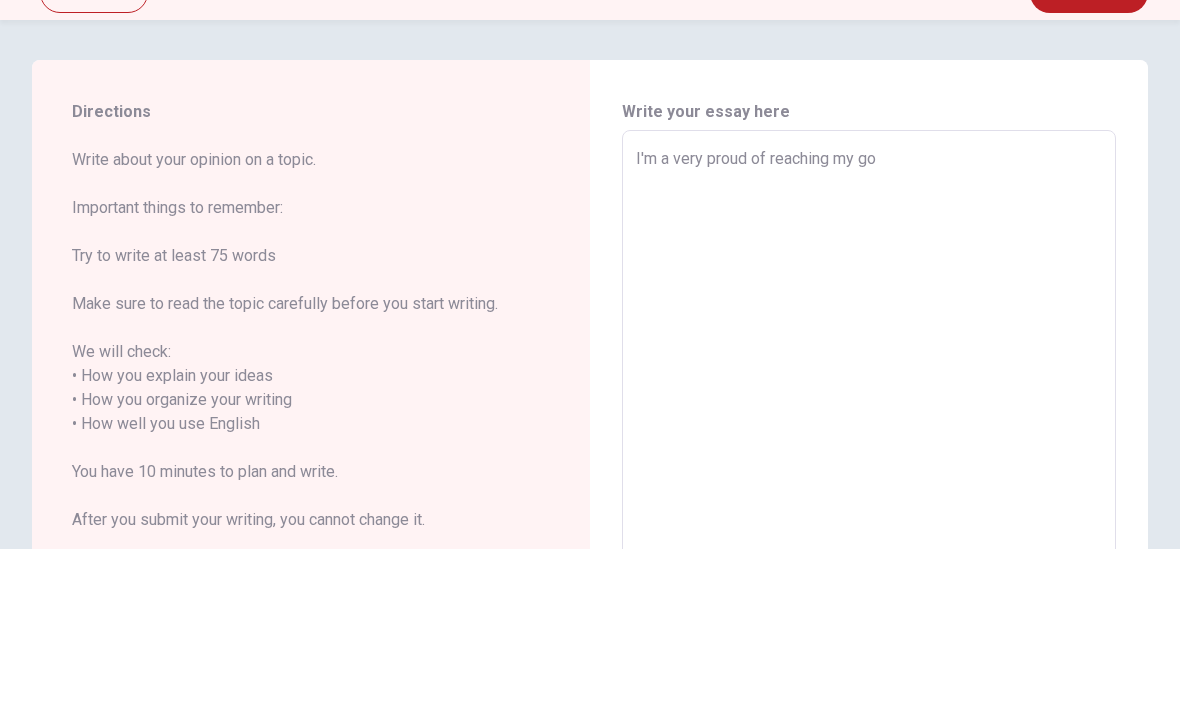 type on "x" 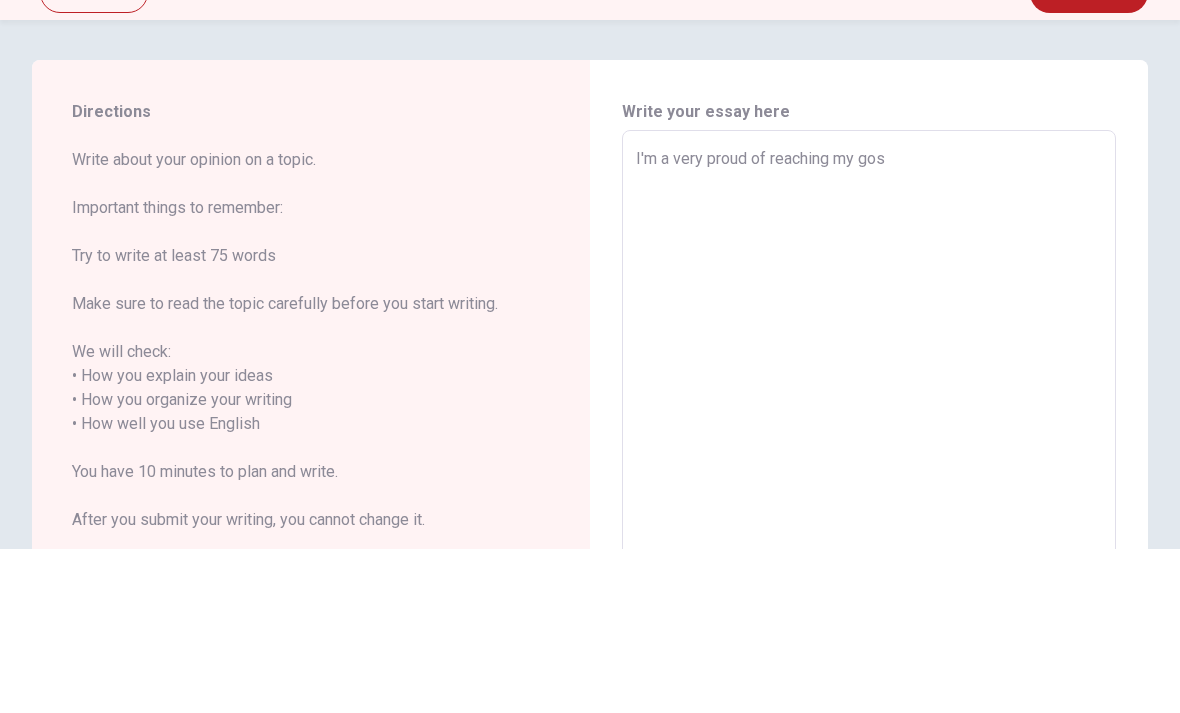 type on "x" 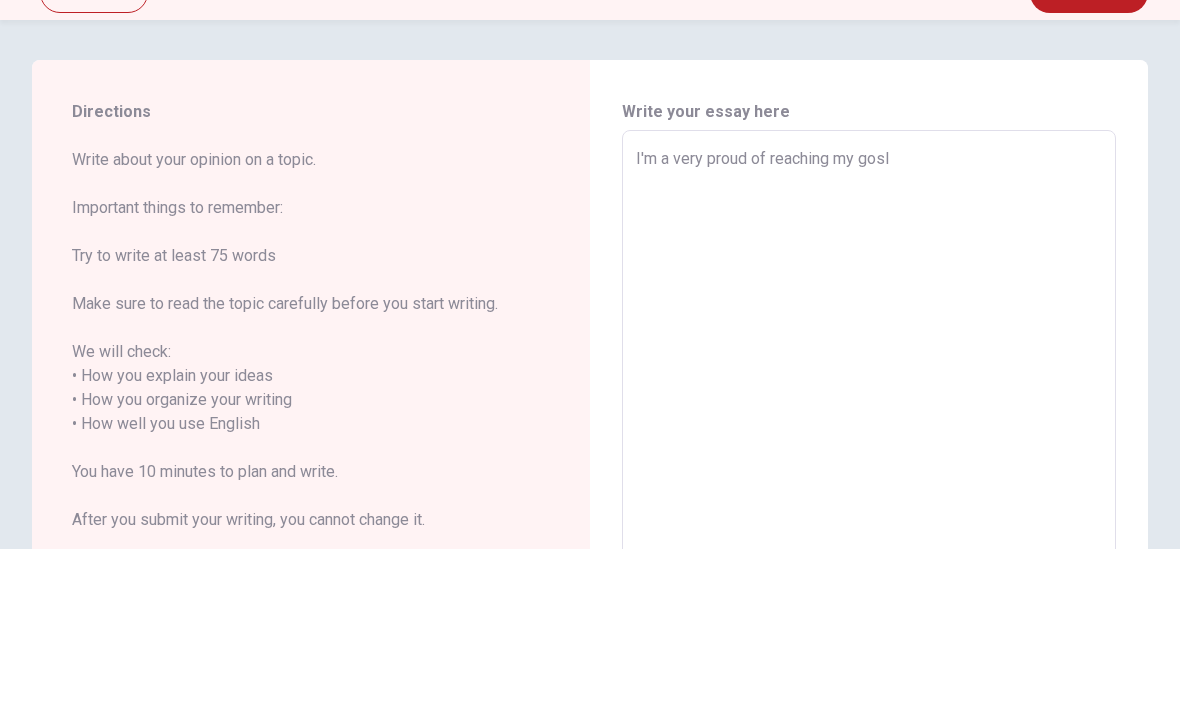 type on "x" 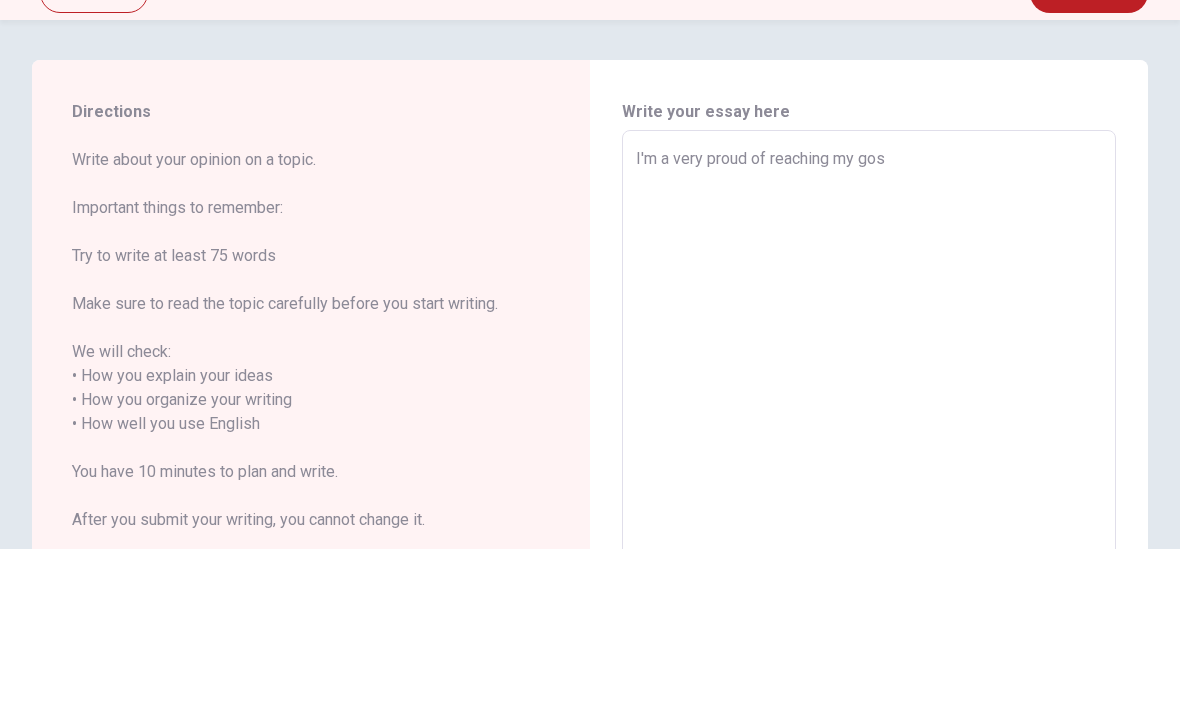 type on "x" 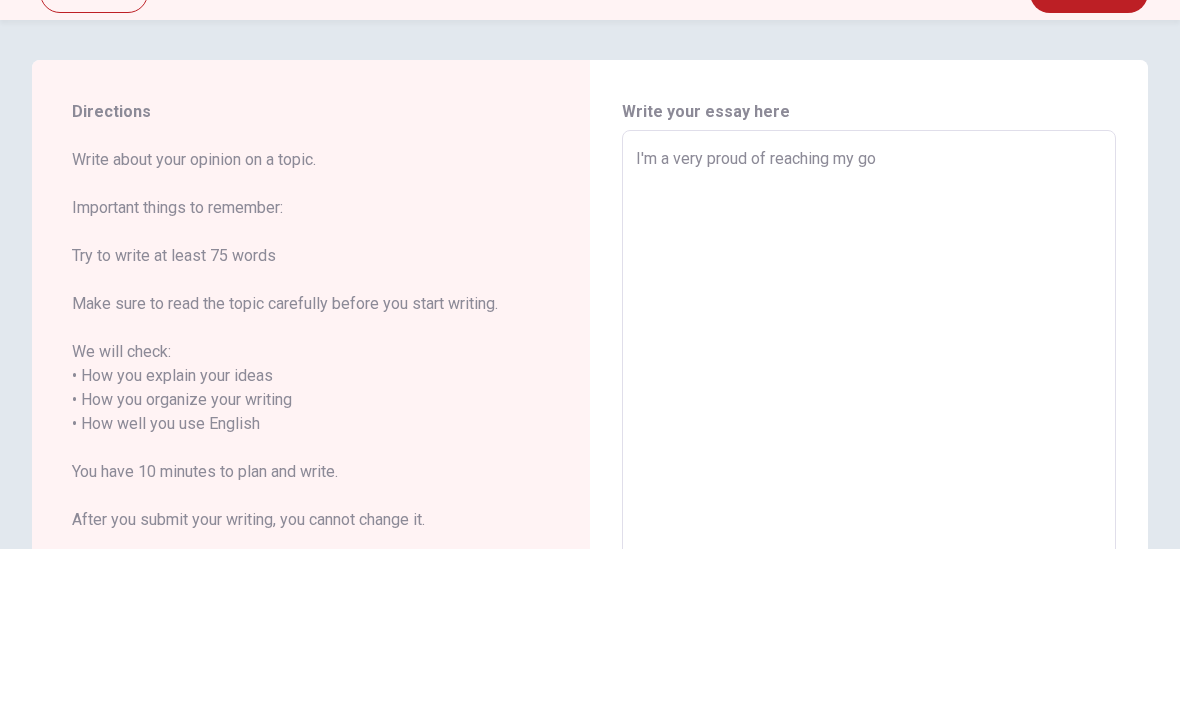 type on "x" 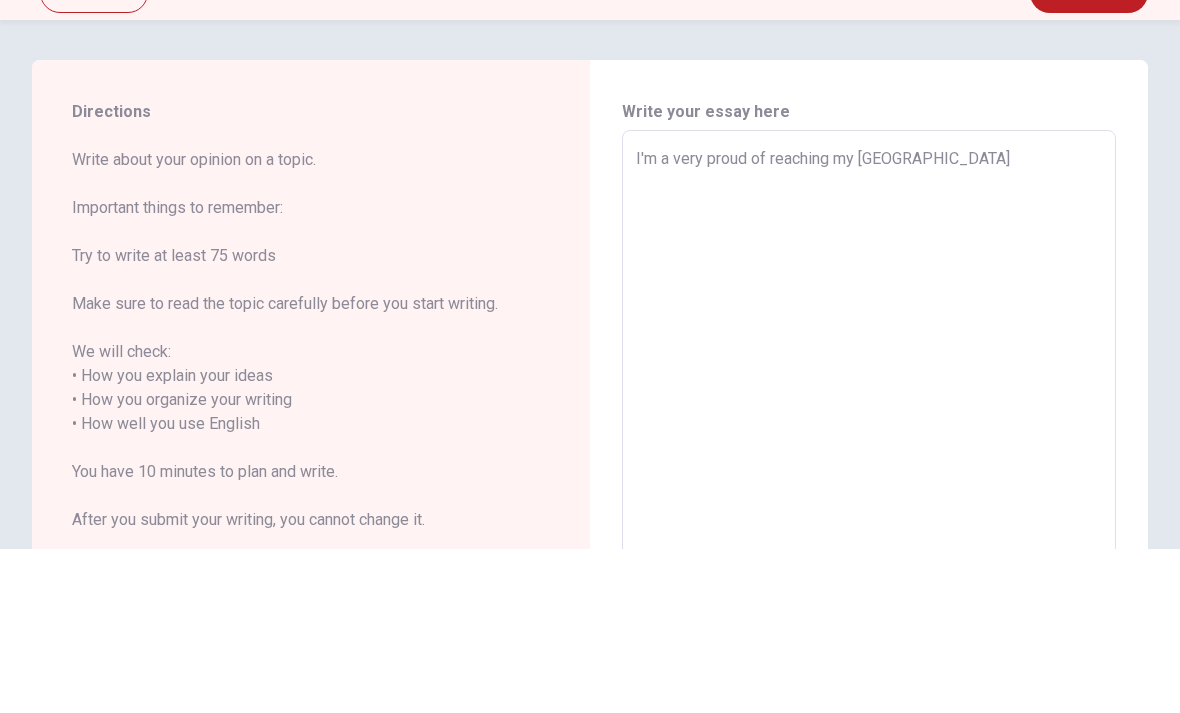 type on "x" 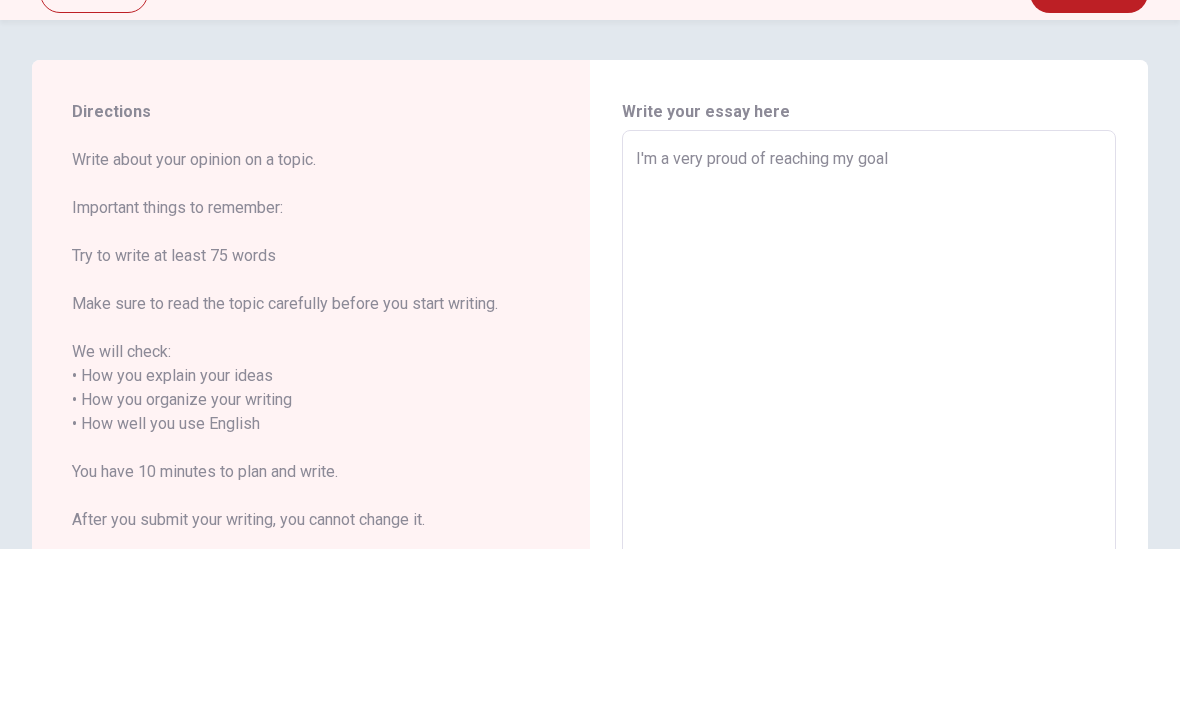 type on "x" 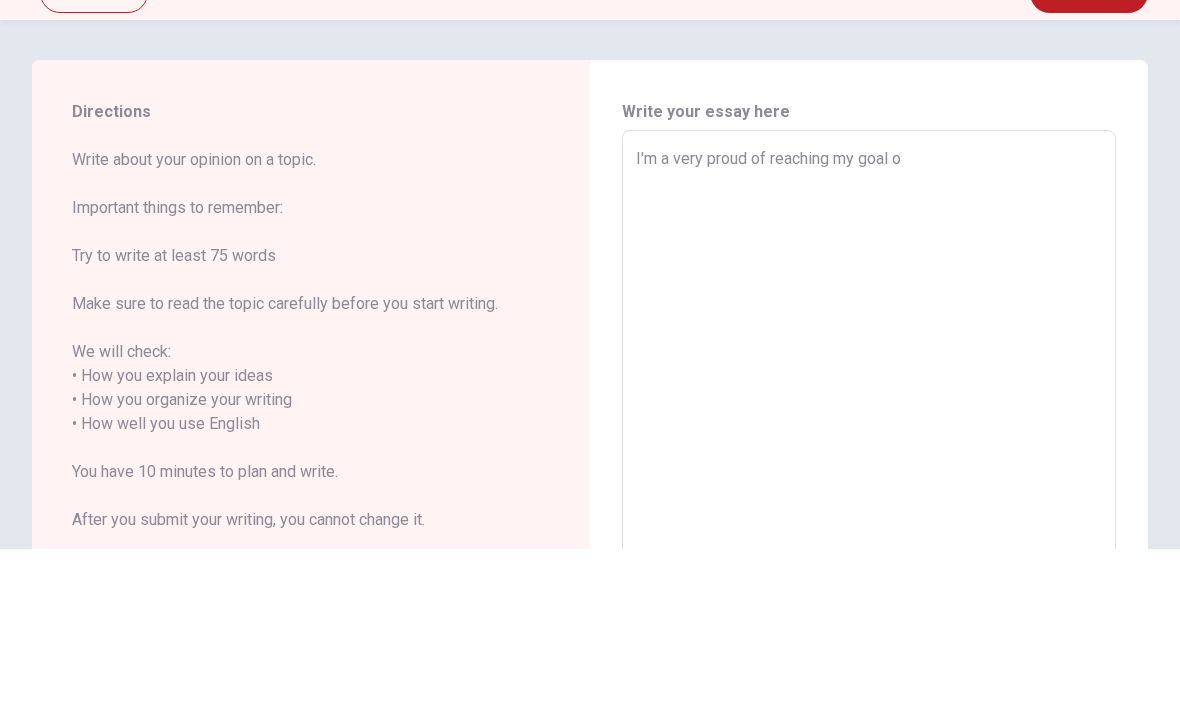 type on "x" 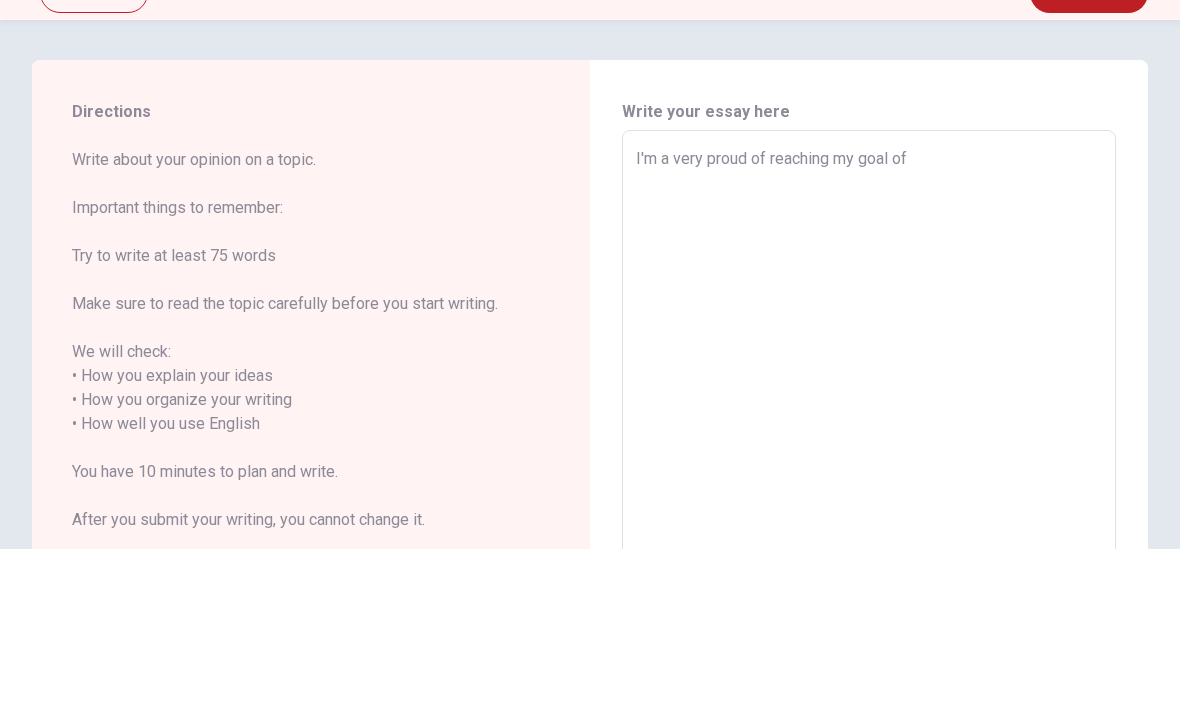 type on "x" 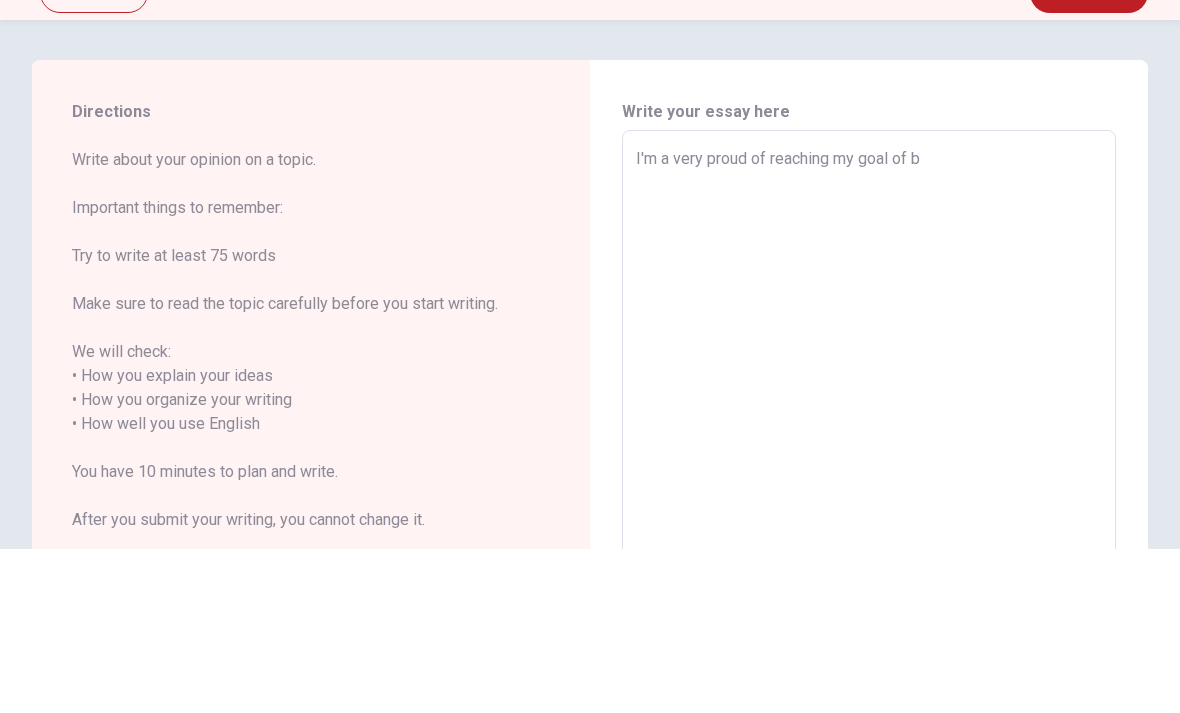 type on "x" 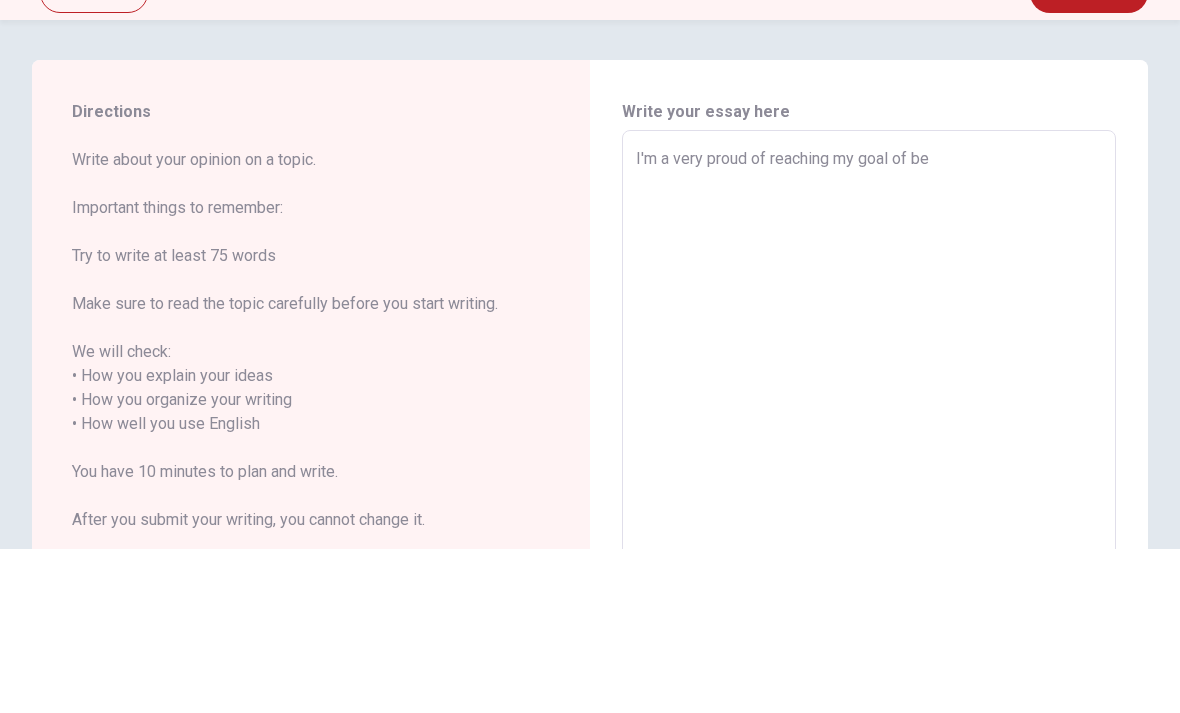 type on "x" 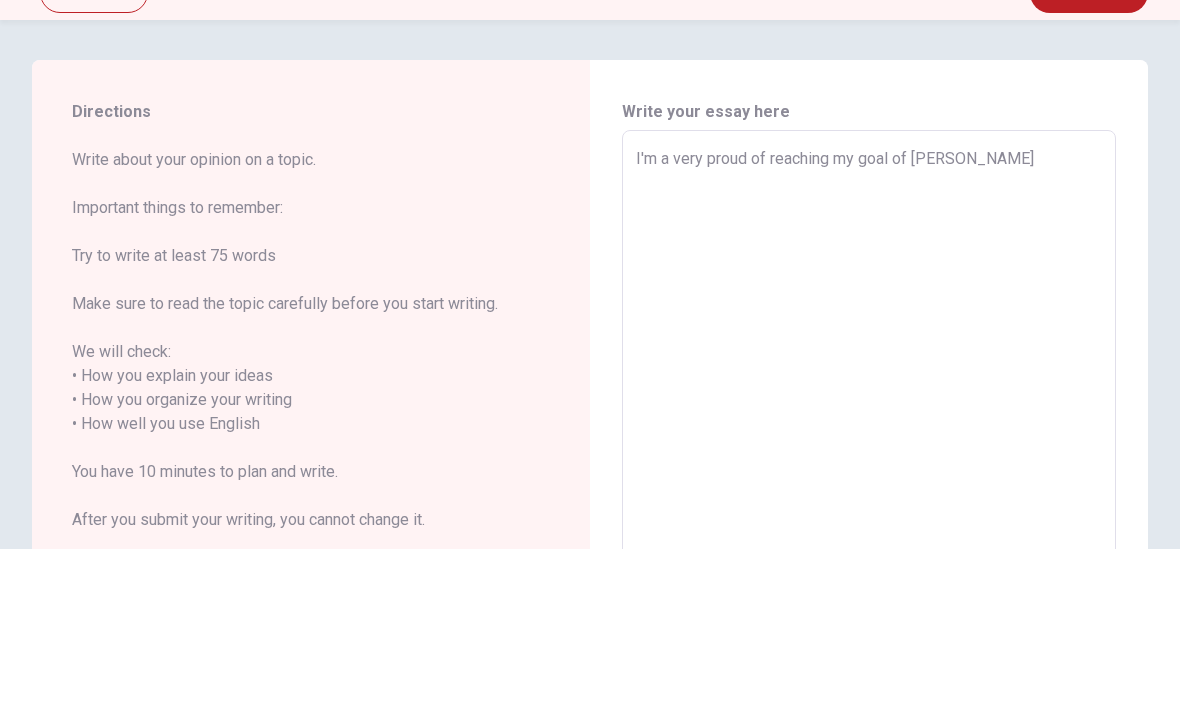 type on "x" 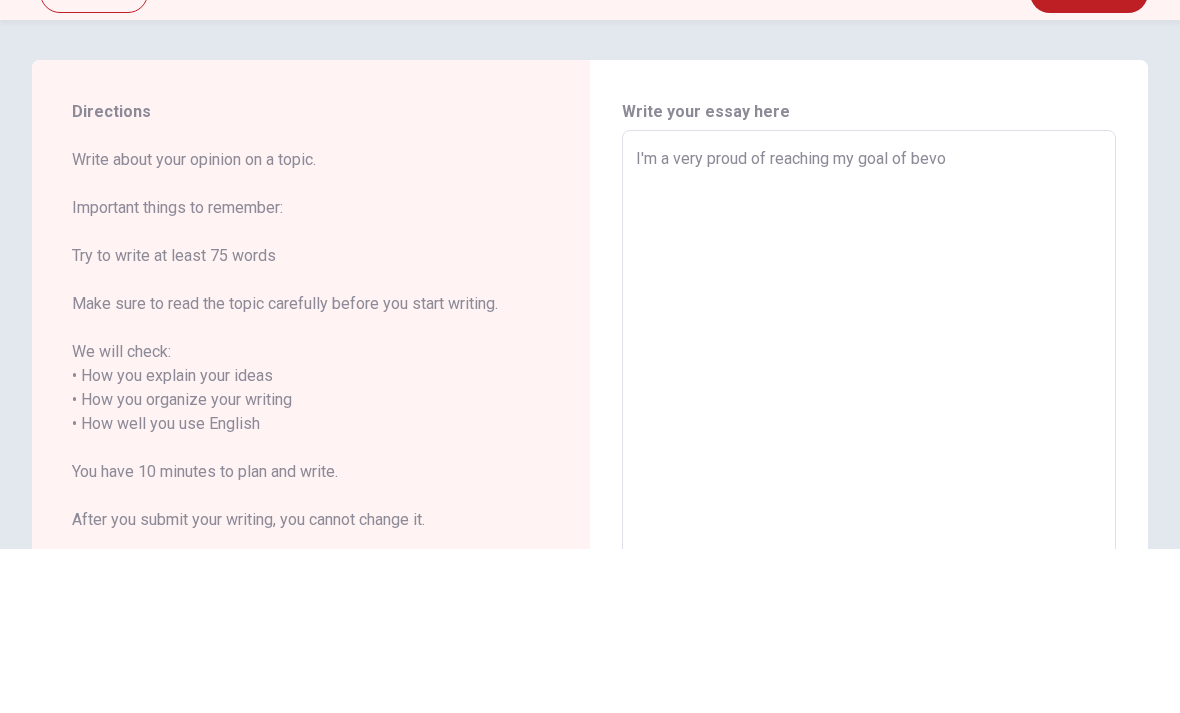 type on "x" 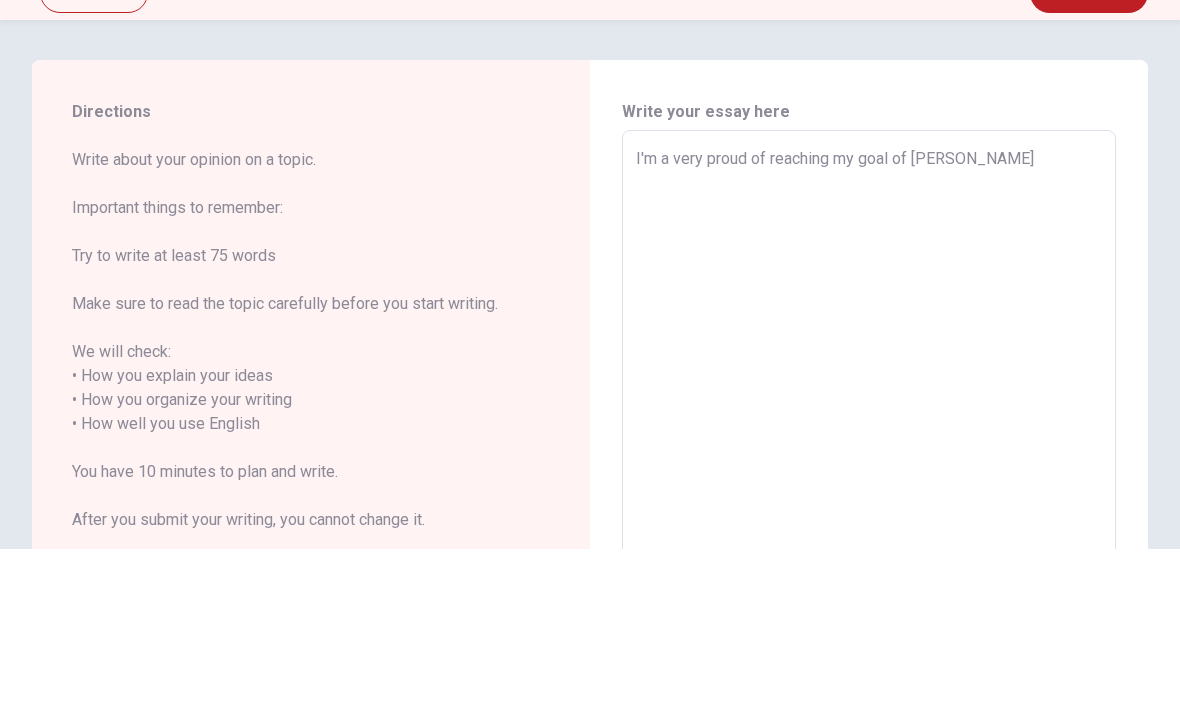 type on "x" 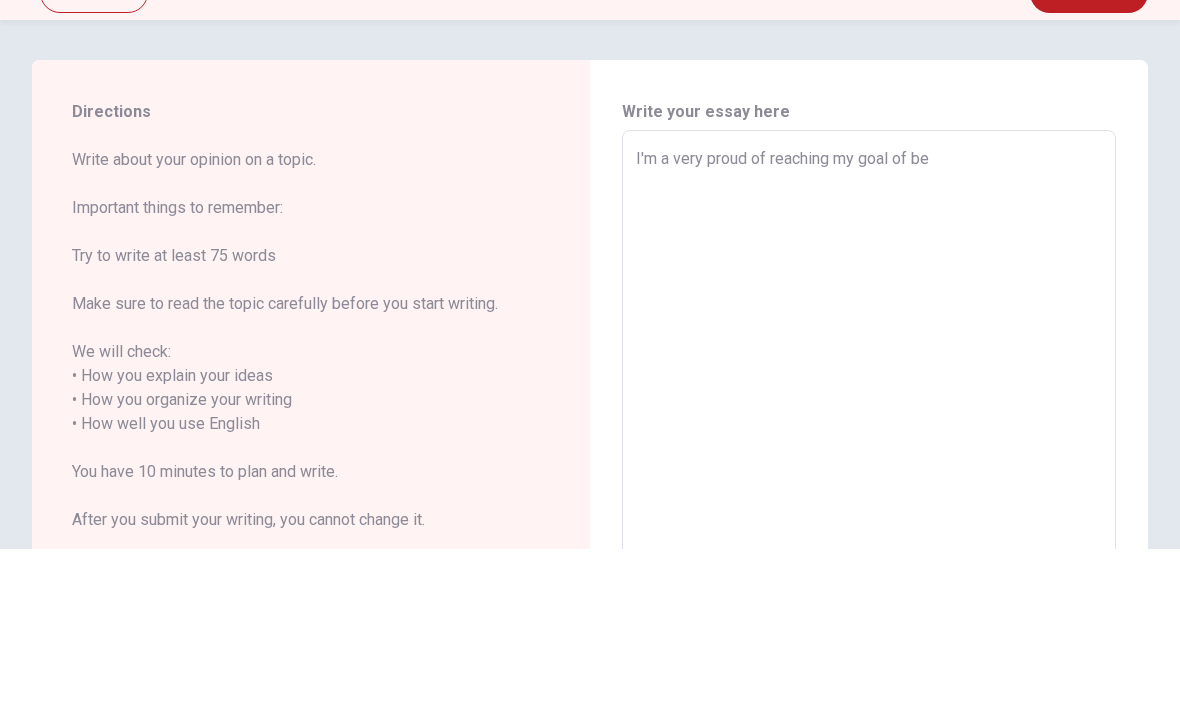 type on "x" 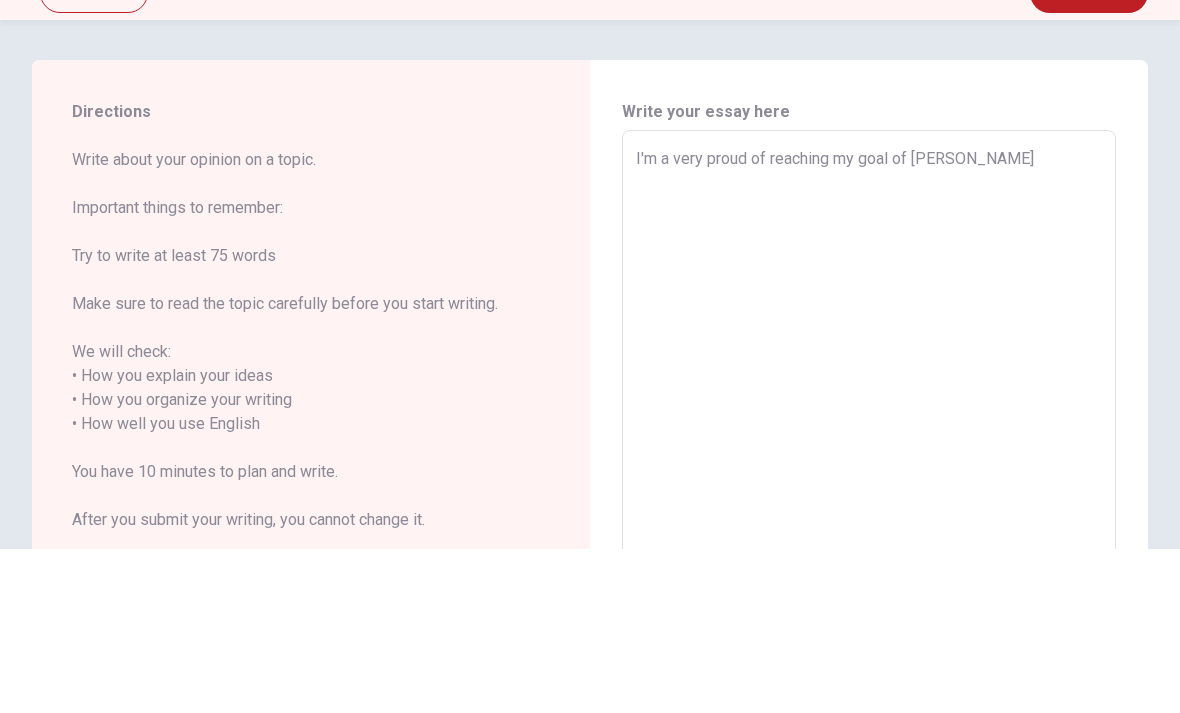 type on "x" 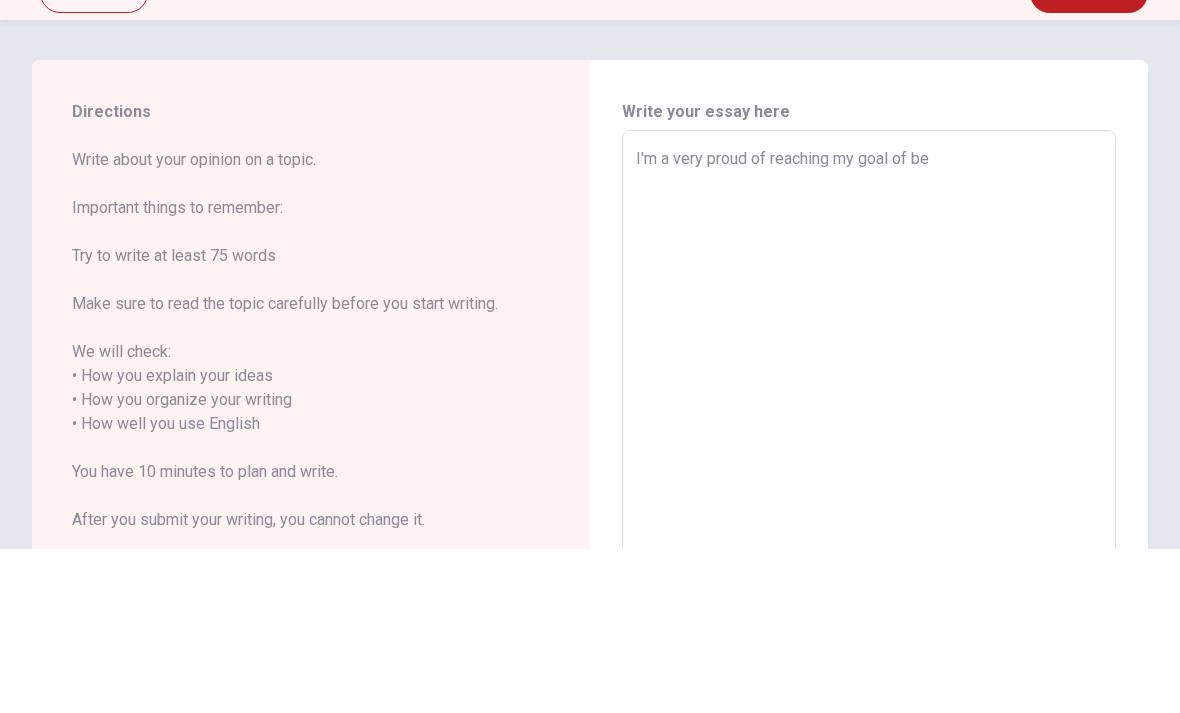 type on "x" 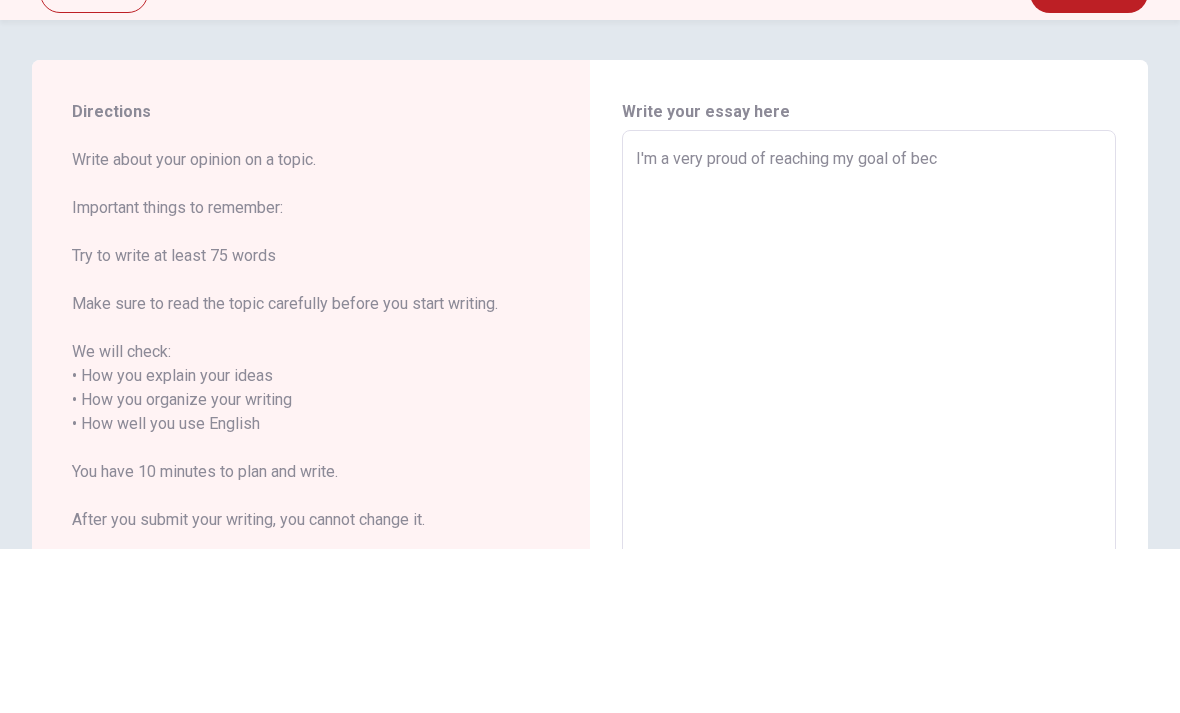 type on "x" 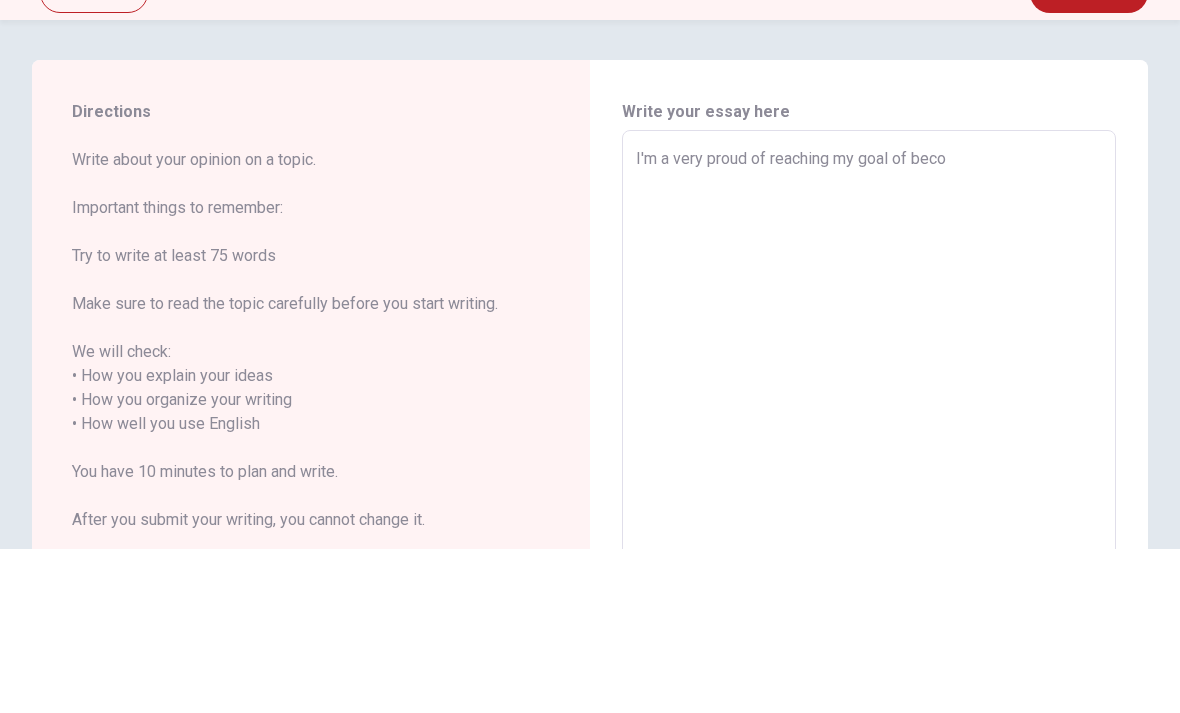 type on "x" 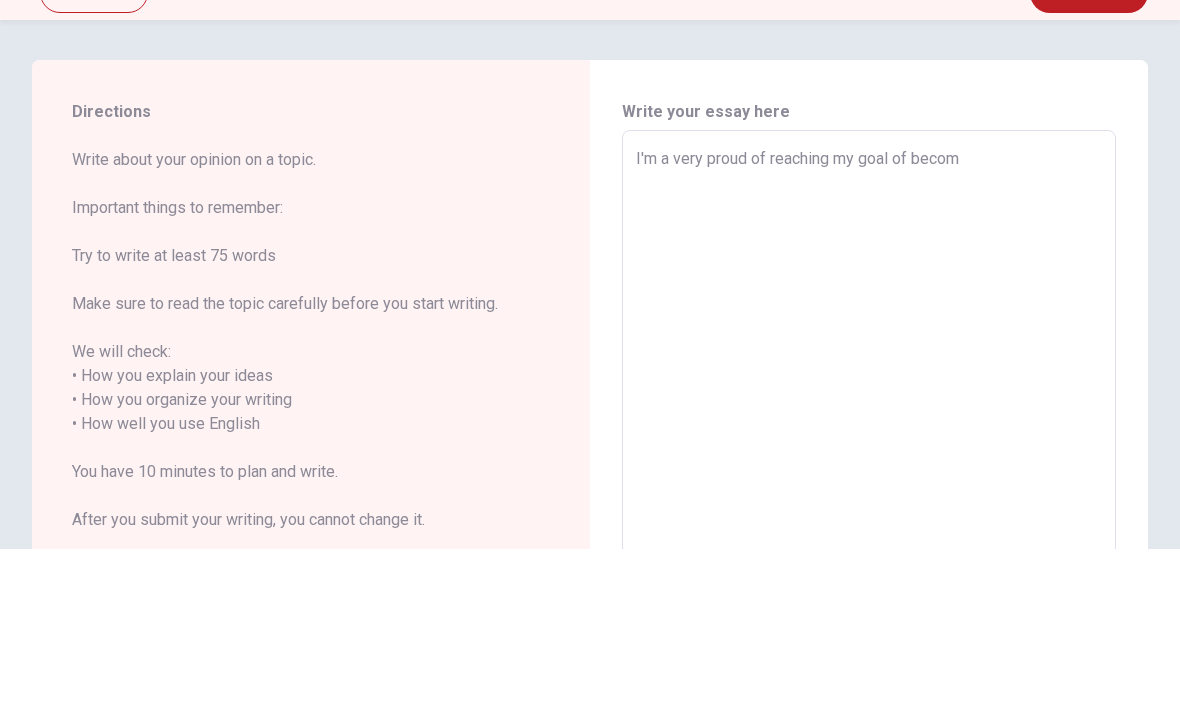 type on "x" 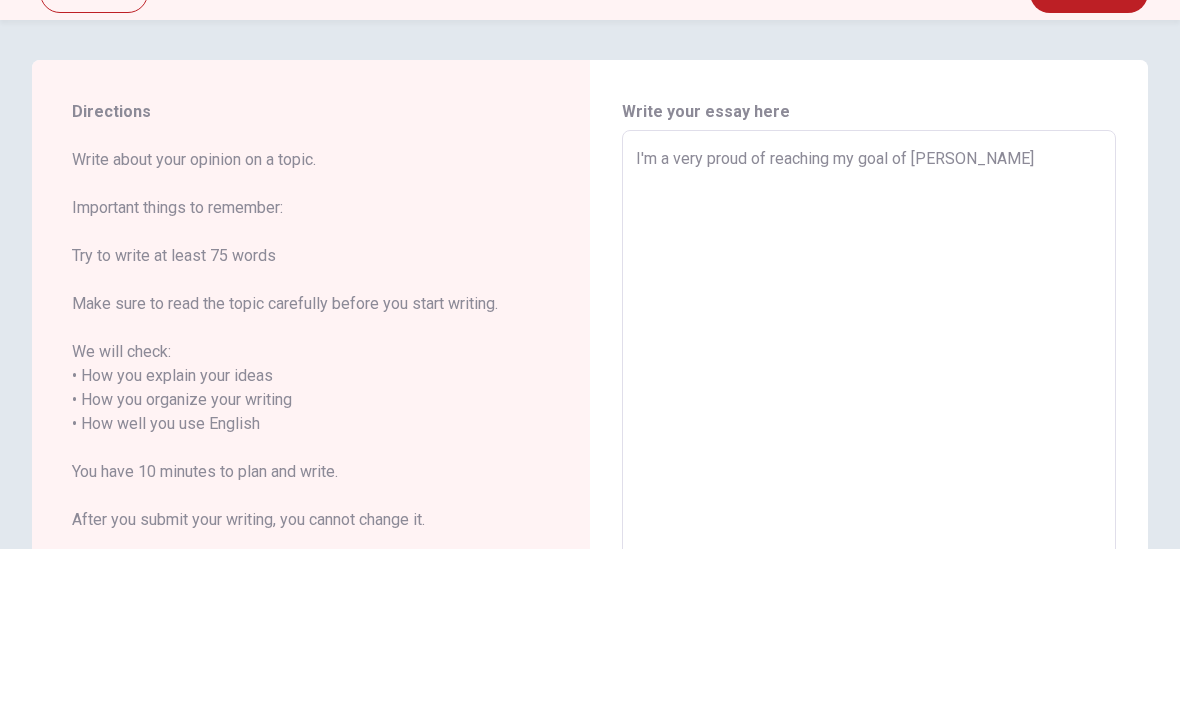 type on "x" 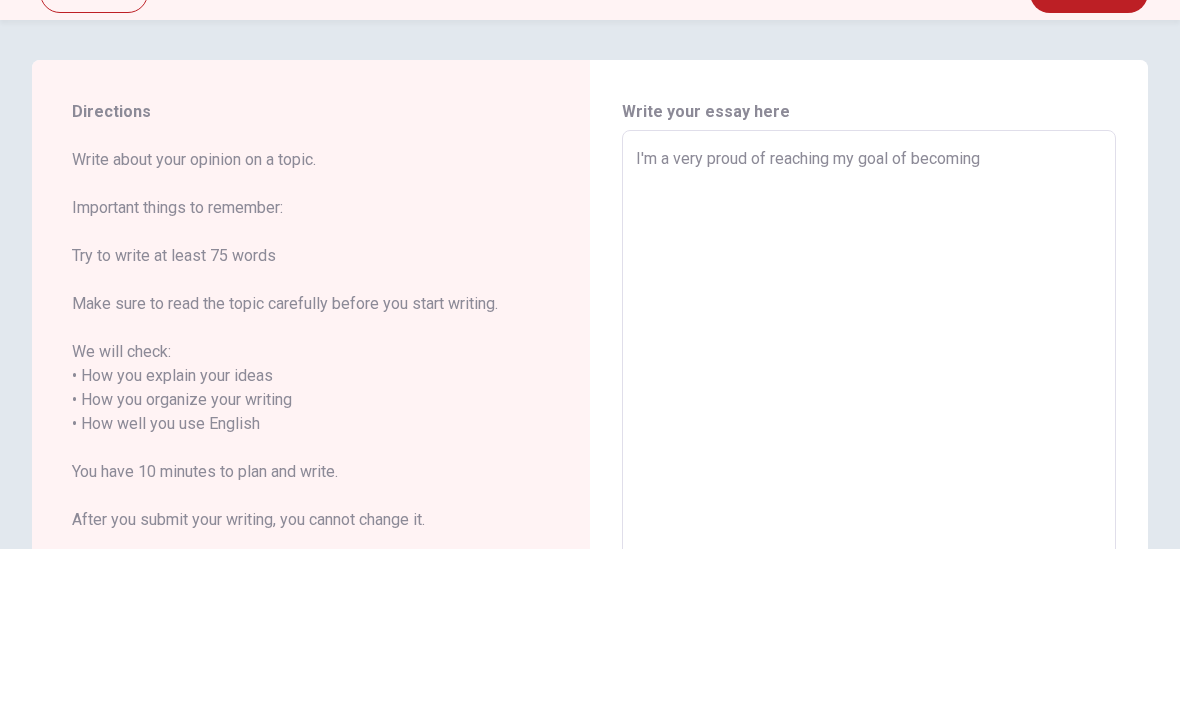 type on "x" 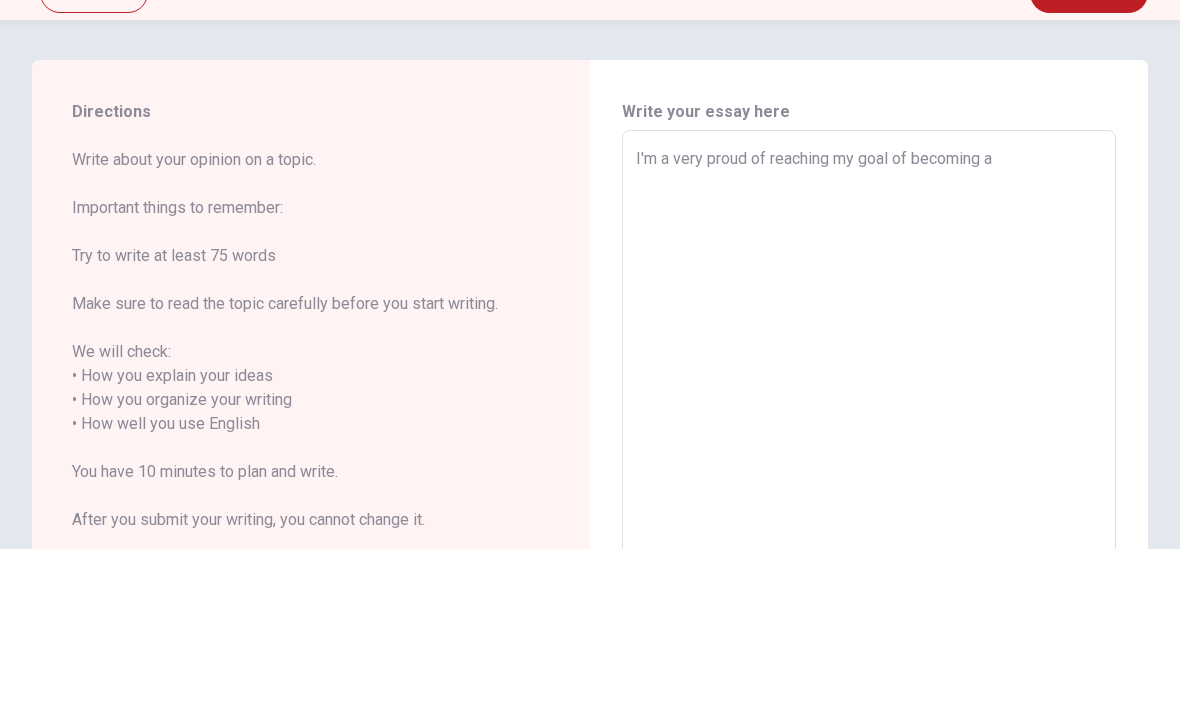 type on "x" 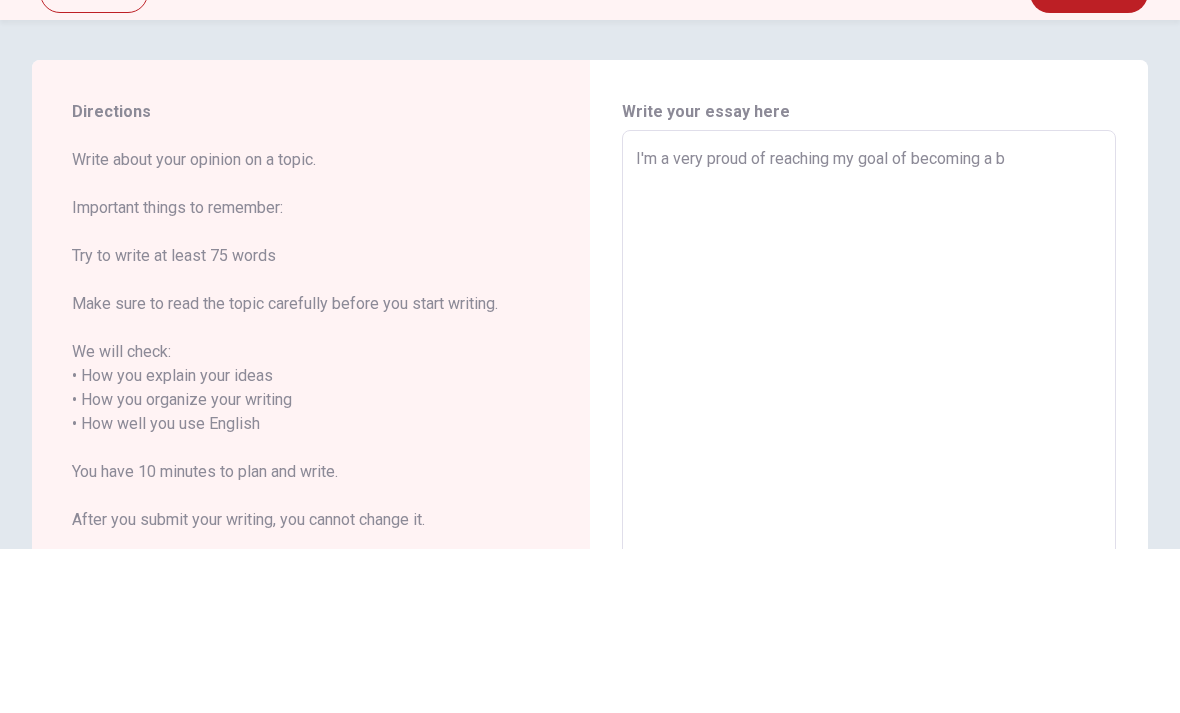 type on "x" 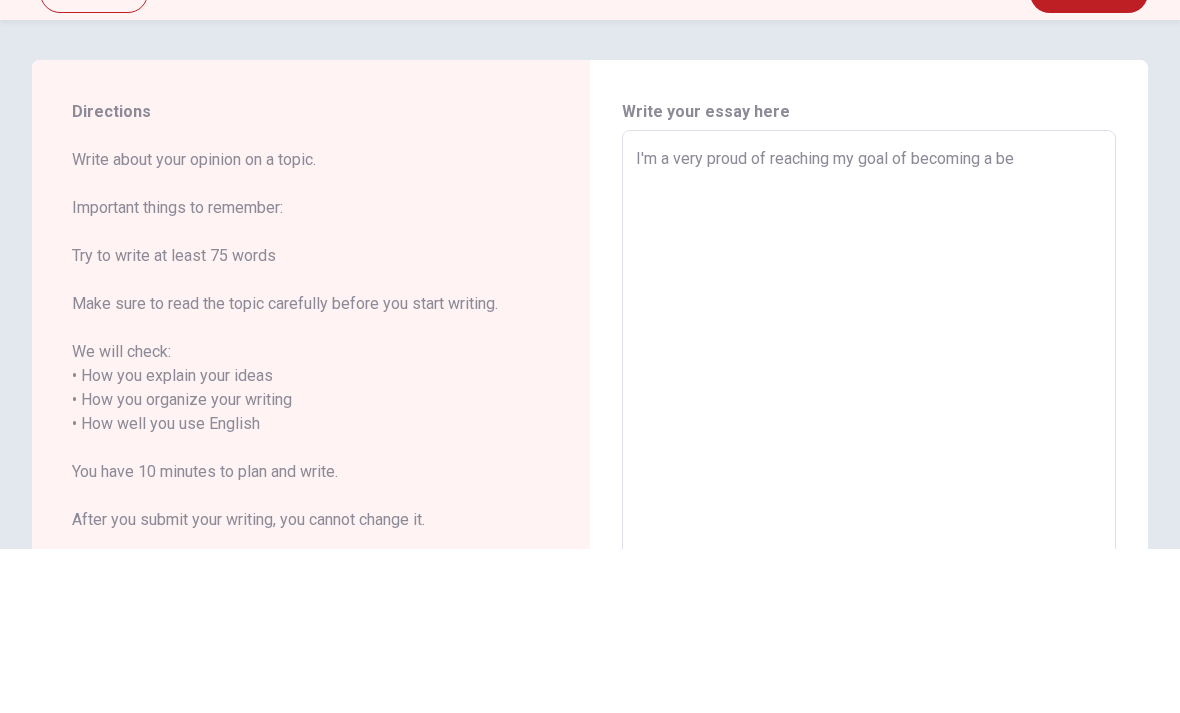 type on "x" 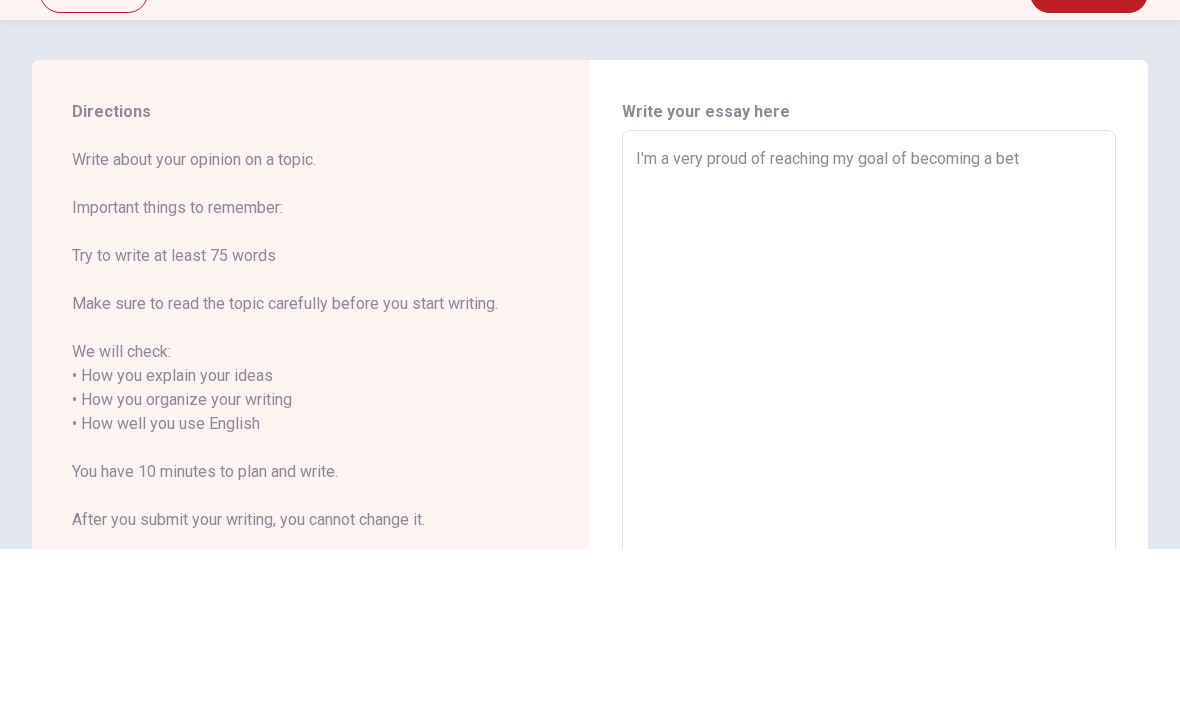 type on "x" 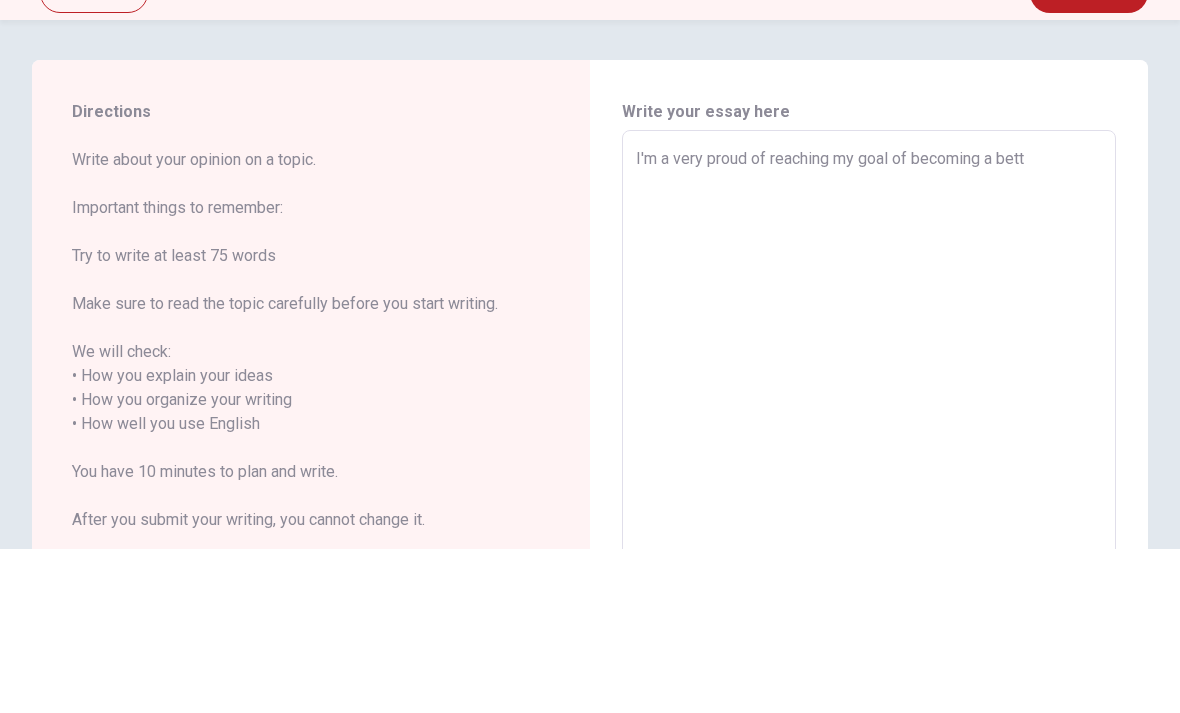 type on "x" 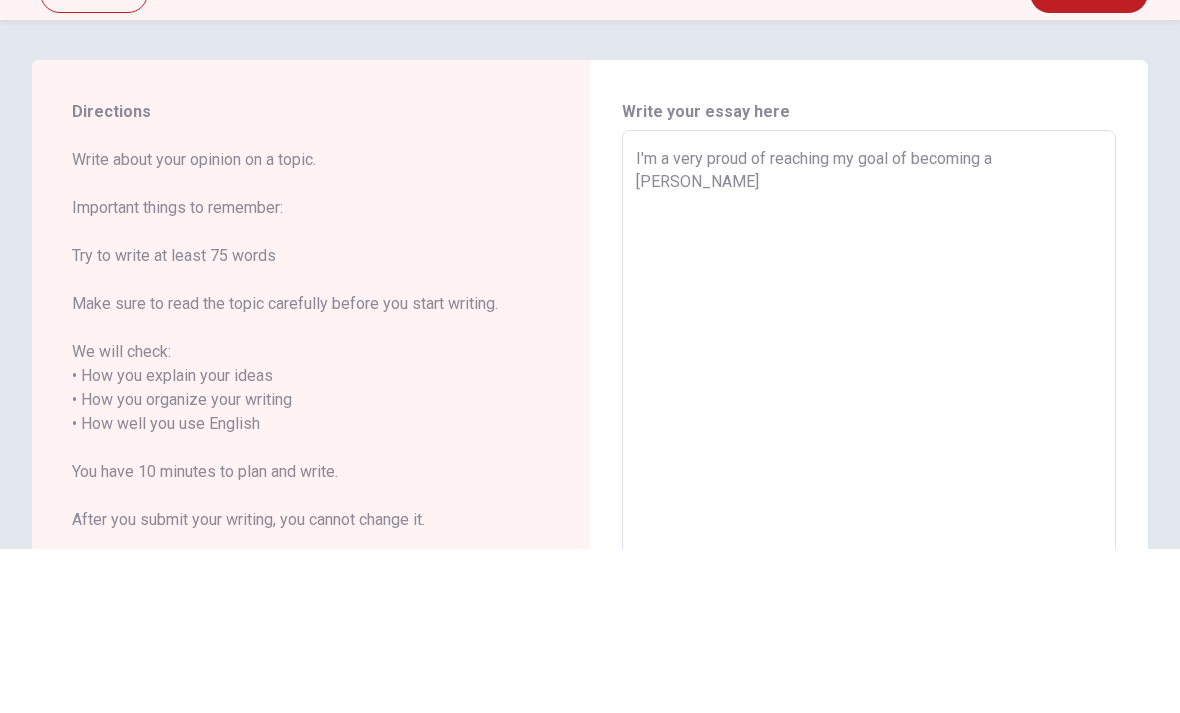 type on "x" 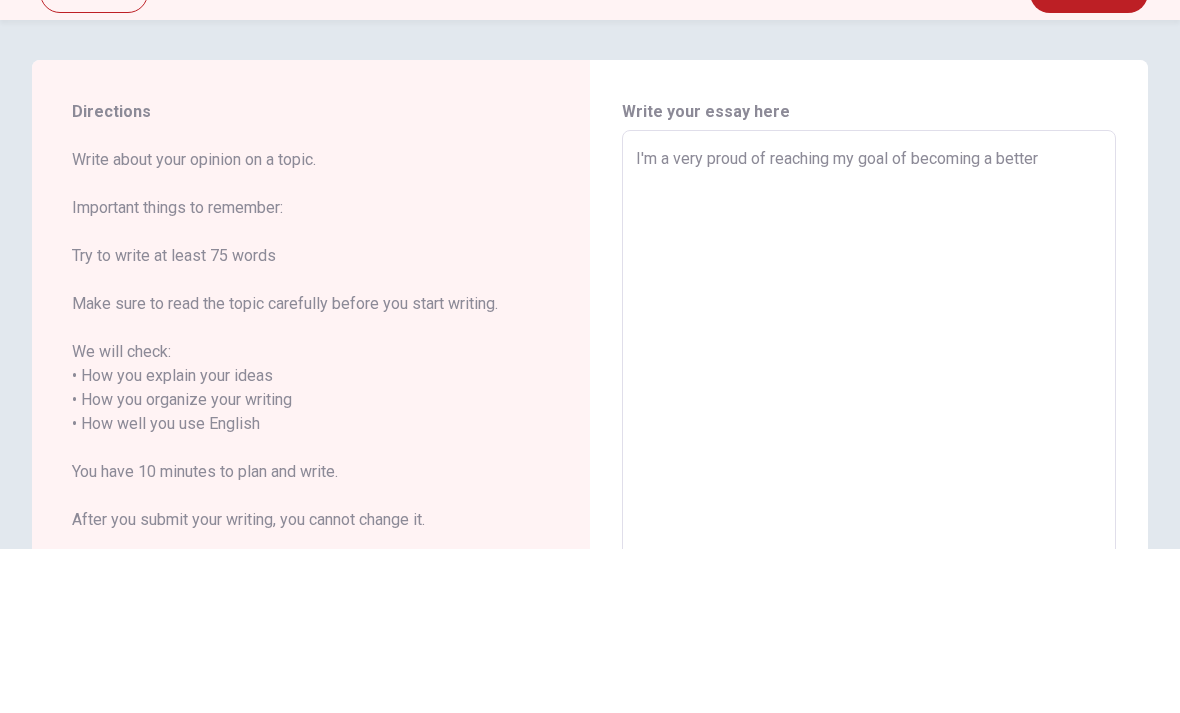 type on "x" 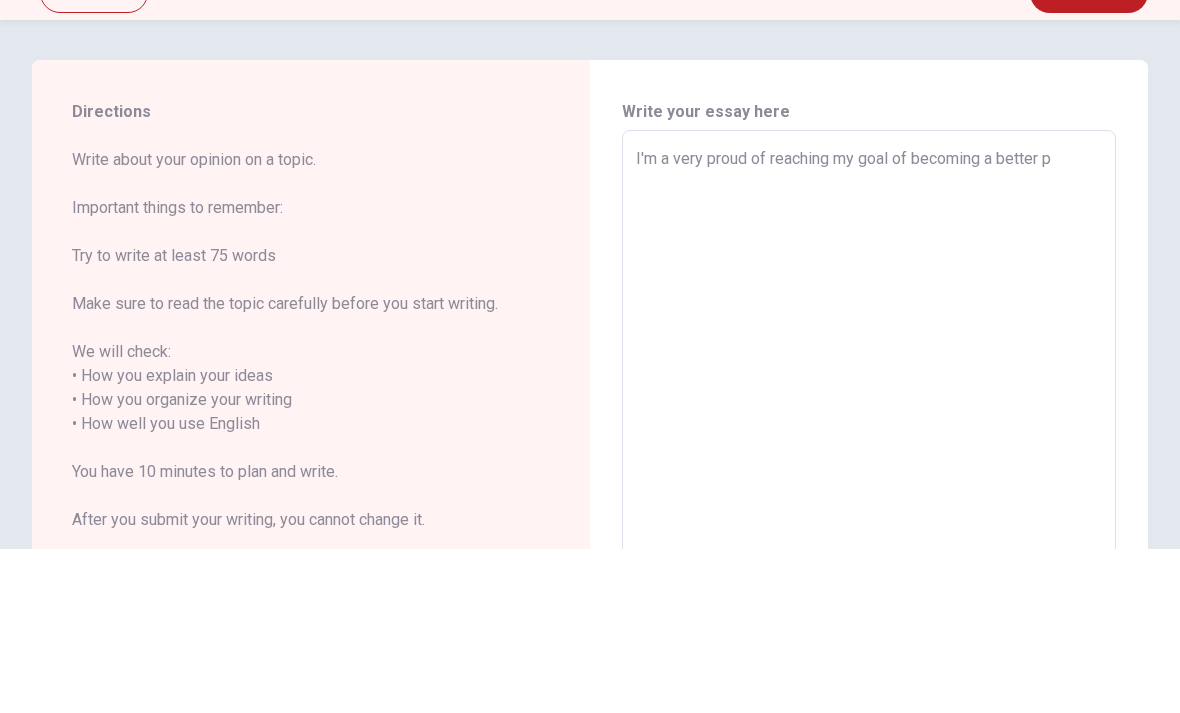 type on "x" 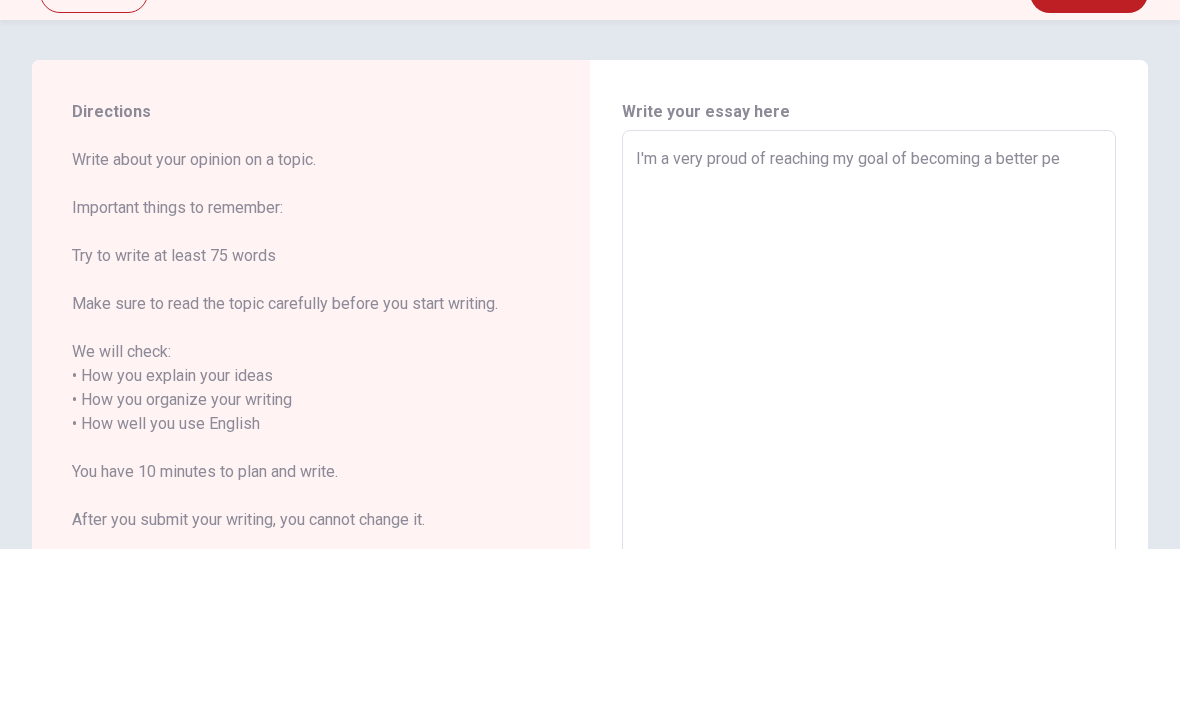 type on "x" 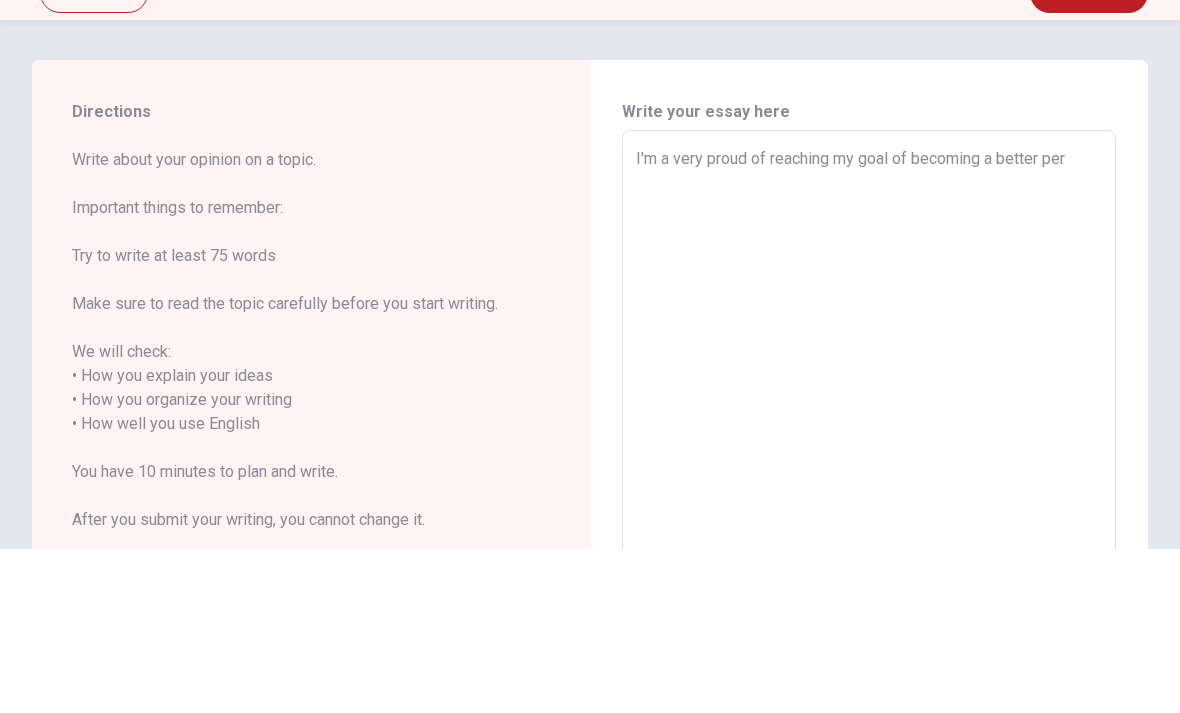 type on "x" 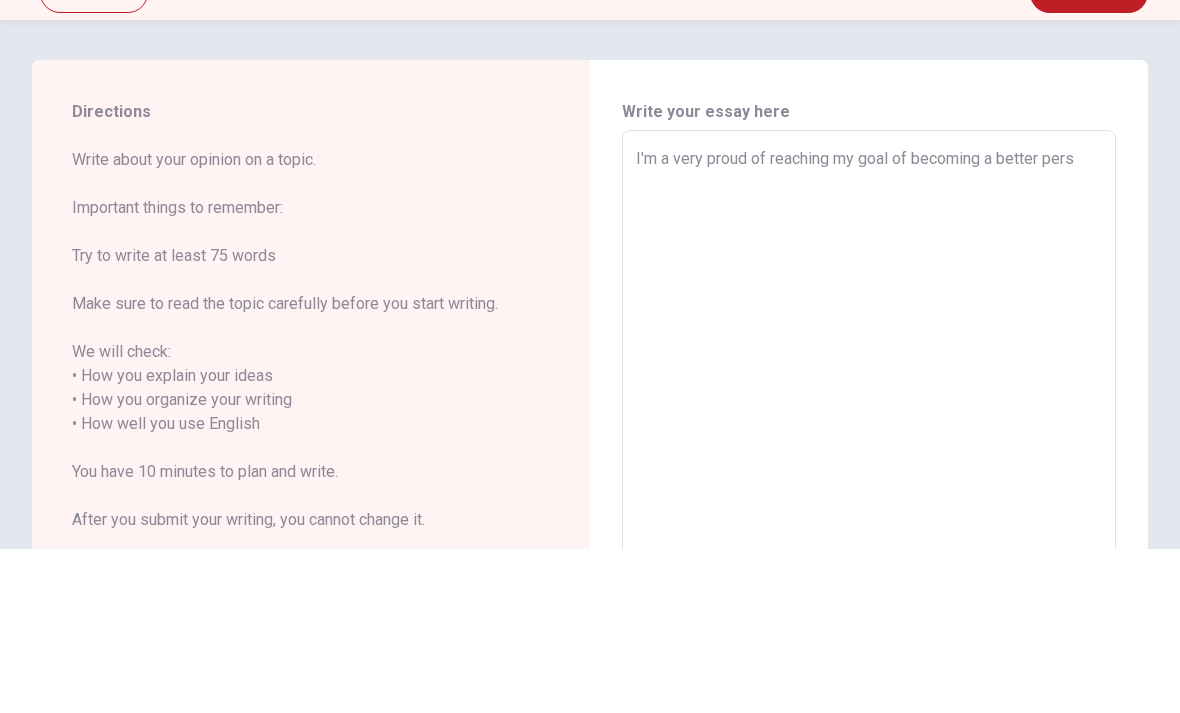 type on "x" 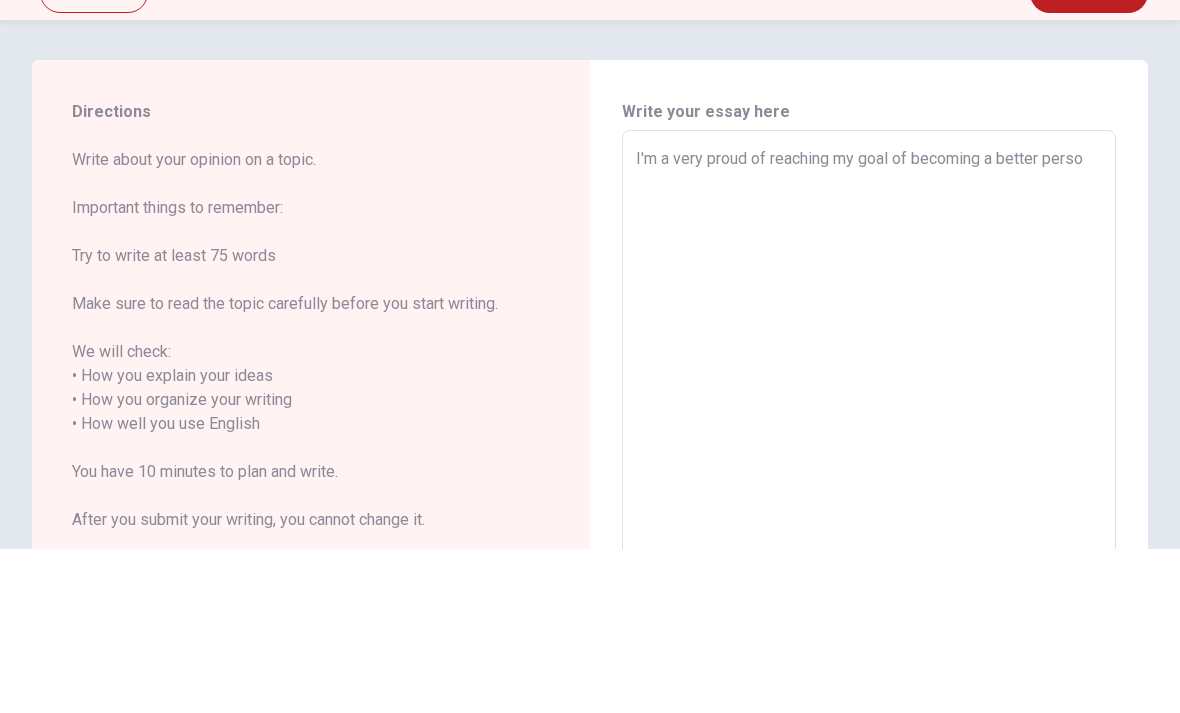 type on "x" 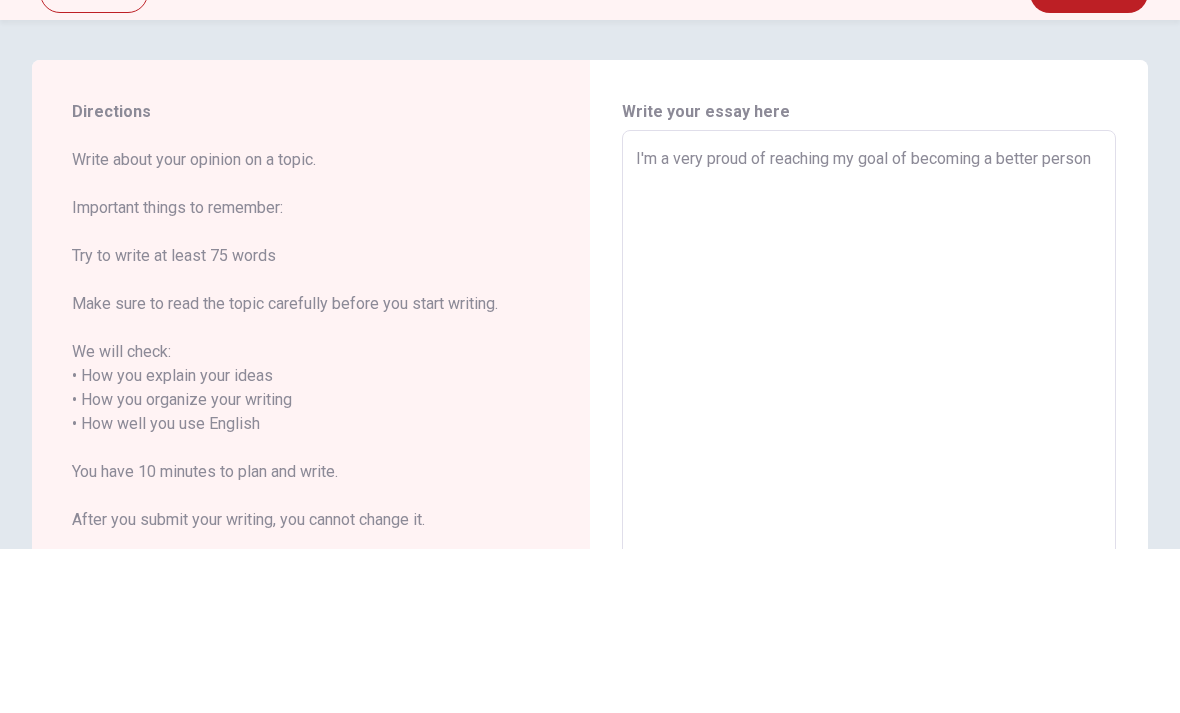 type on "x" 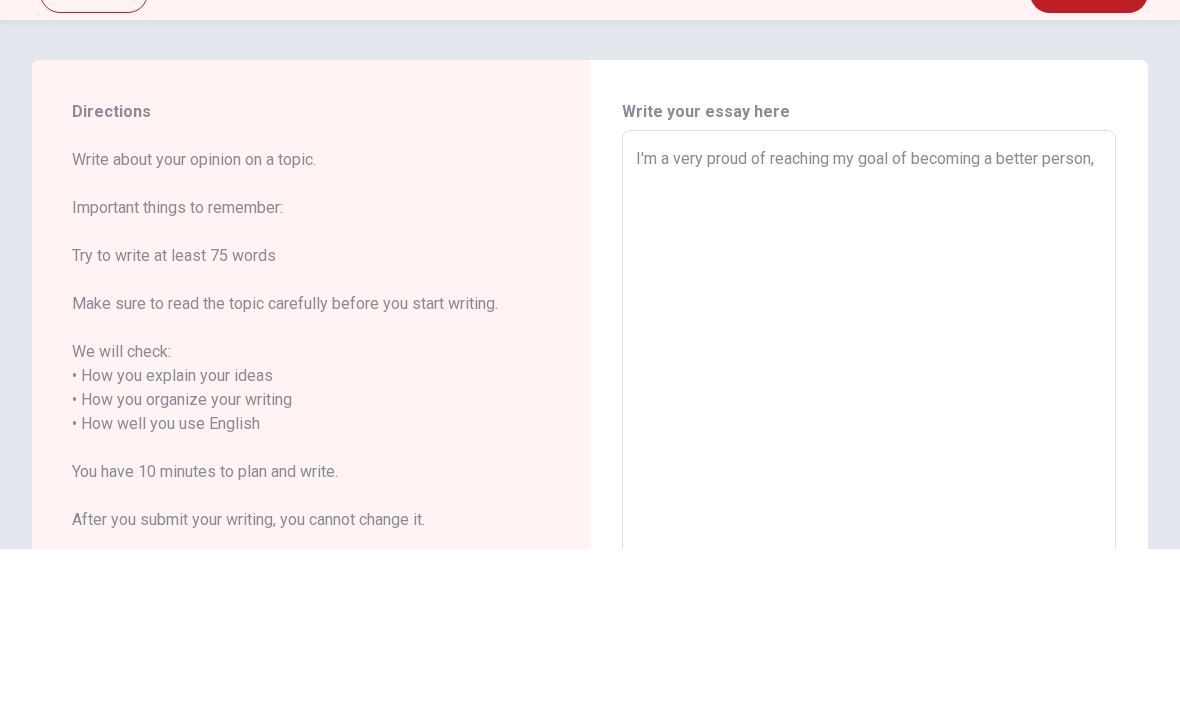 type on "x" 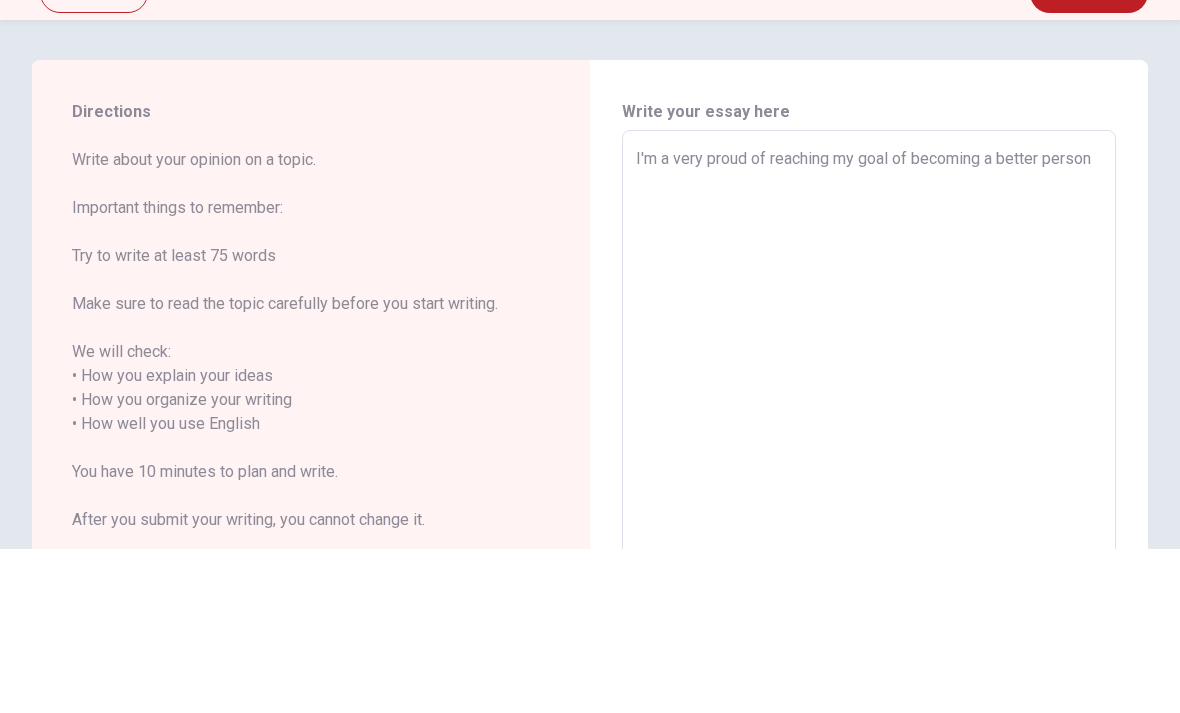 type on "x" 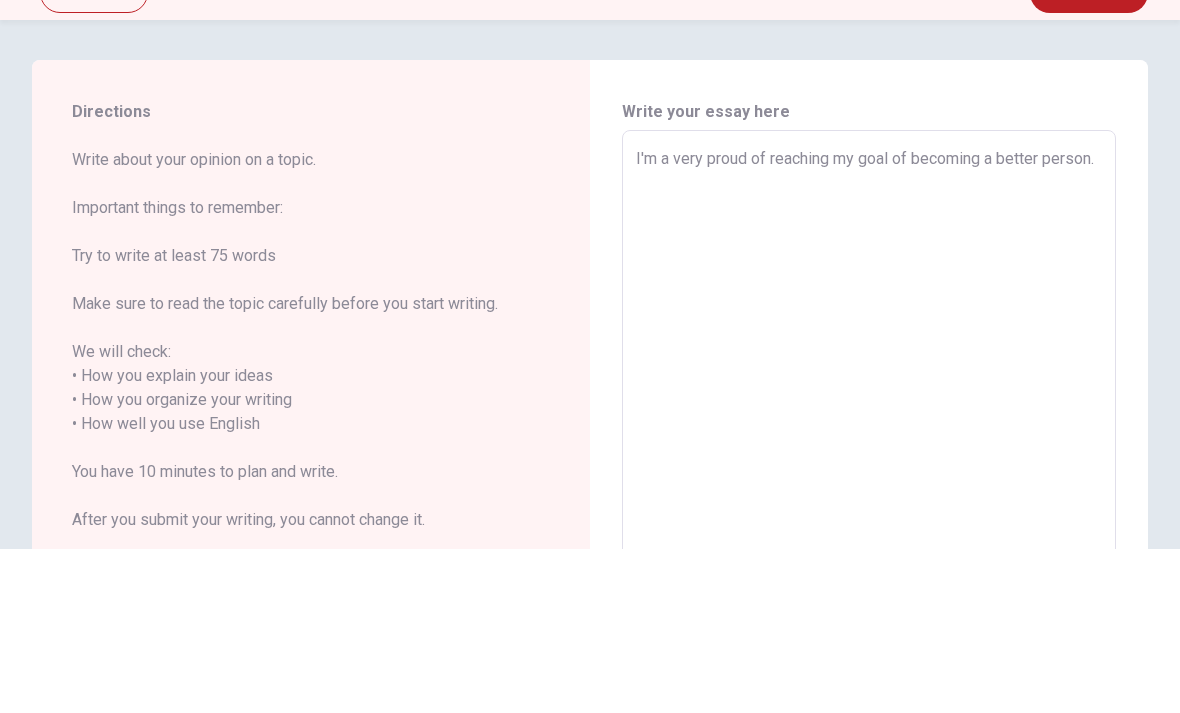 type on "x" 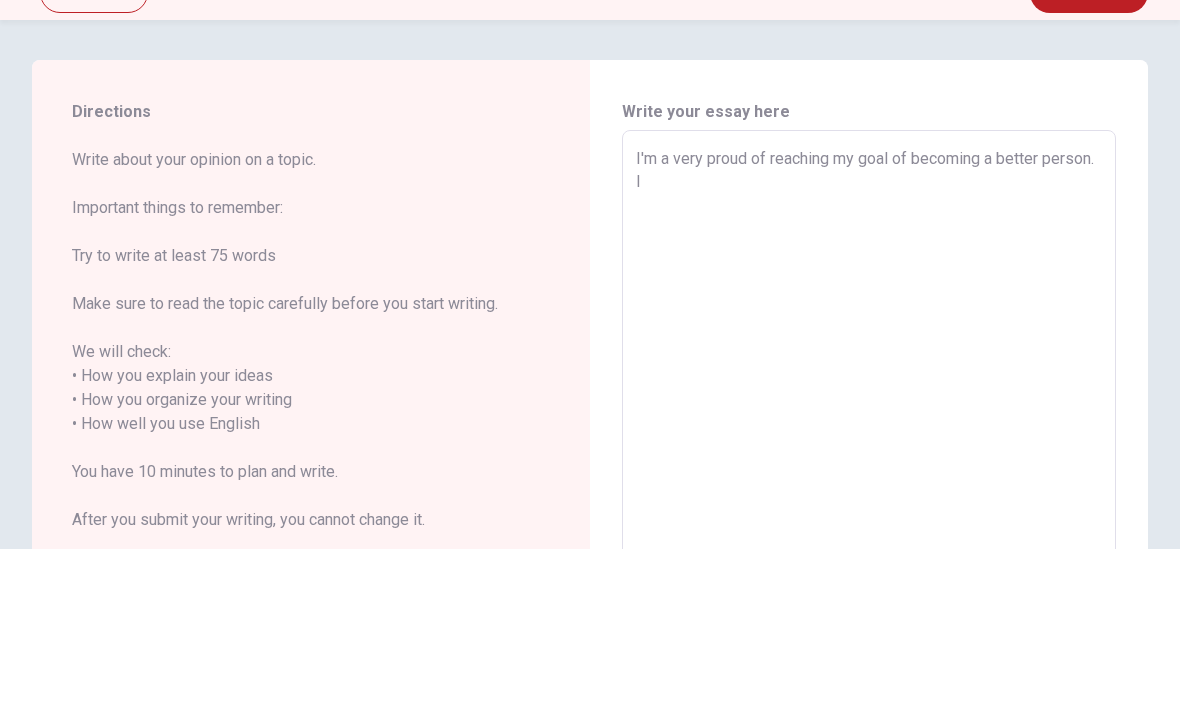 type on "x" 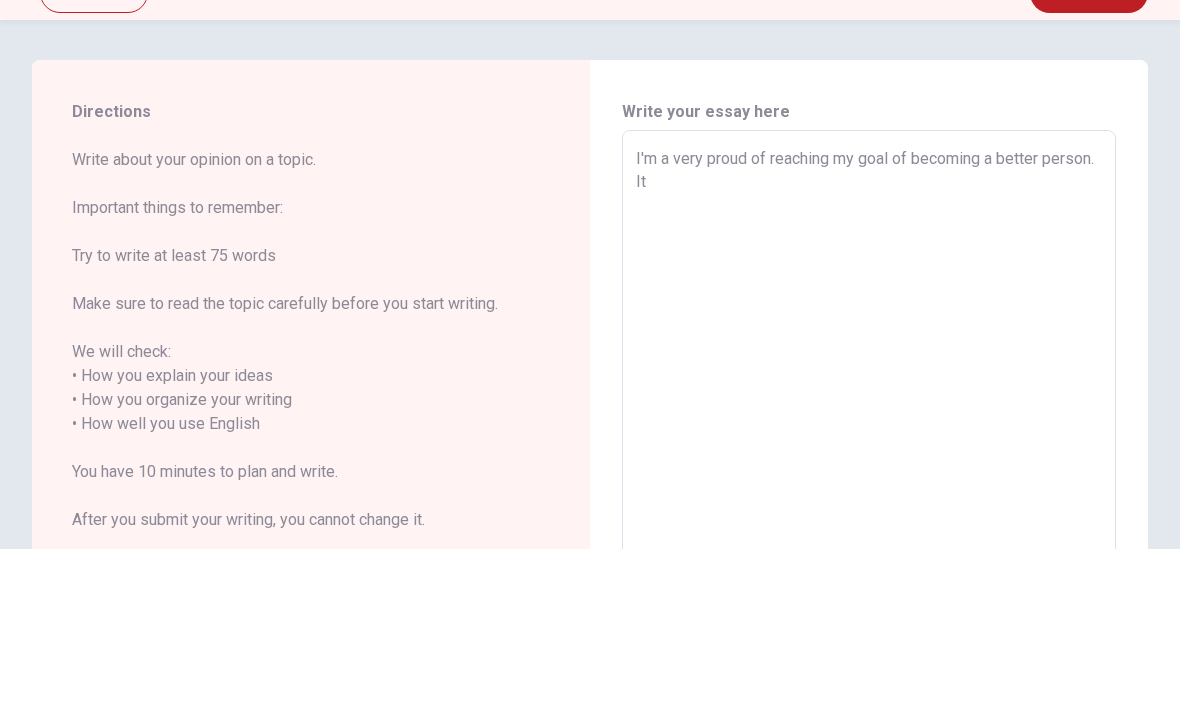 type on "x" 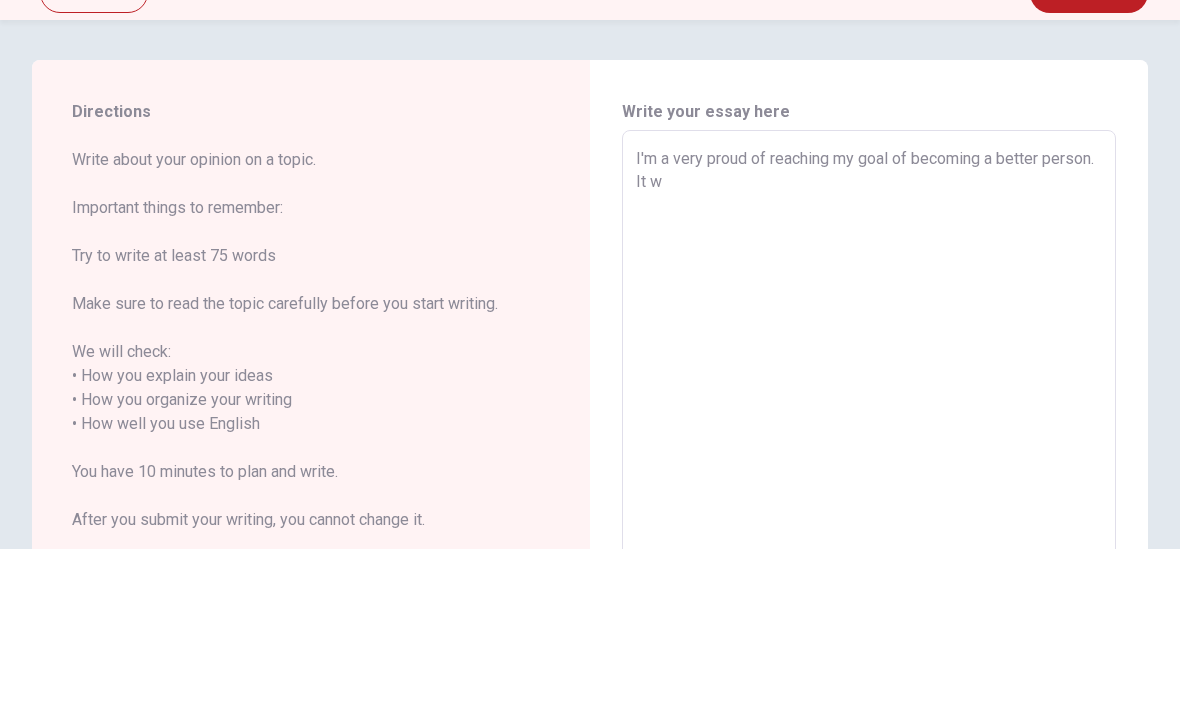 type on "x" 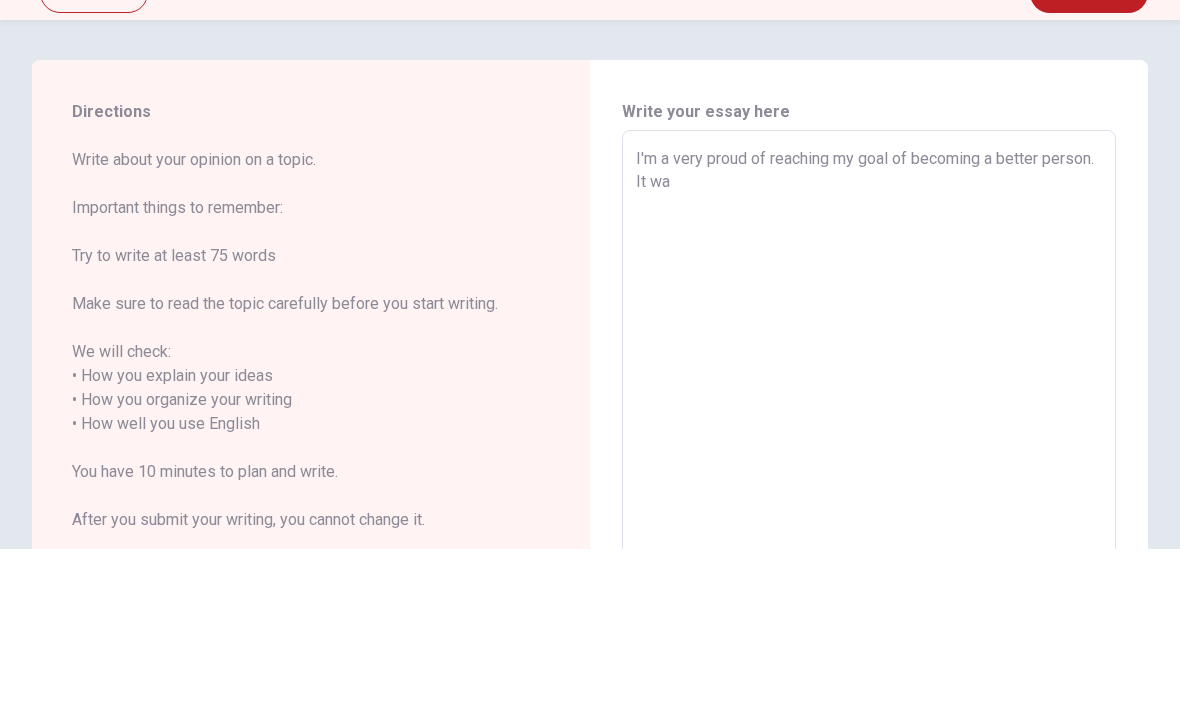 type on "x" 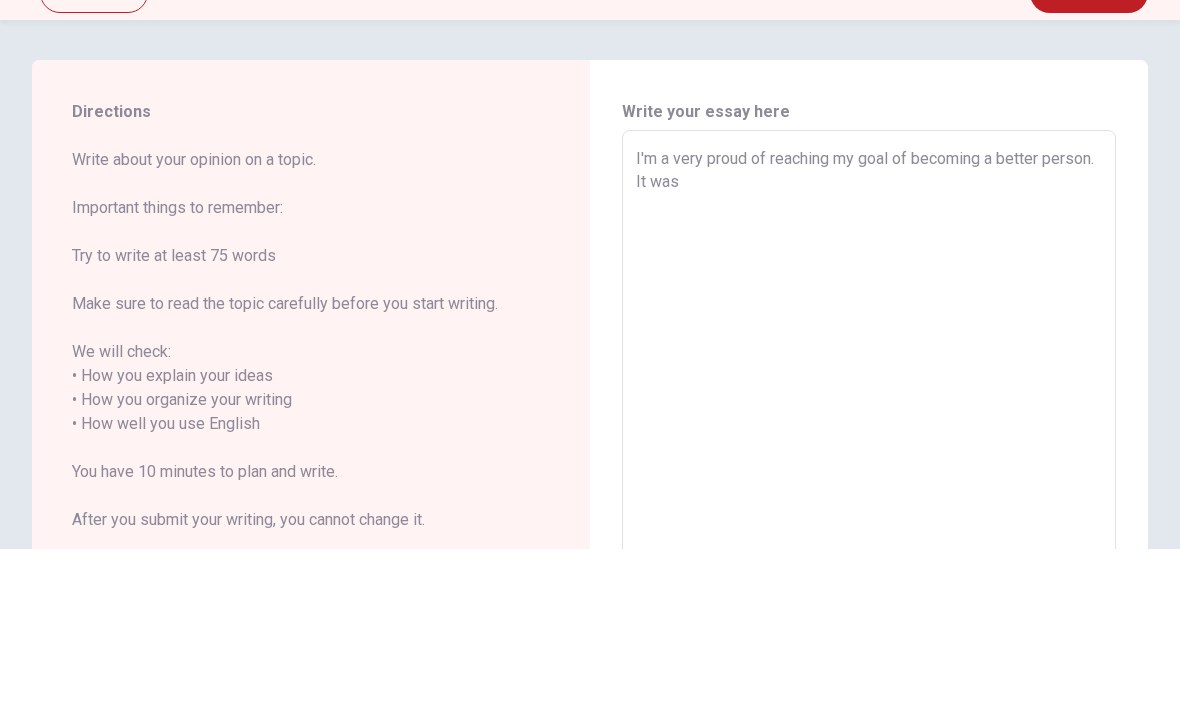 type on "x" 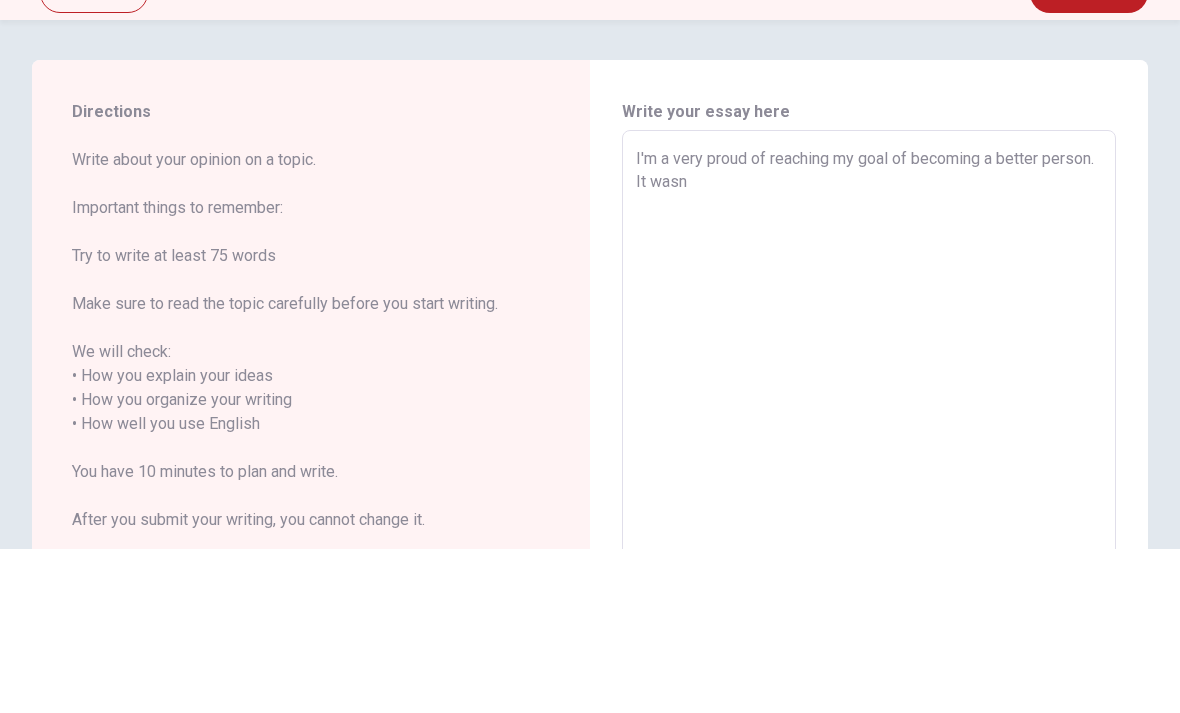 type on "x" 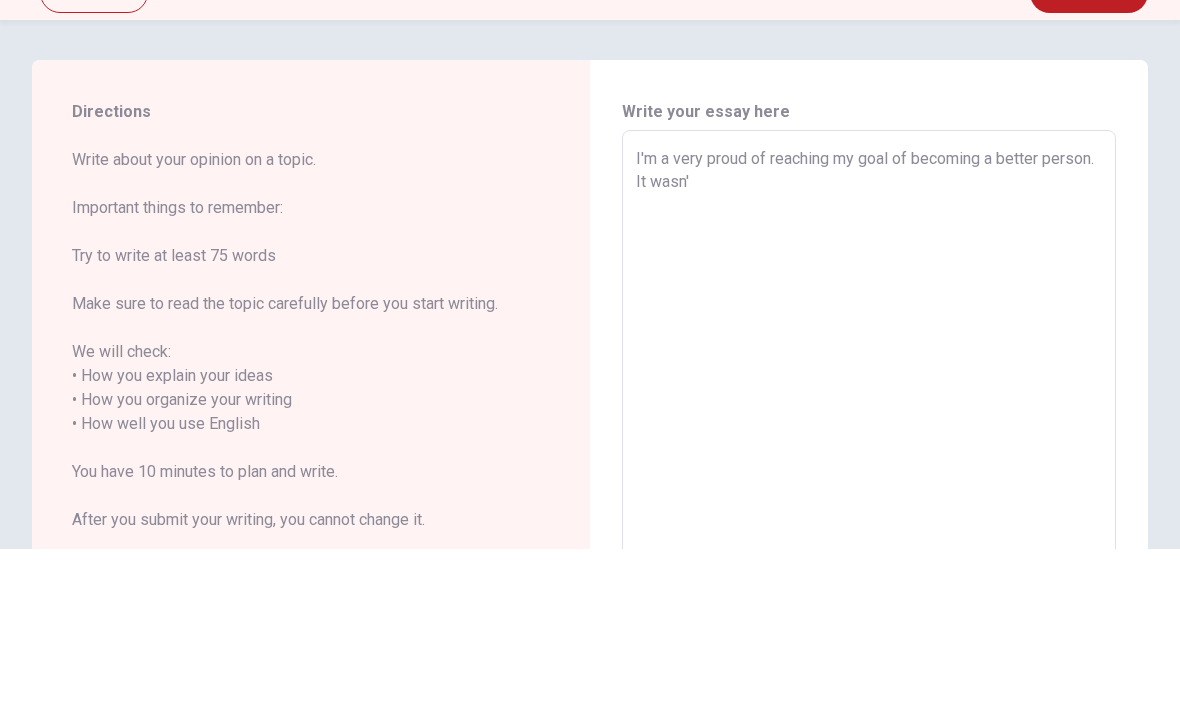 type on "x" 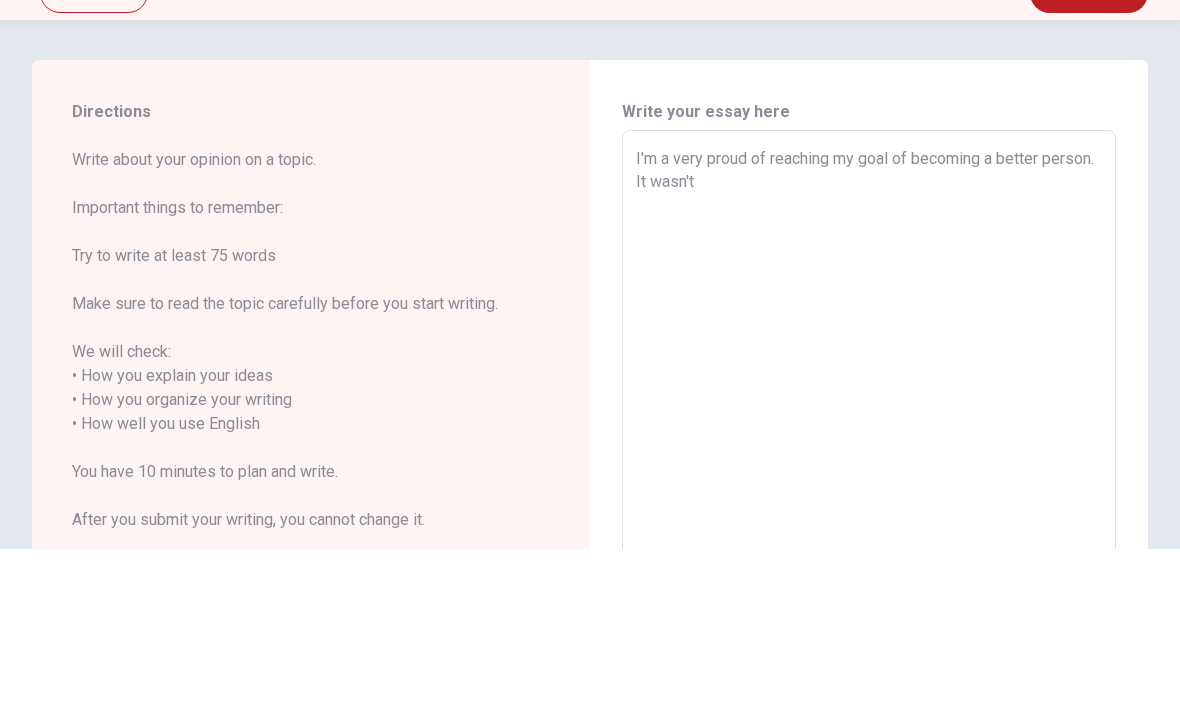 type 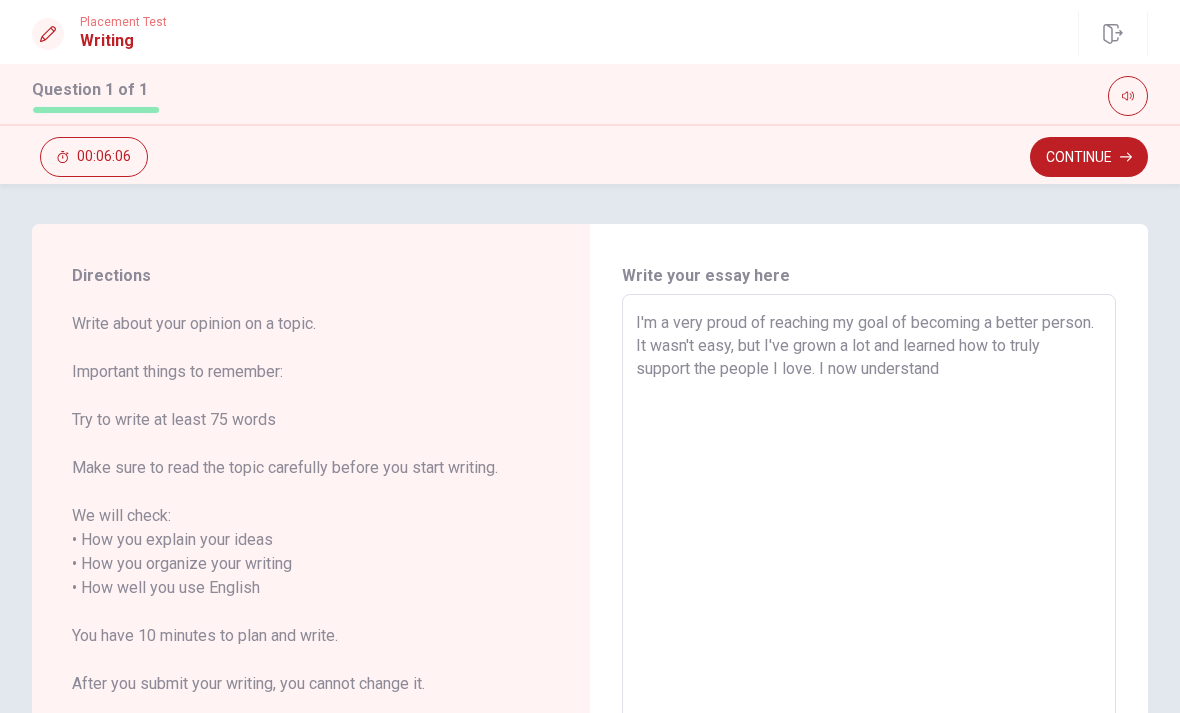 click on "I'm a very proud of reaching my goal of becoming a better person. It wasn't easy, but I've grown a lot and learned how to truly support the people I love. I now understand" at bounding box center (869, 588) 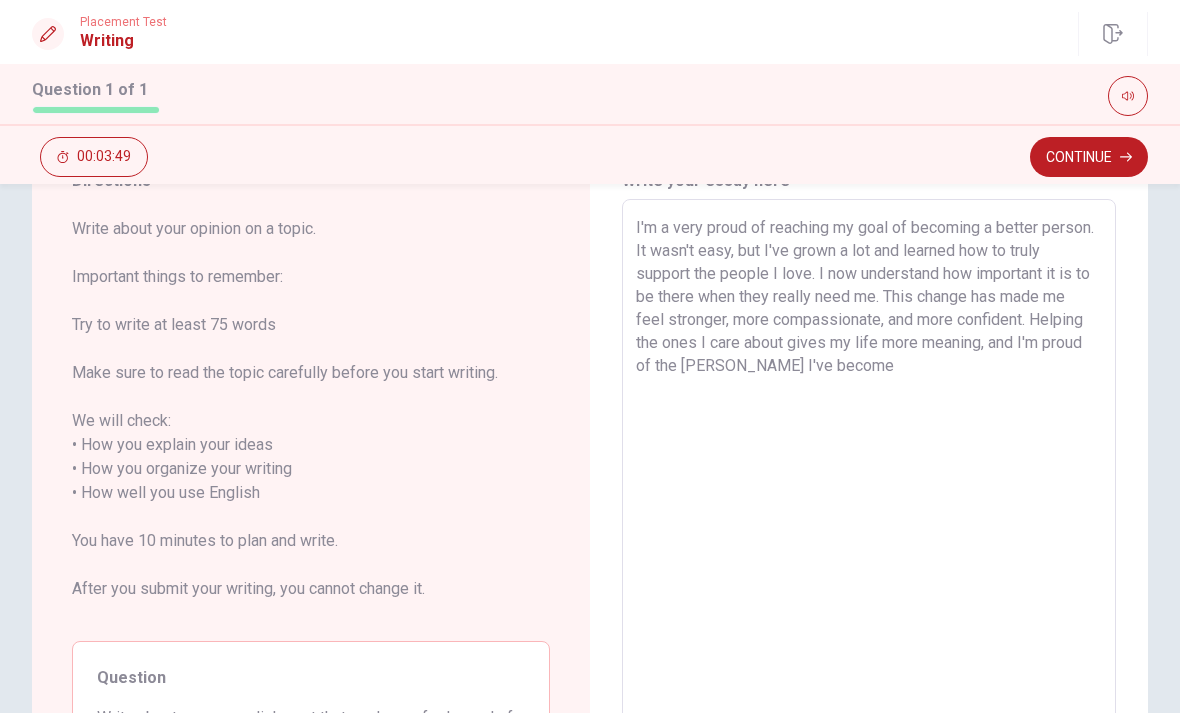 scroll, scrollTop: 95, scrollLeft: 0, axis: vertical 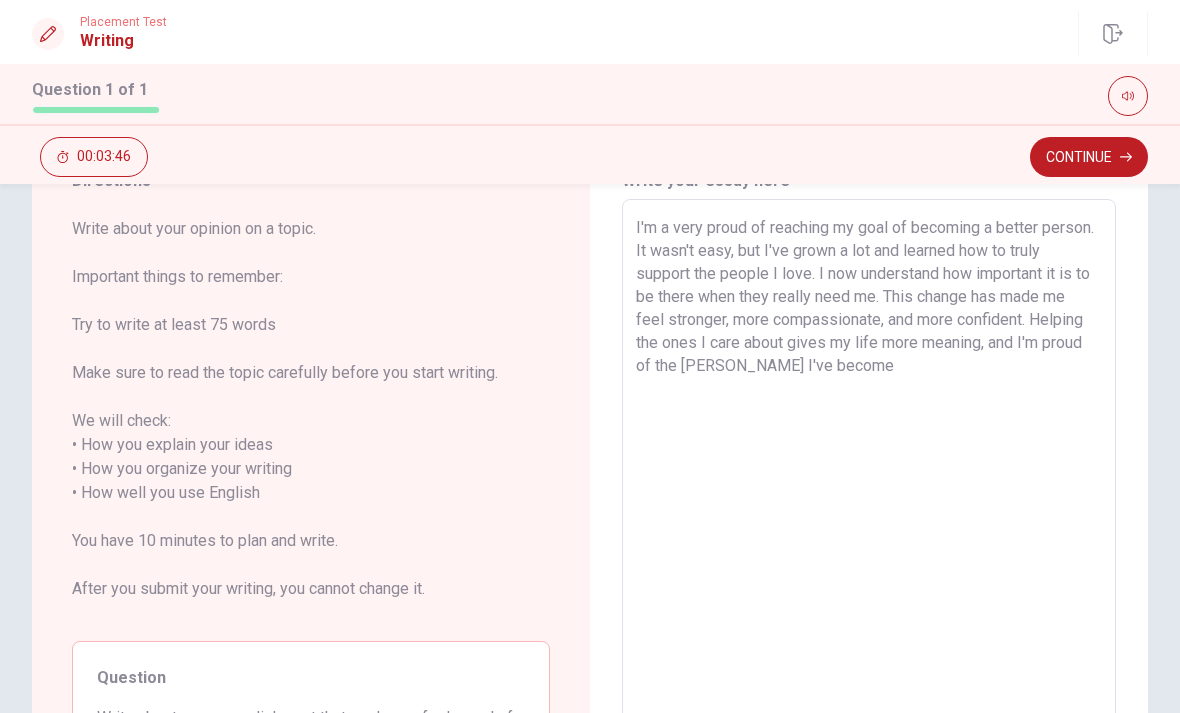 click on "I'm a very proud of reaching my goal of becoming a better person. It wasn't easy, but I've grown a lot and learned how to truly support the people I love. I now understand how important it is to be there when they really need me. This change has made me feel stronger, more compassionate, and more confident. Helping the ones I care about gives my life more meaning, and I'm proud of the [PERSON_NAME] I've become" at bounding box center [869, 493] 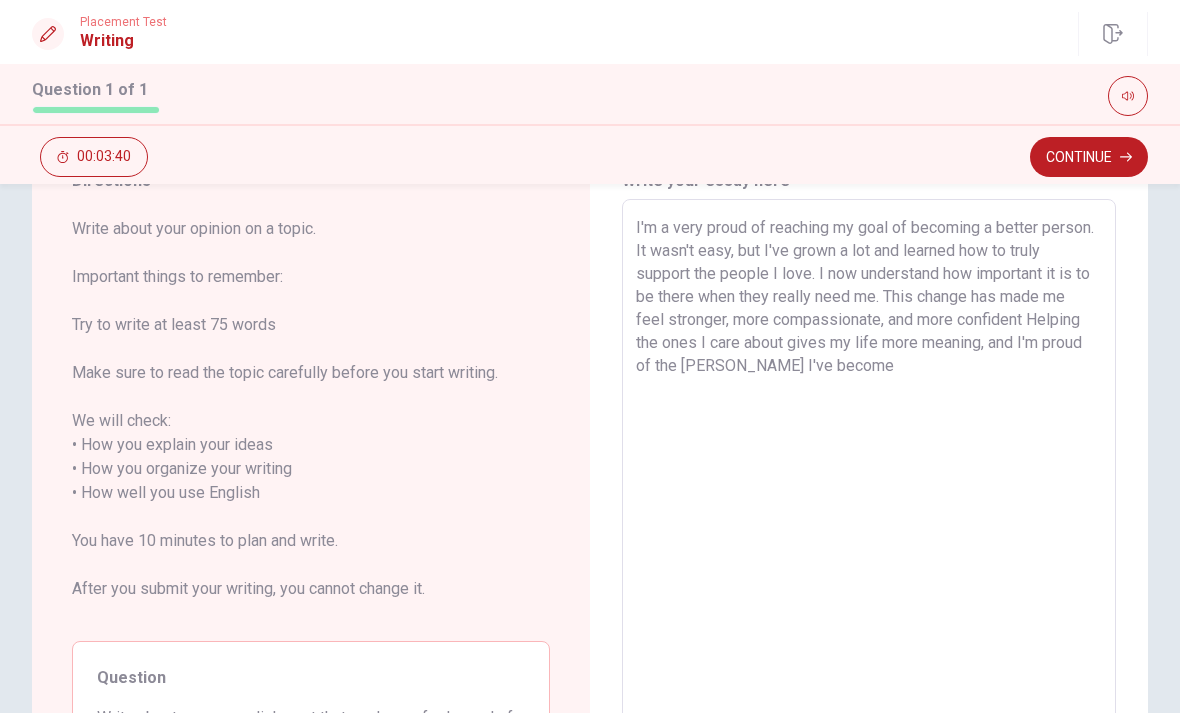 click on "I'm a very proud of reaching my goal of becoming a better person. It wasn't easy, but I've grown a lot and learned how to truly support the people I love. I now understand how important it is to be there when they really need me. This change has made me feel stronger, more compassionate, and more confident Helping the ones I care about gives my life more meaning, and I'm proud of the [PERSON_NAME] I've become" at bounding box center [869, 493] 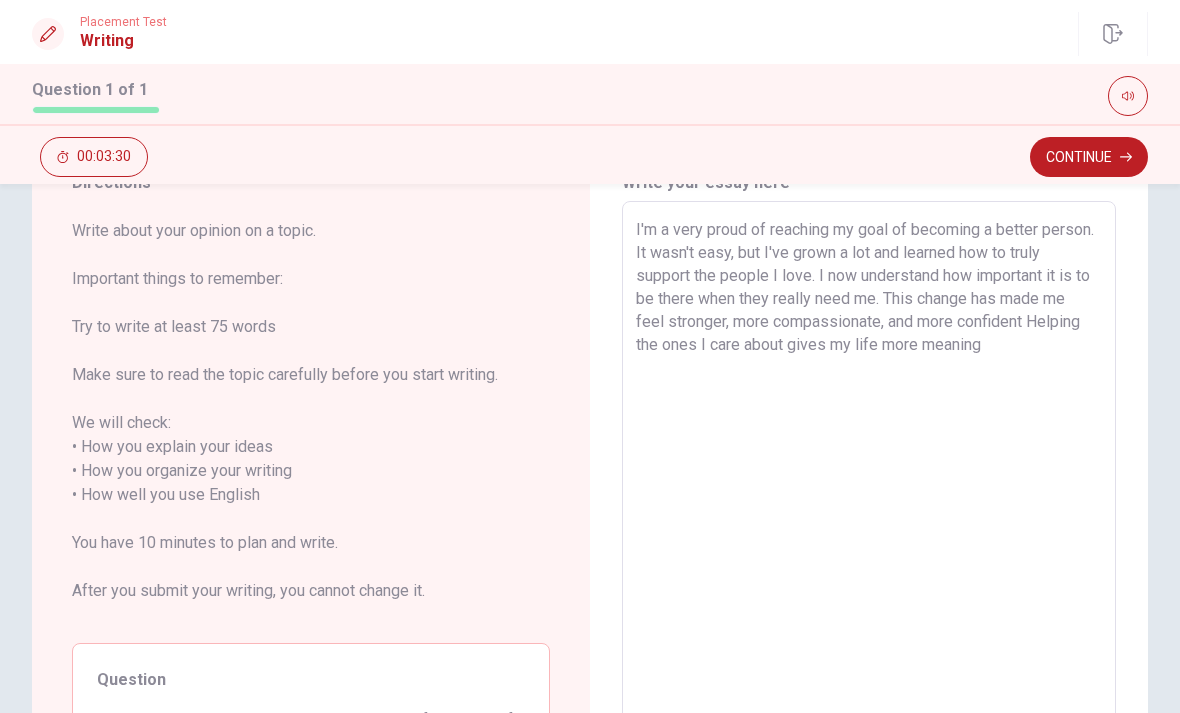 scroll, scrollTop: 79, scrollLeft: 0, axis: vertical 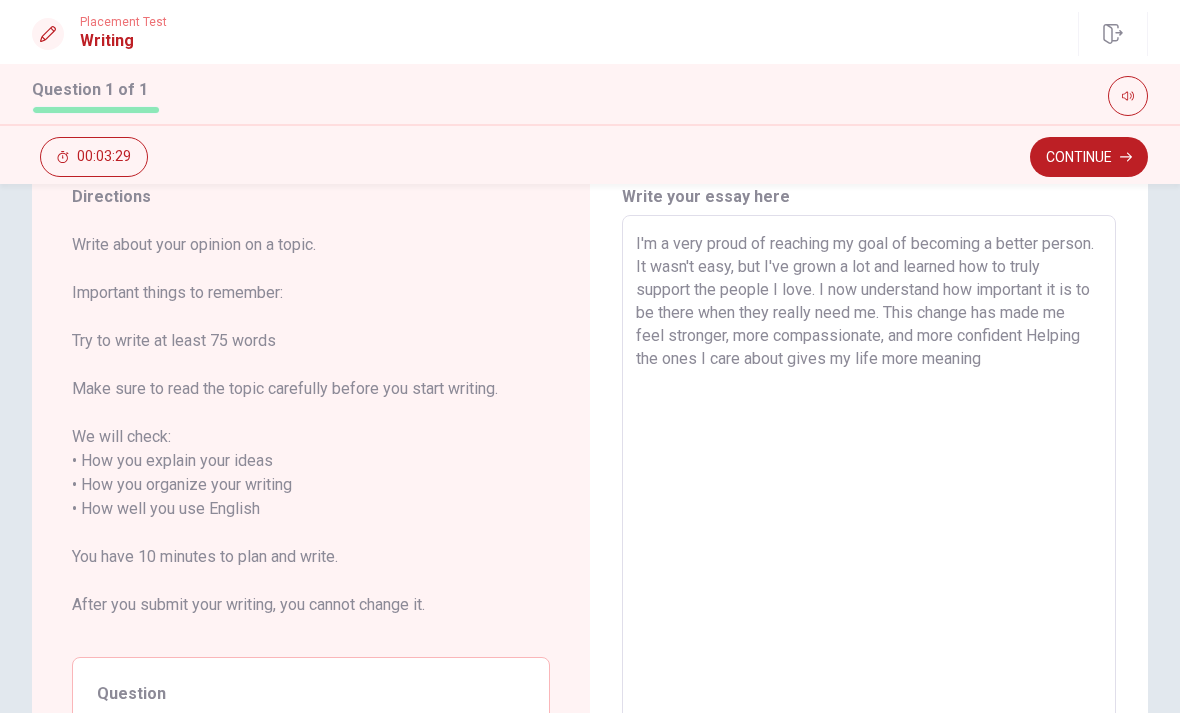 click on "I'm a very proud of reaching my goal of becoming a better person. It wasn't easy, but I've grown a lot and learned how to truly support the people I love. I now understand how important it is to be there when they really need me. This change has made me feel stronger, more compassionate, and more confident Helping the ones I care about gives my life more meaning" at bounding box center (869, 509) 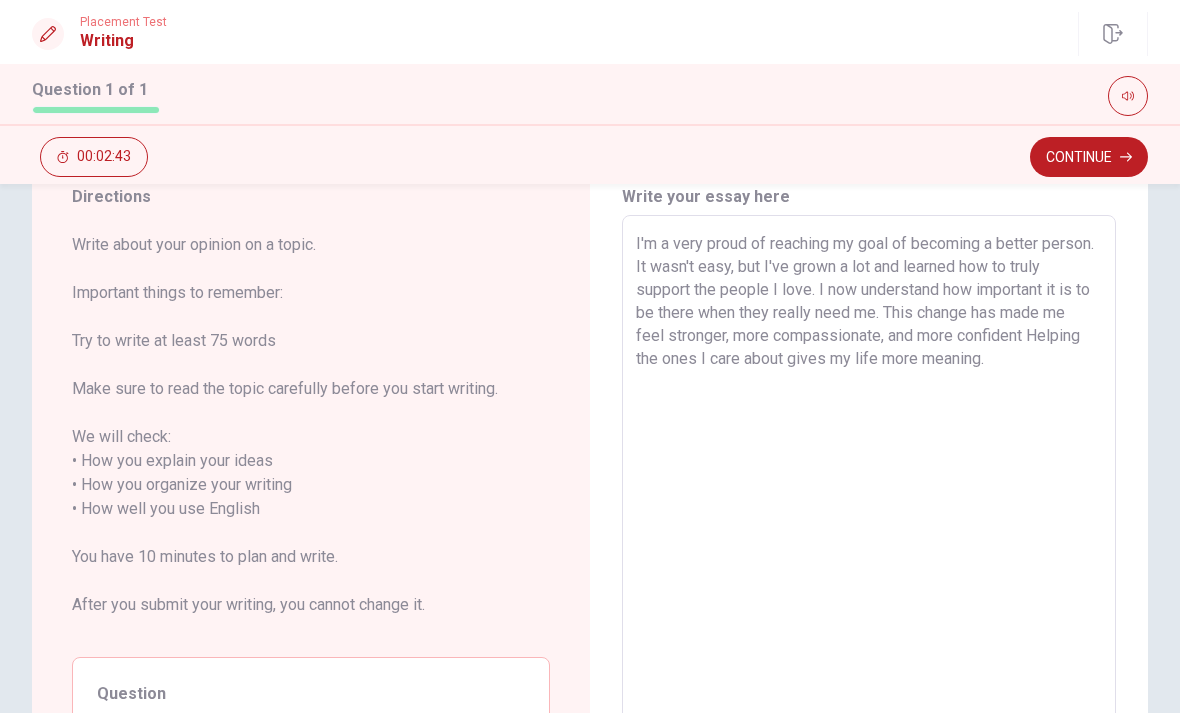 click on "I'm a very proud of reaching my goal of becoming a better person. It wasn't easy, but I've grown a lot and learned how to truly support the people I love. I now understand how important it is to be there when they really need me. This change has made me feel stronger, more compassionate, and more confident Helping the ones I care about gives my life more meaning." at bounding box center (869, 509) 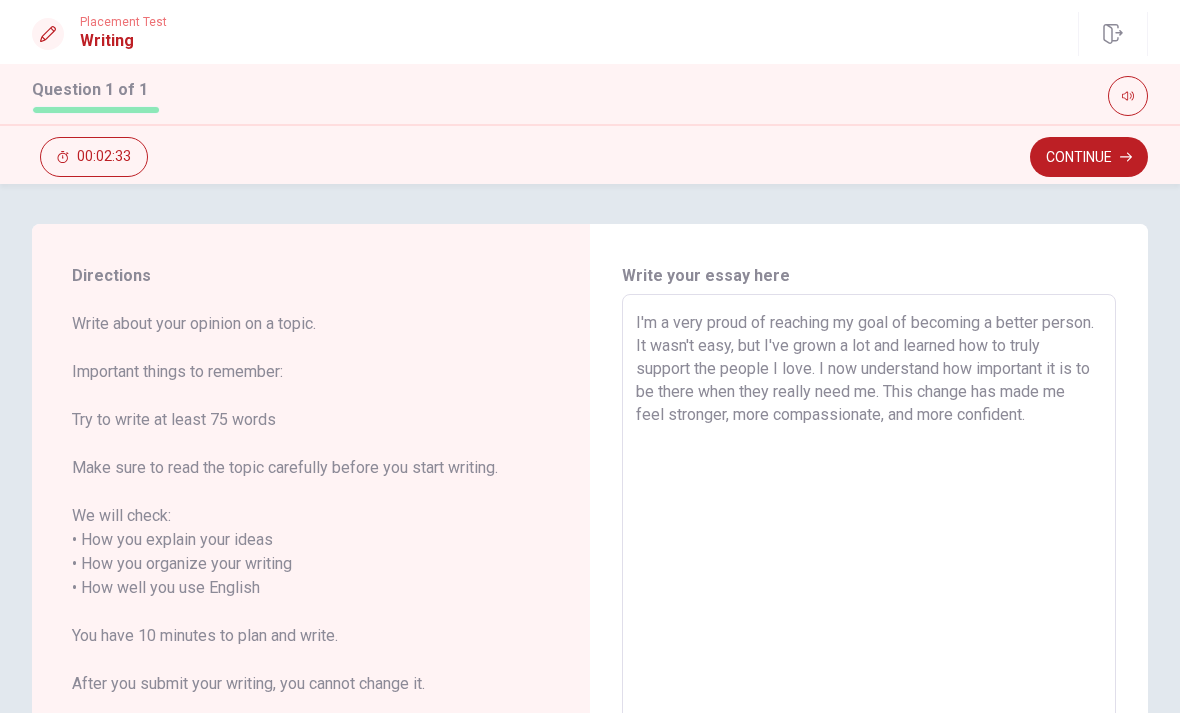 scroll, scrollTop: 0, scrollLeft: 0, axis: both 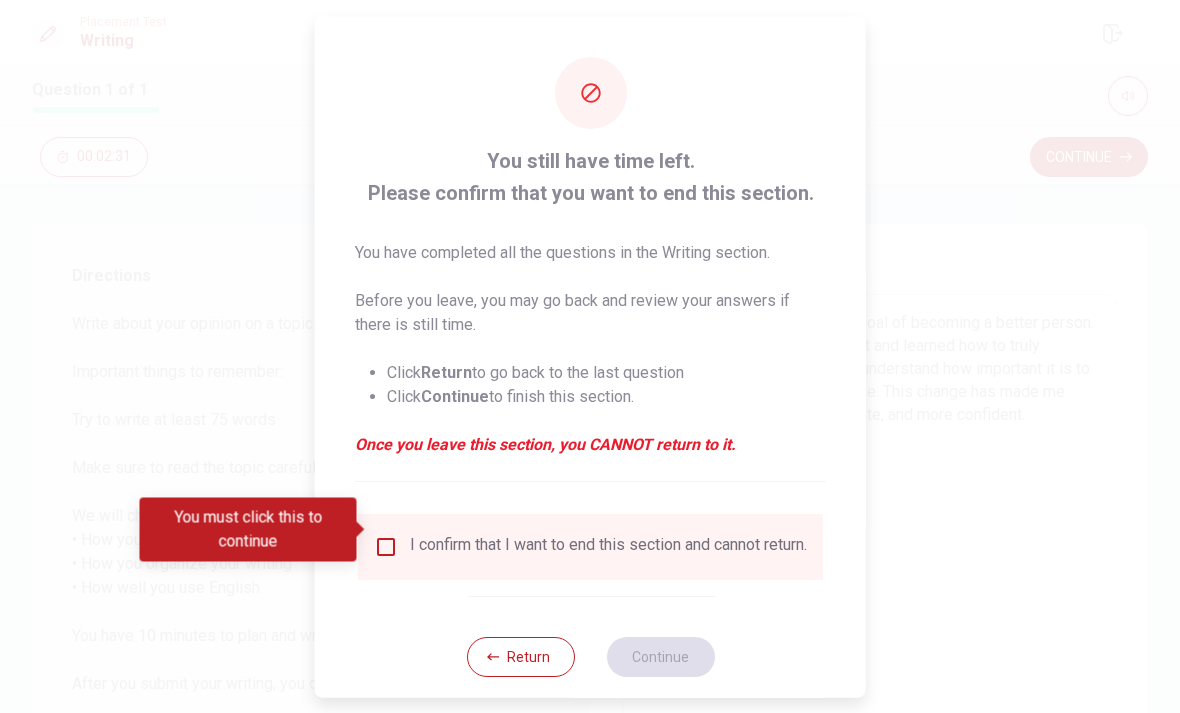 click at bounding box center [386, 546] 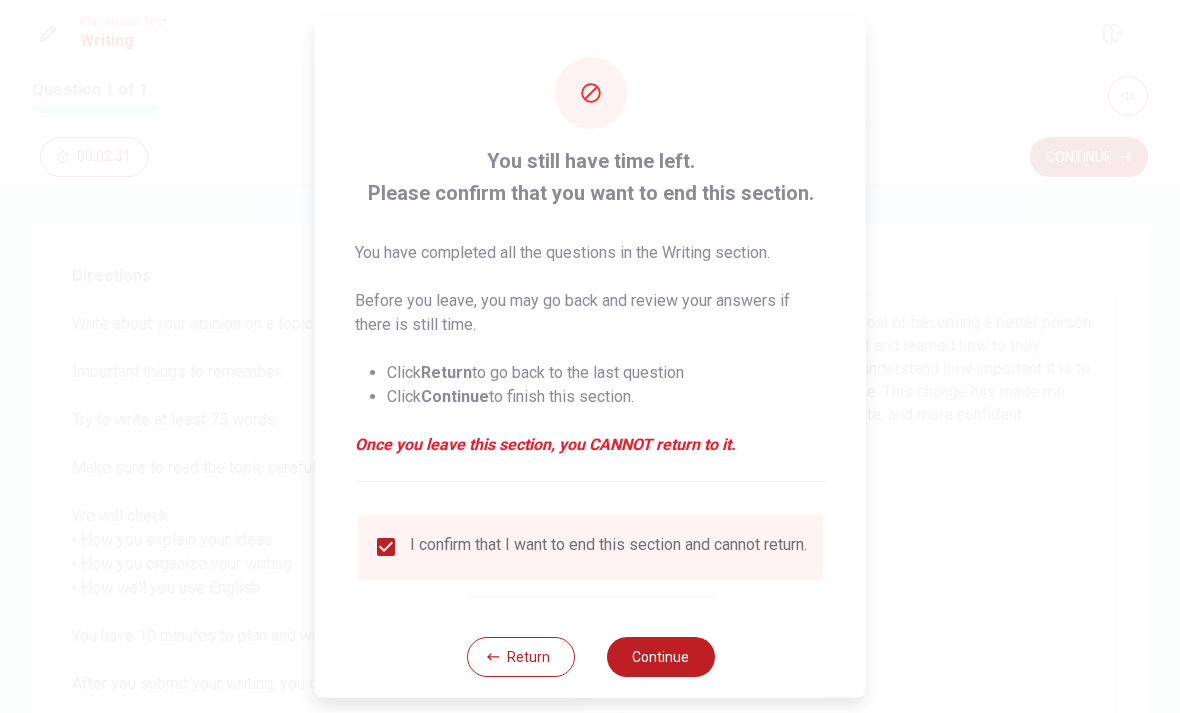click on "Continue" at bounding box center (660, 656) 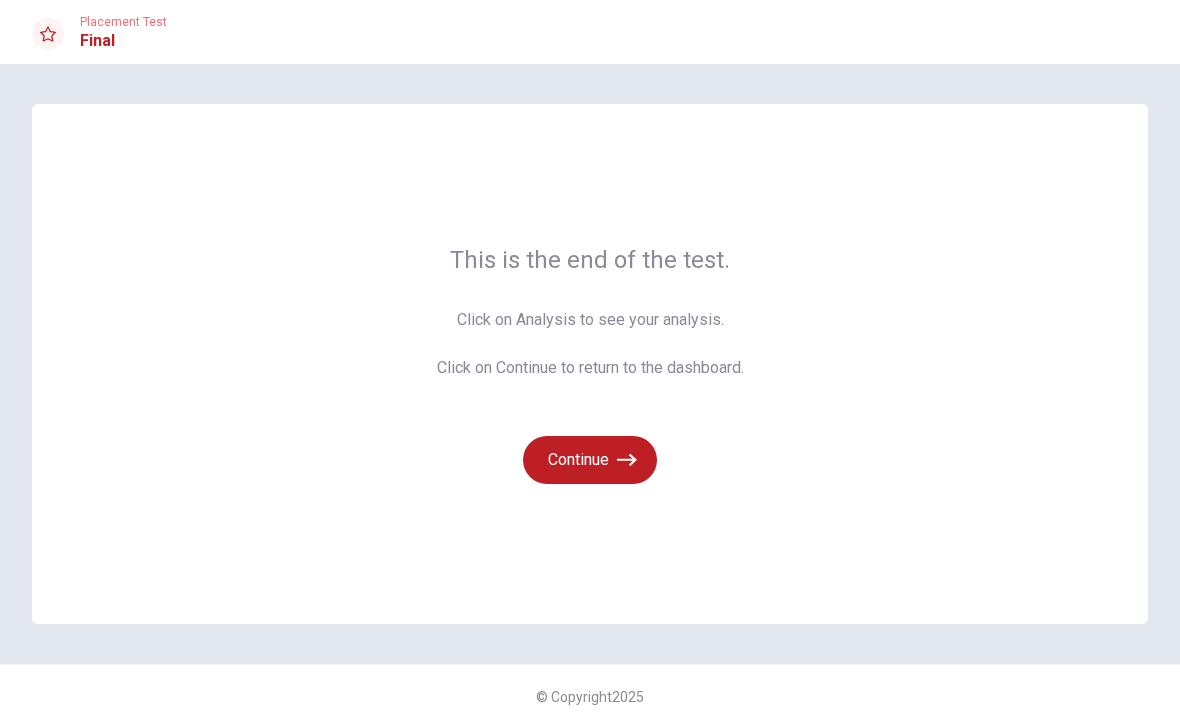 click 